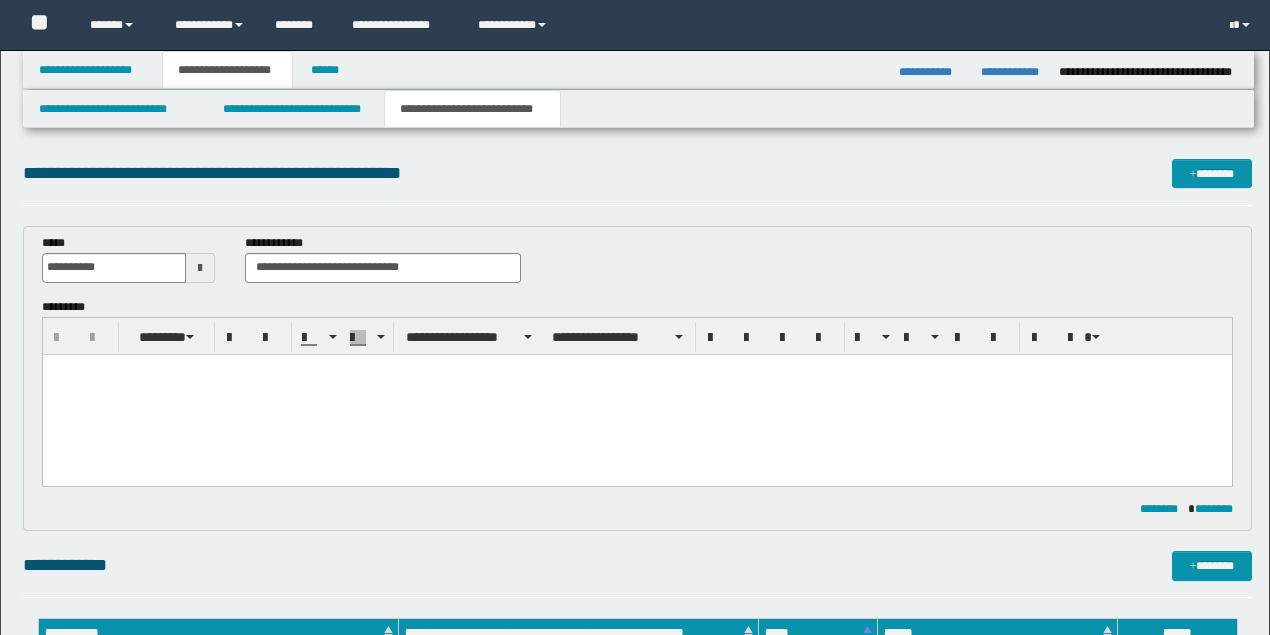 scroll, scrollTop: 0, scrollLeft: 0, axis: both 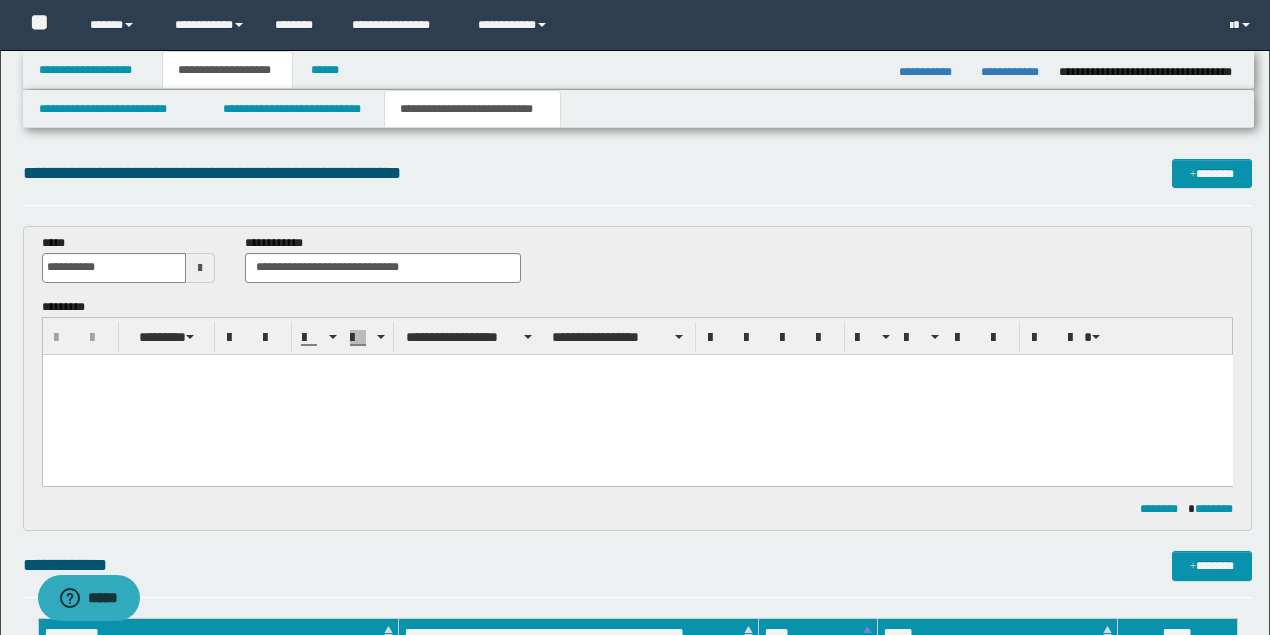 click at bounding box center (637, 394) 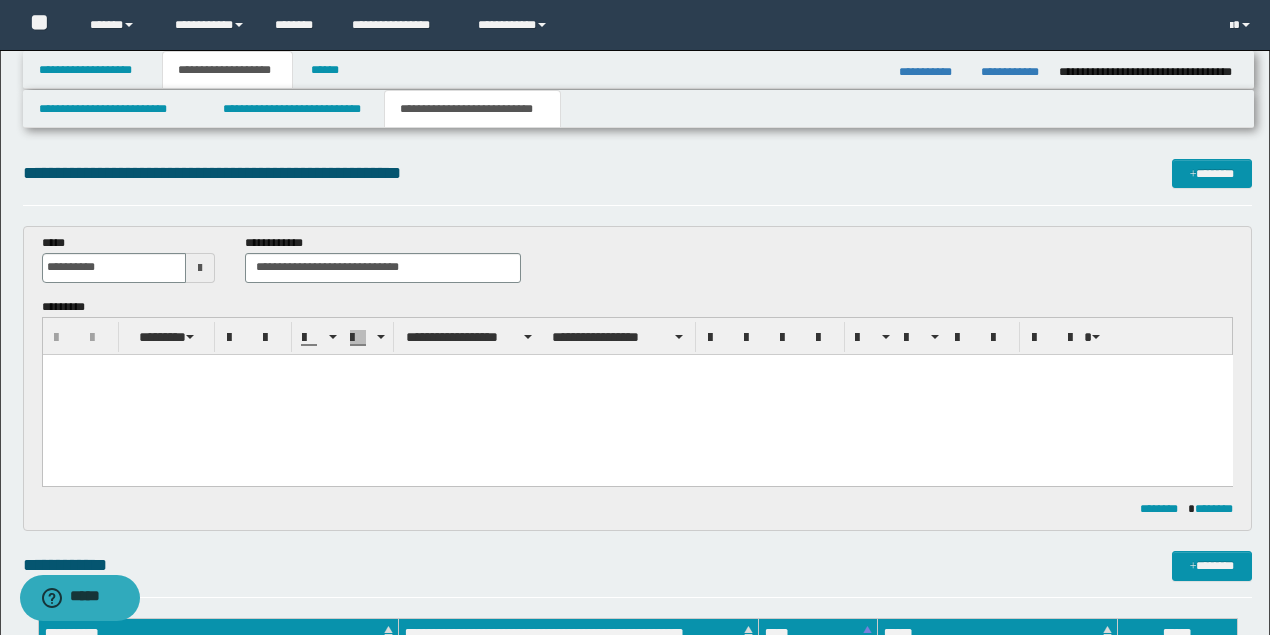 scroll, scrollTop: 0, scrollLeft: 0, axis: both 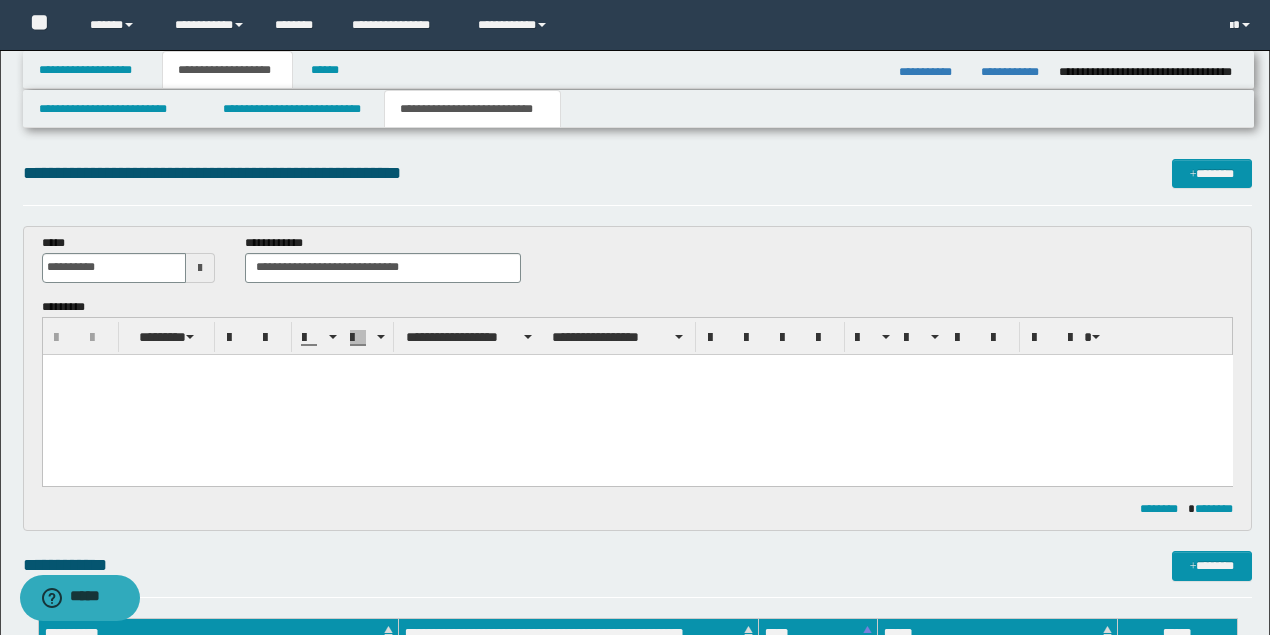 click at bounding box center [637, 394] 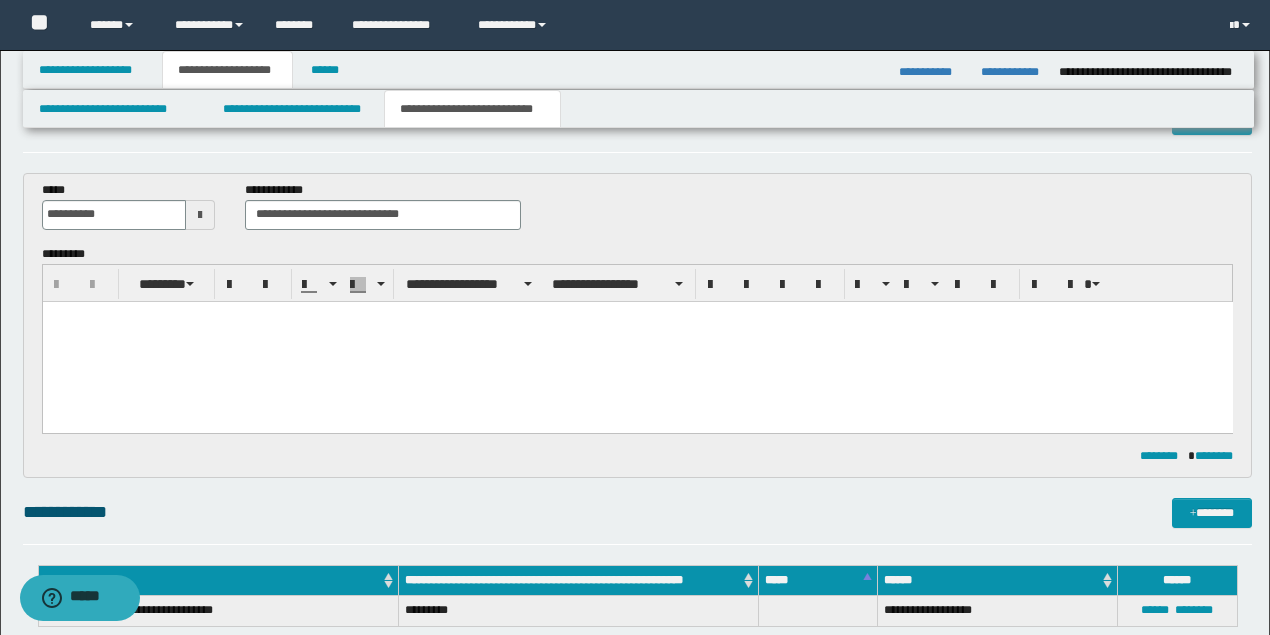 scroll, scrollTop: 0, scrollLeft: 0, axis: both 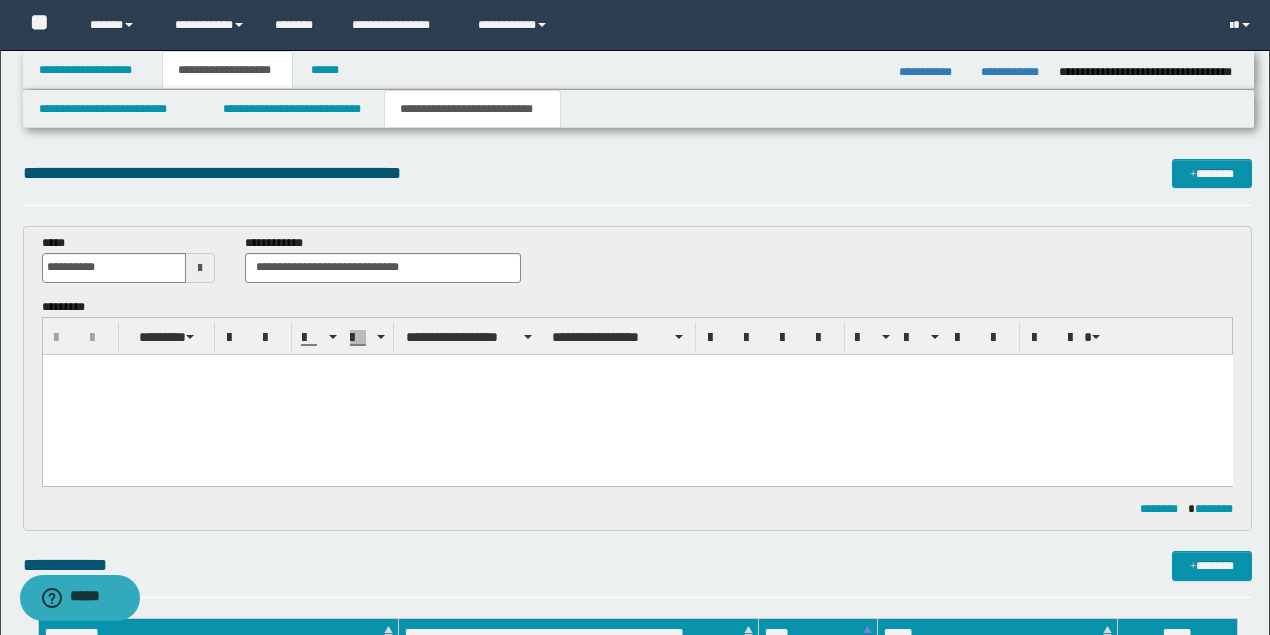 type 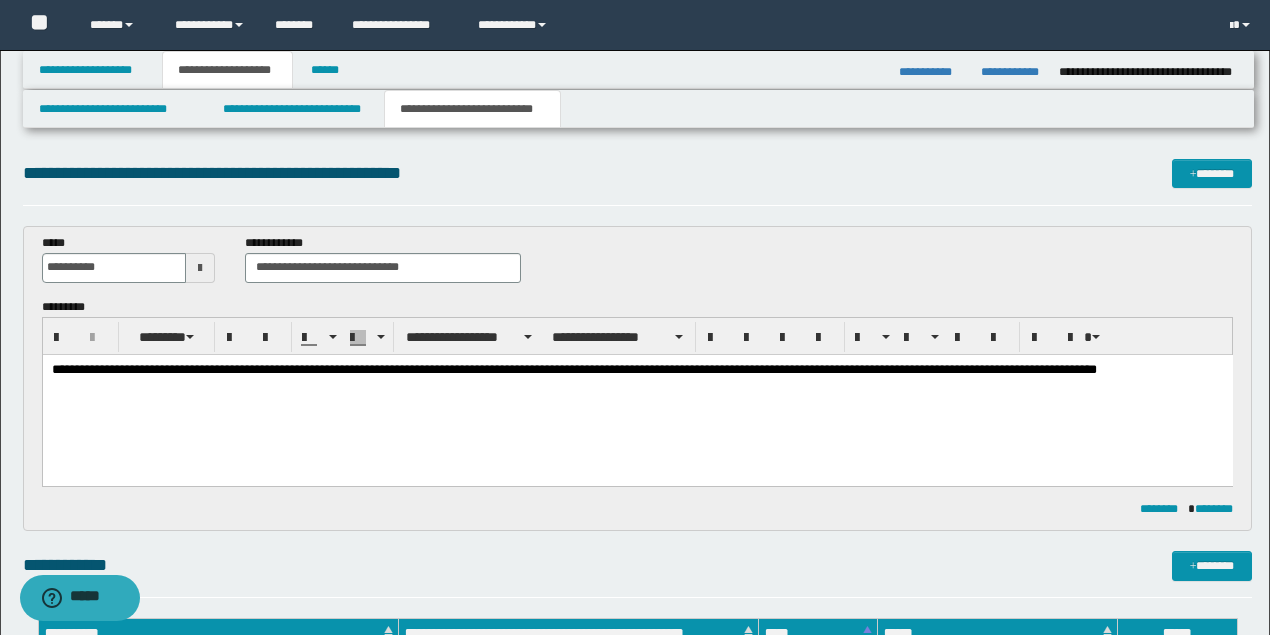 drag, startPoint x: 837, startPoint y: 372, endPoint x: 921, endPoint y: 437, distance: 106.21205 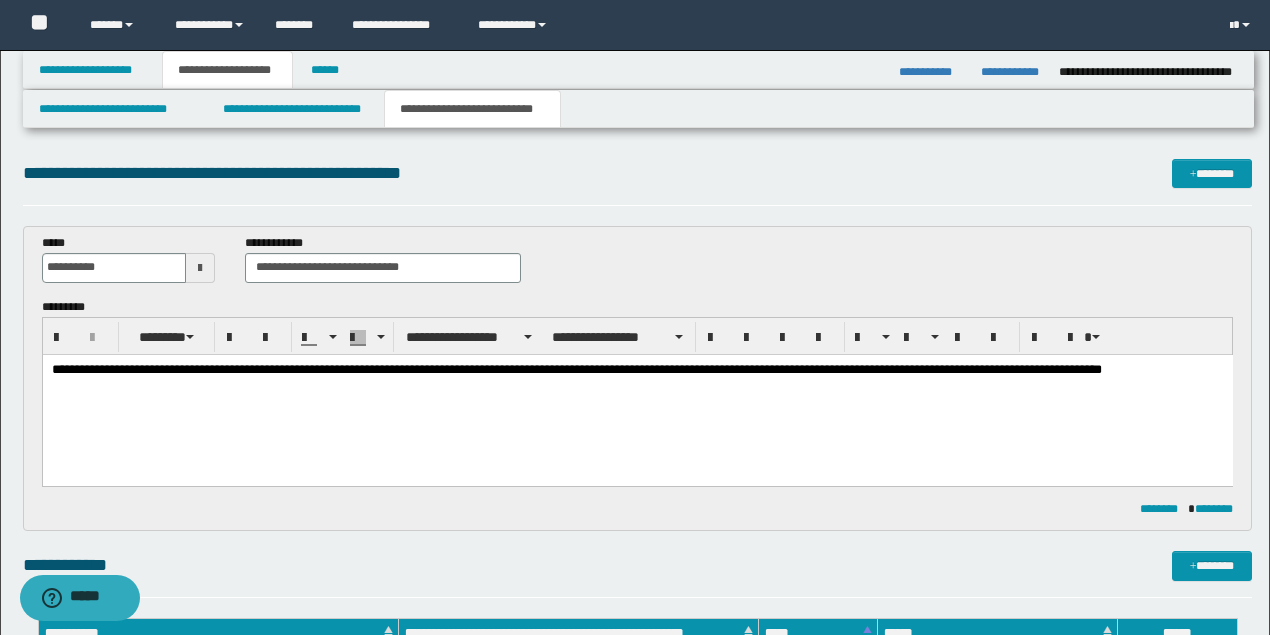 drag, startPoint x: 989, startPoint y: 372, endPoint x: 1038, endPoint y: 436, distance: 80.60397 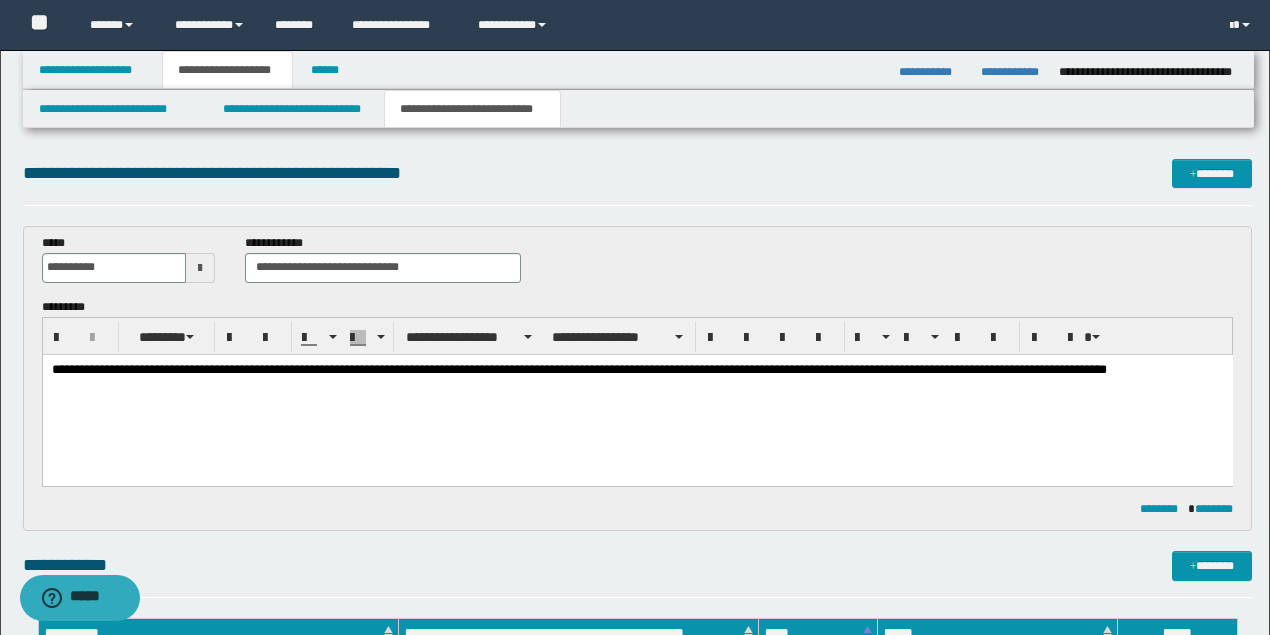 drag, startPoint x: 1107, startPoint y: 426, endPoint x: 1115, endPoint y: 418, distance: 11.313708 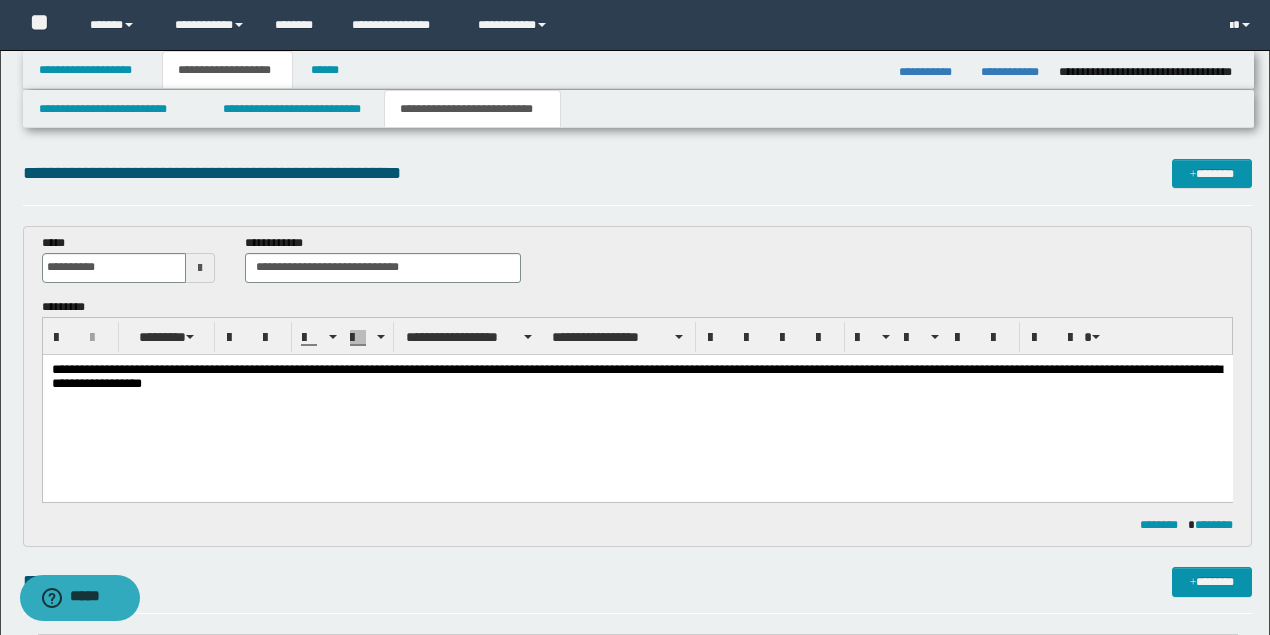 click on "**********" at bounding box center [637, 377] 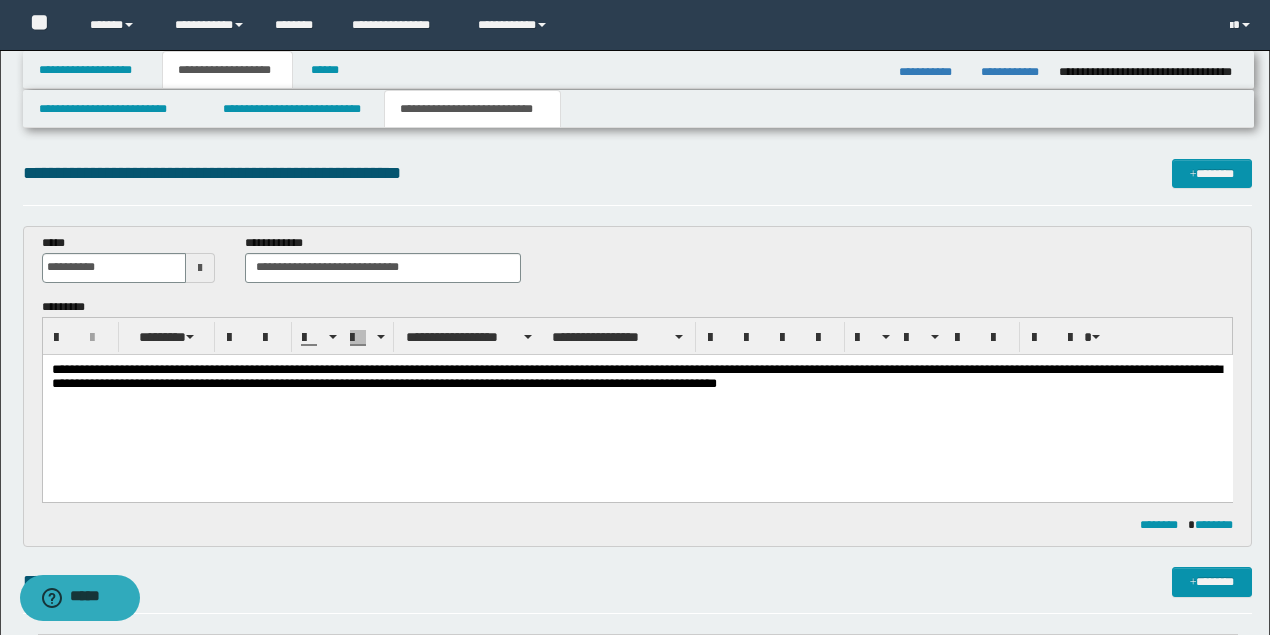 click on "**********" at bounding box center [637, 377] 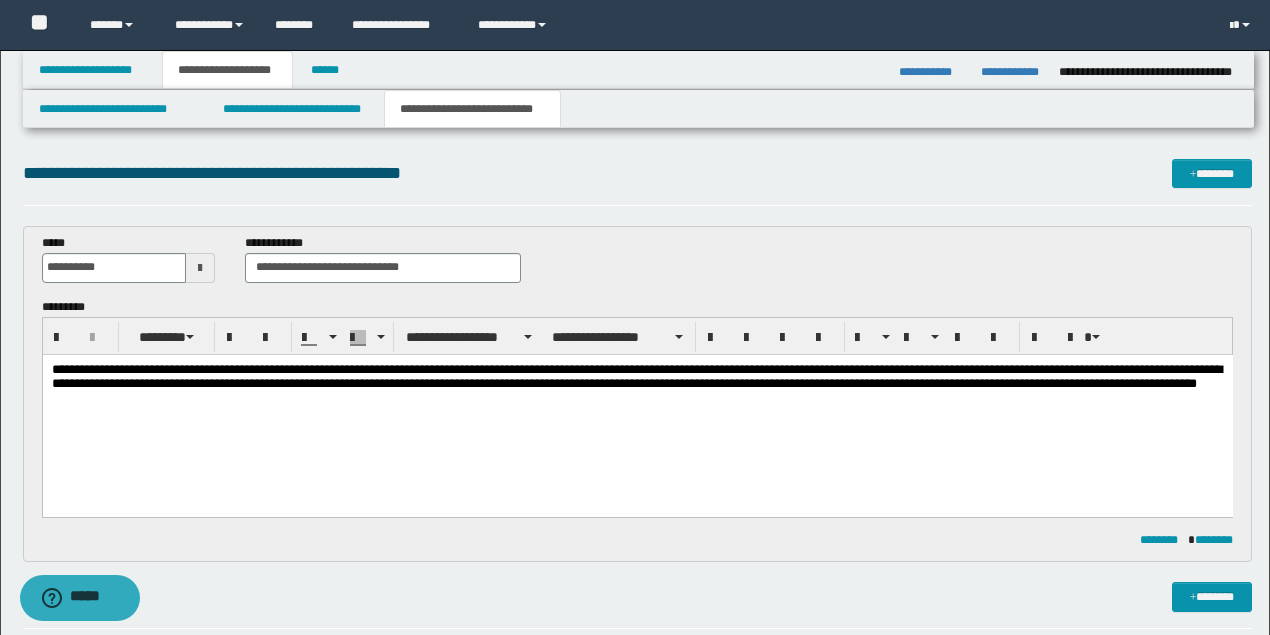 click on "**********" at bounding box center [637, 385] 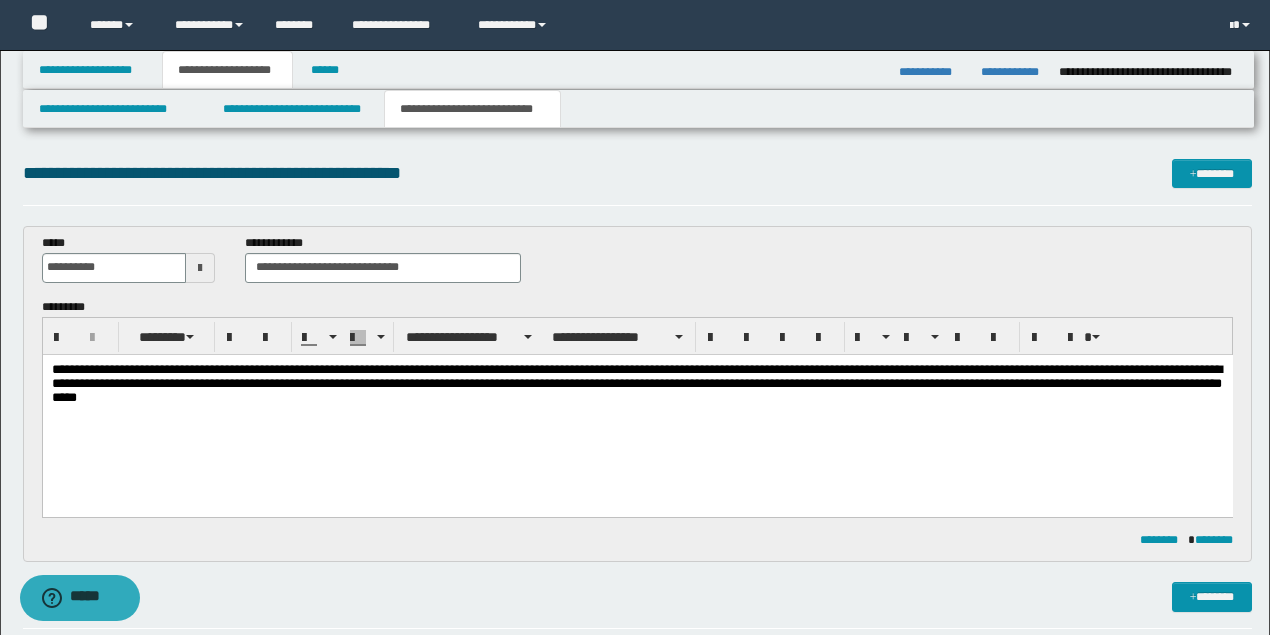 click on "**********" at bounding box center (637, 385) 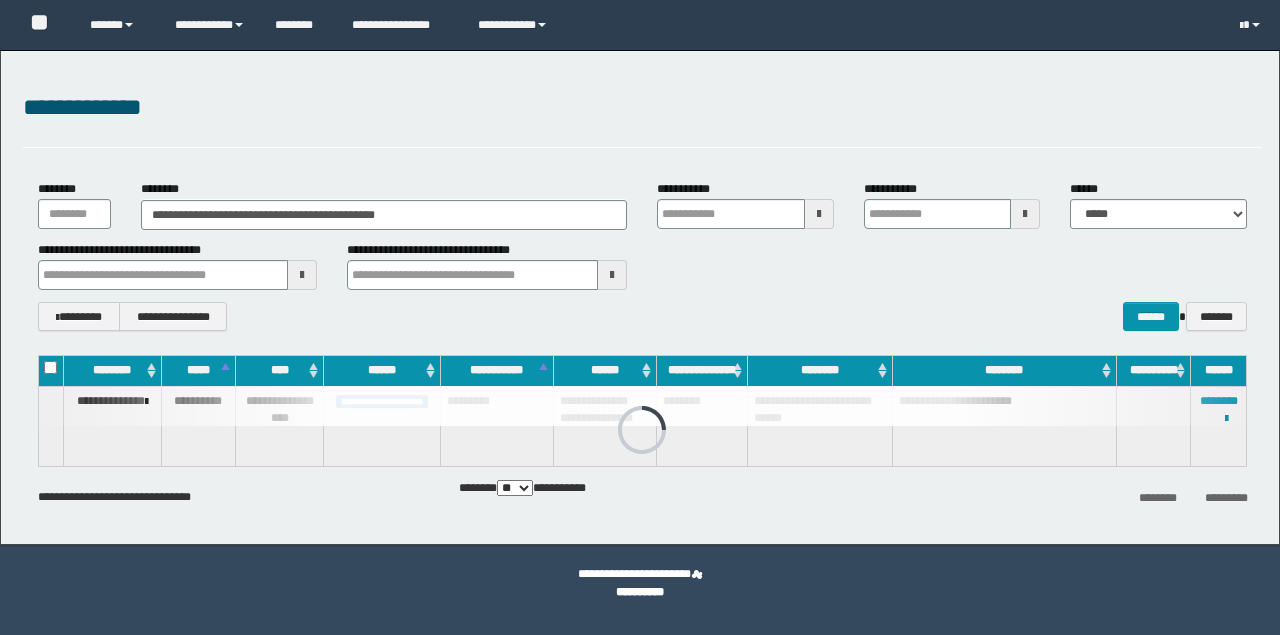 scroll, scrollTop: 0, scrollLeft: 0, axis: both 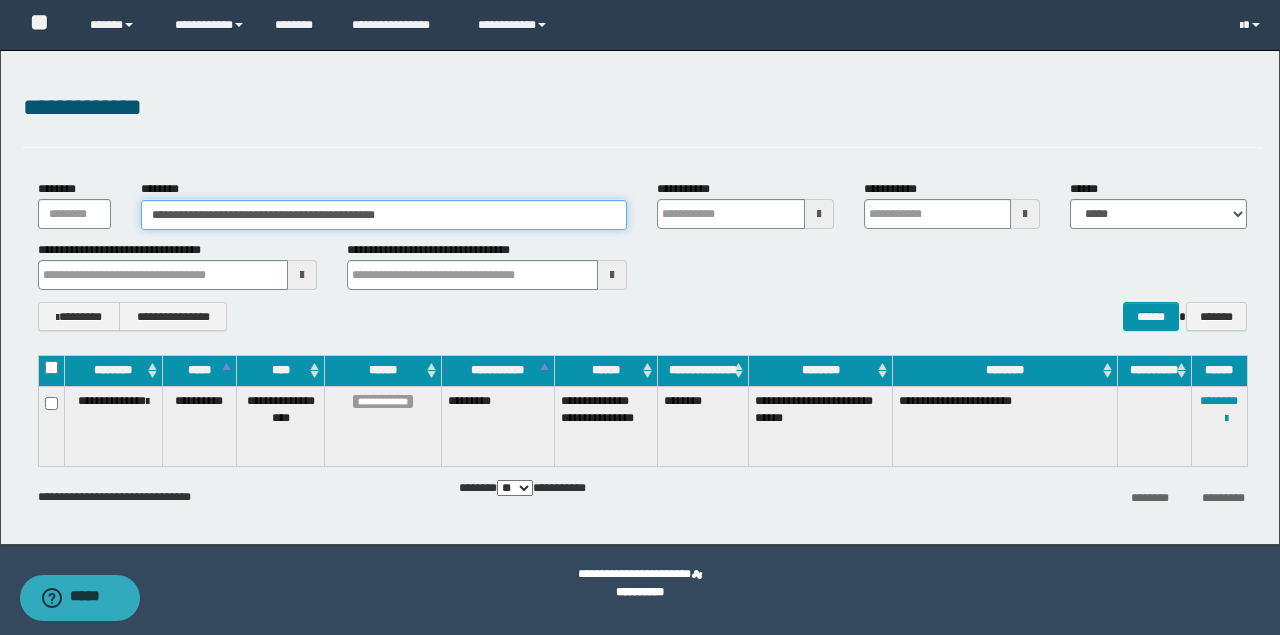 drag, startPoint x: 40, startPoint y: 217, endPoint x: 0, endPoint y: 170, distance: 61.7171 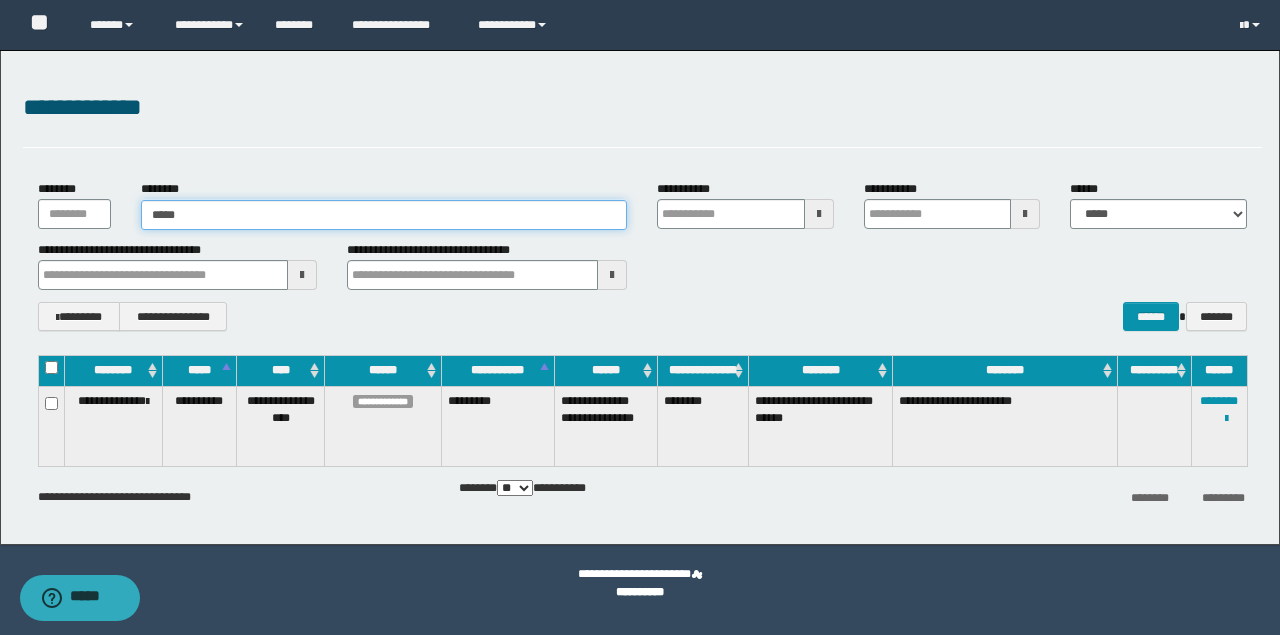 type on "******" 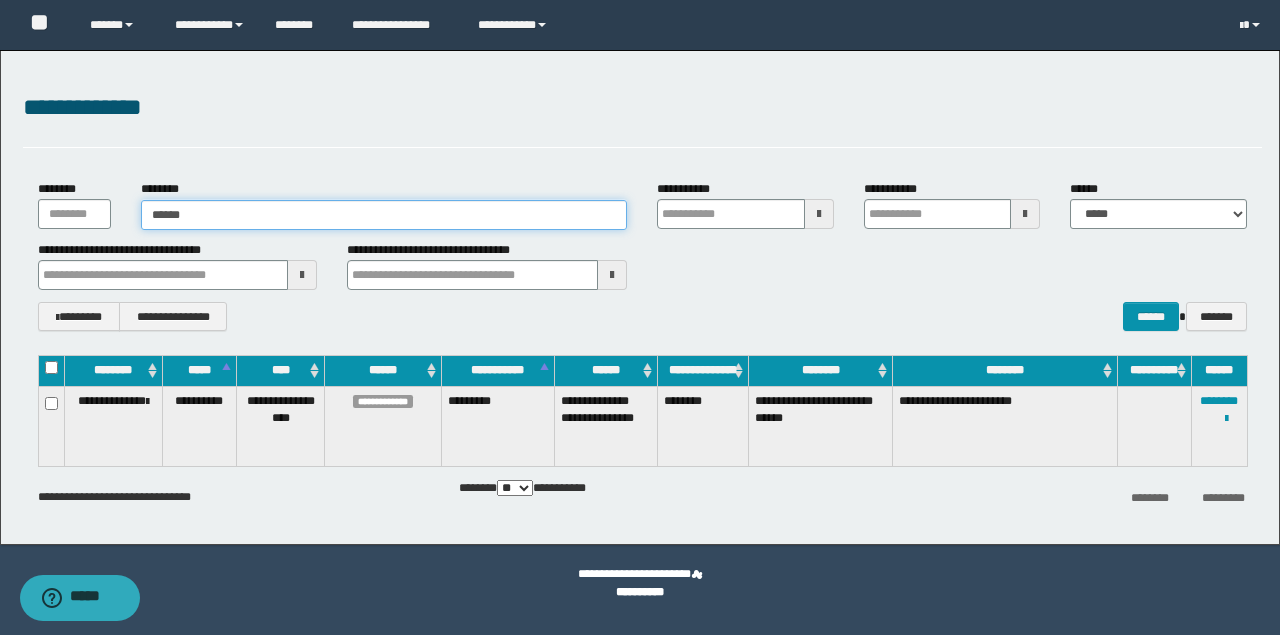 type on "******" 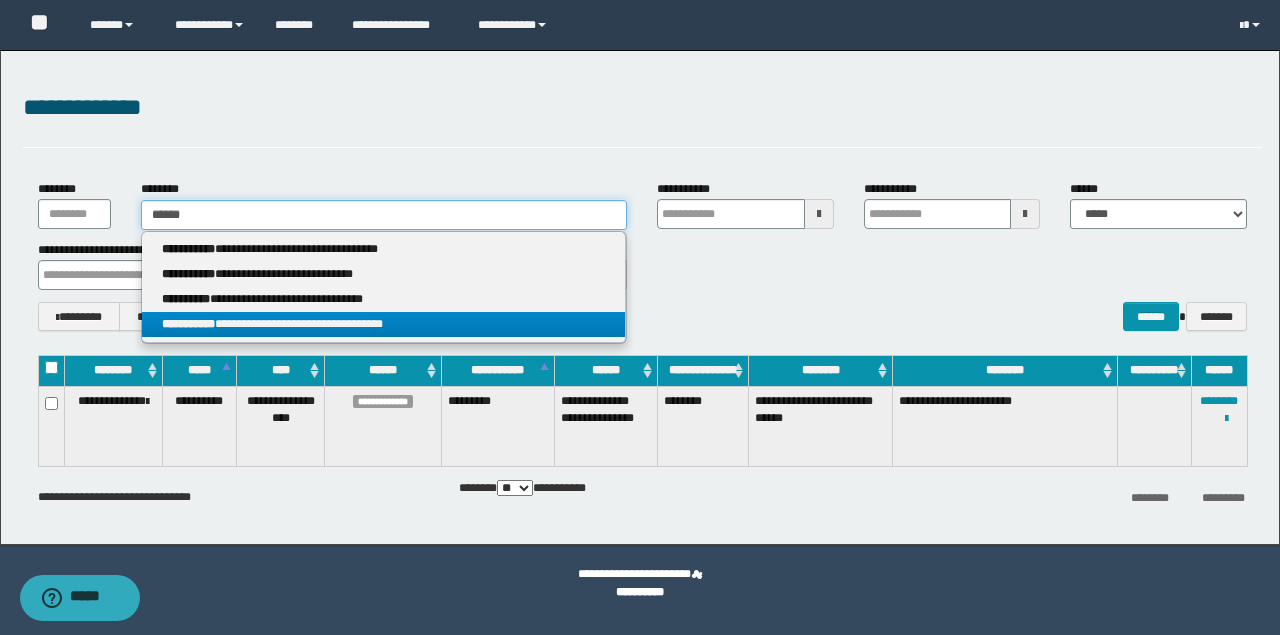 type on "******" 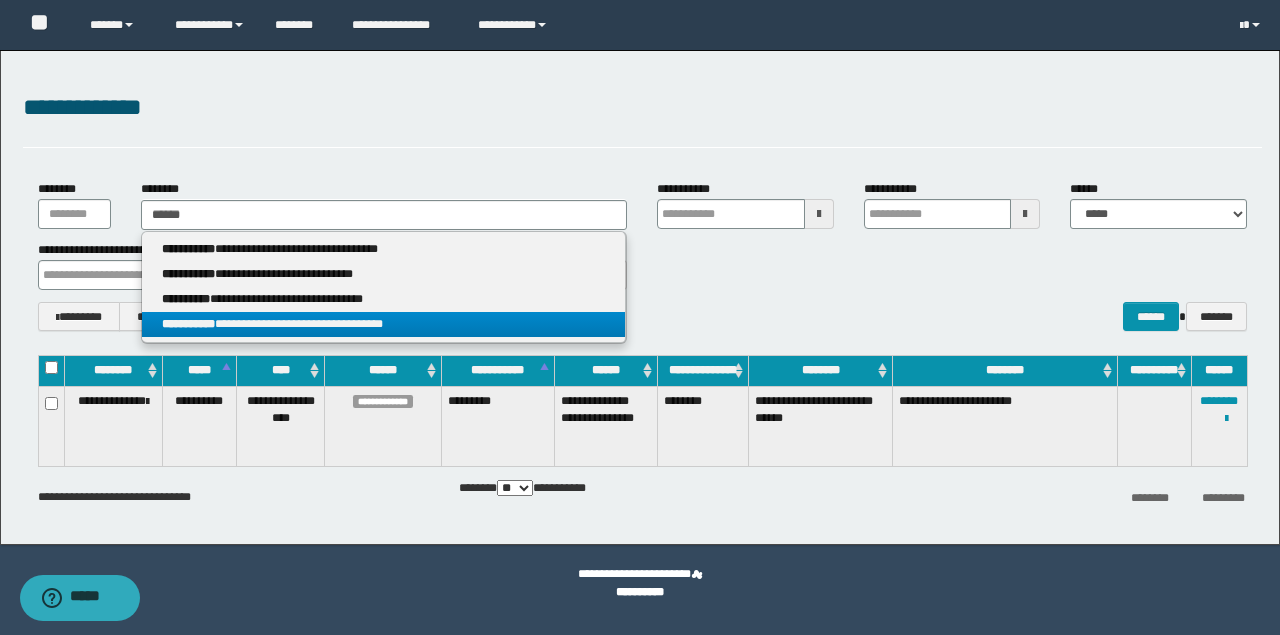click on "**********" at bounding box center [384, 324] 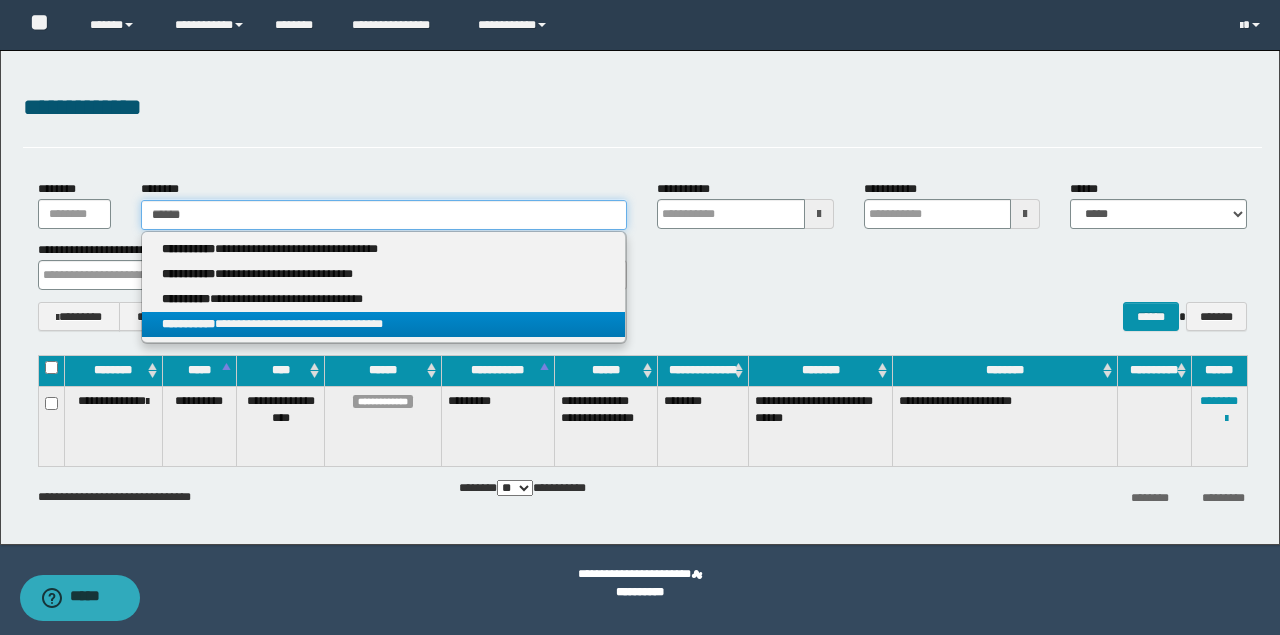 type 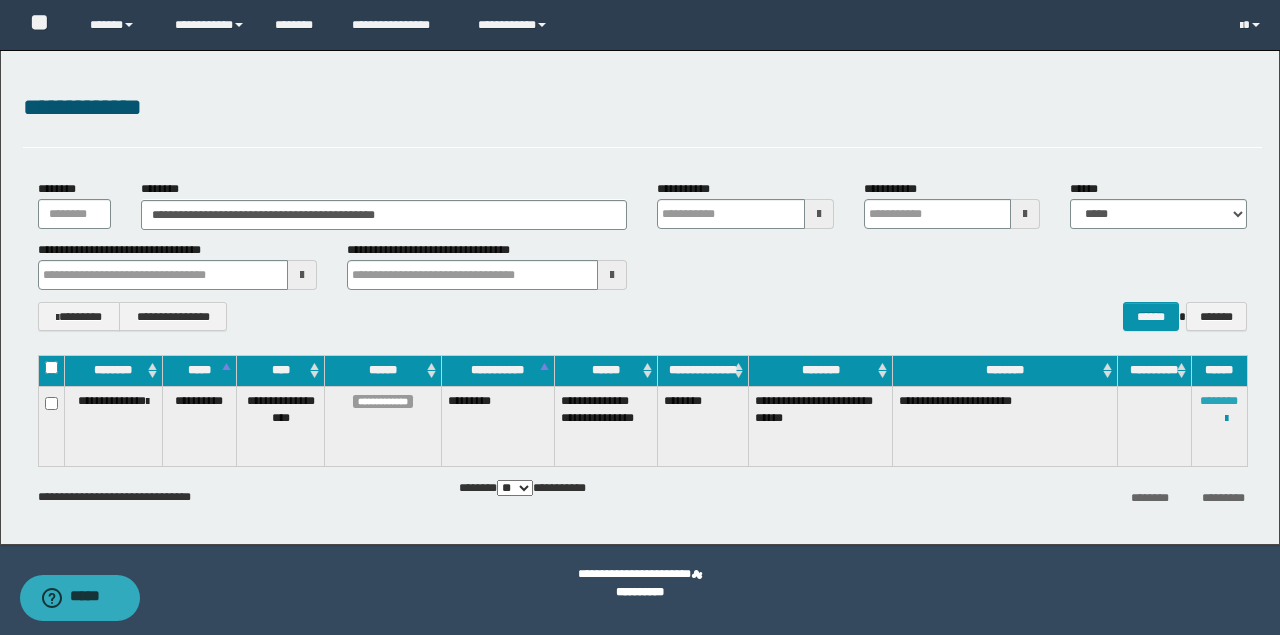 click on "********" at bounding box center (1219, 401) 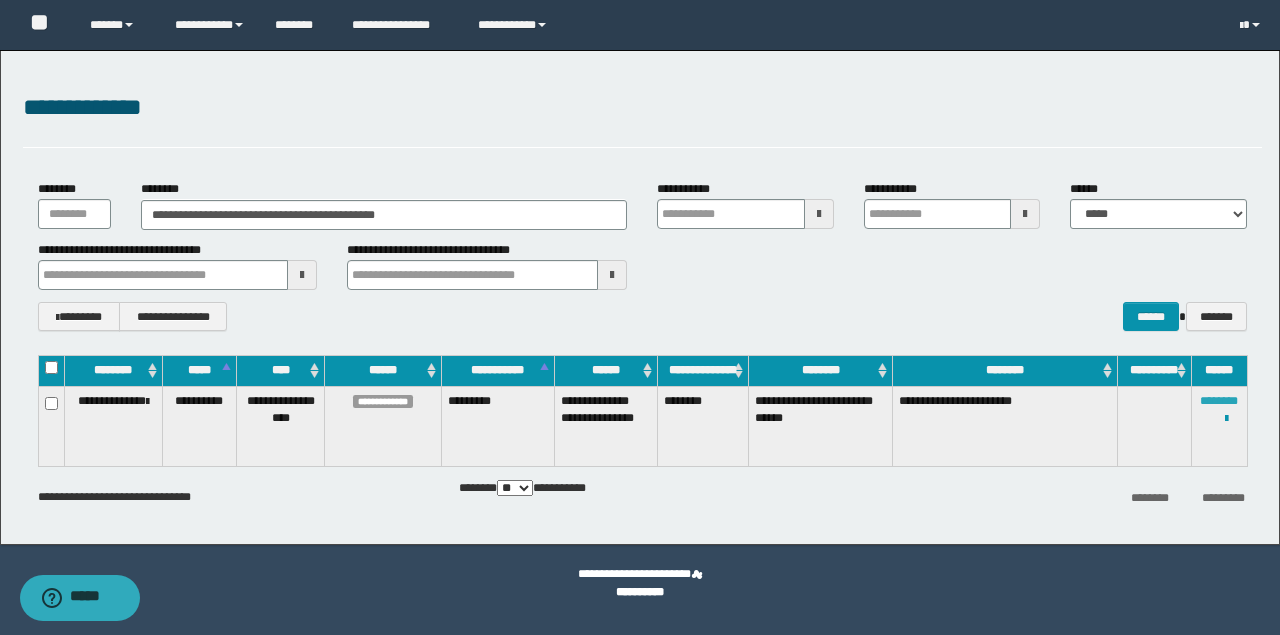 click on "********" at bounding box center [1219, 401] 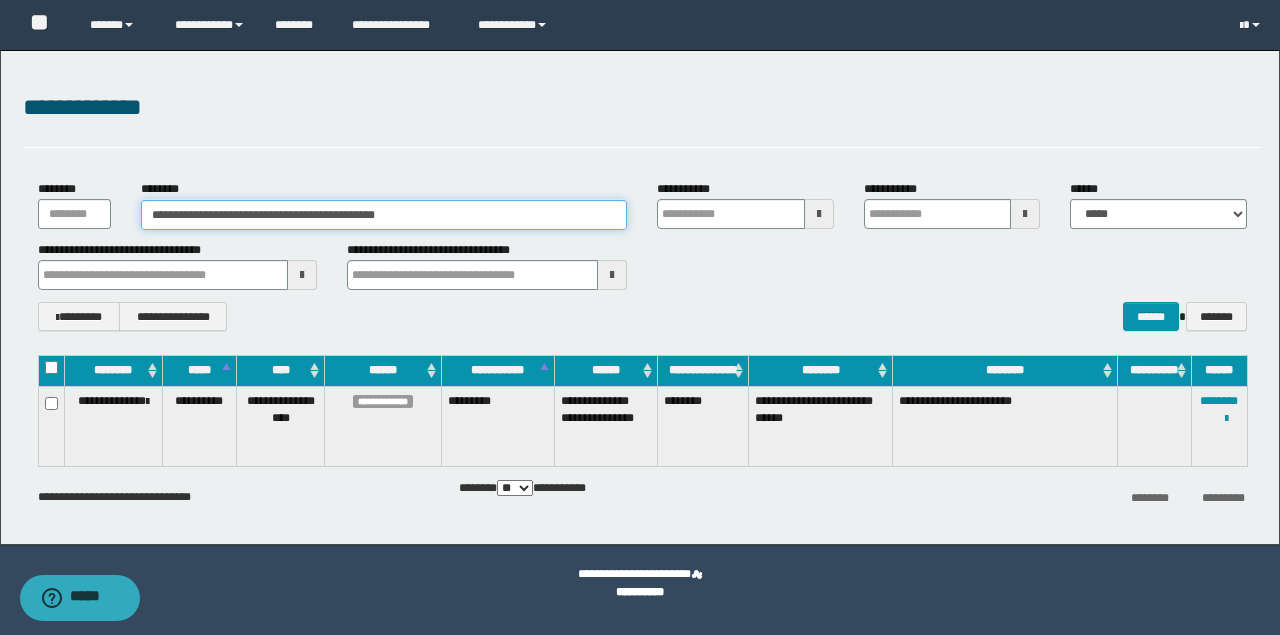drag, startPoint x: 0, startPoint y: 216, endPoint x: 11, endPoint y: 232, distance: 19.416489 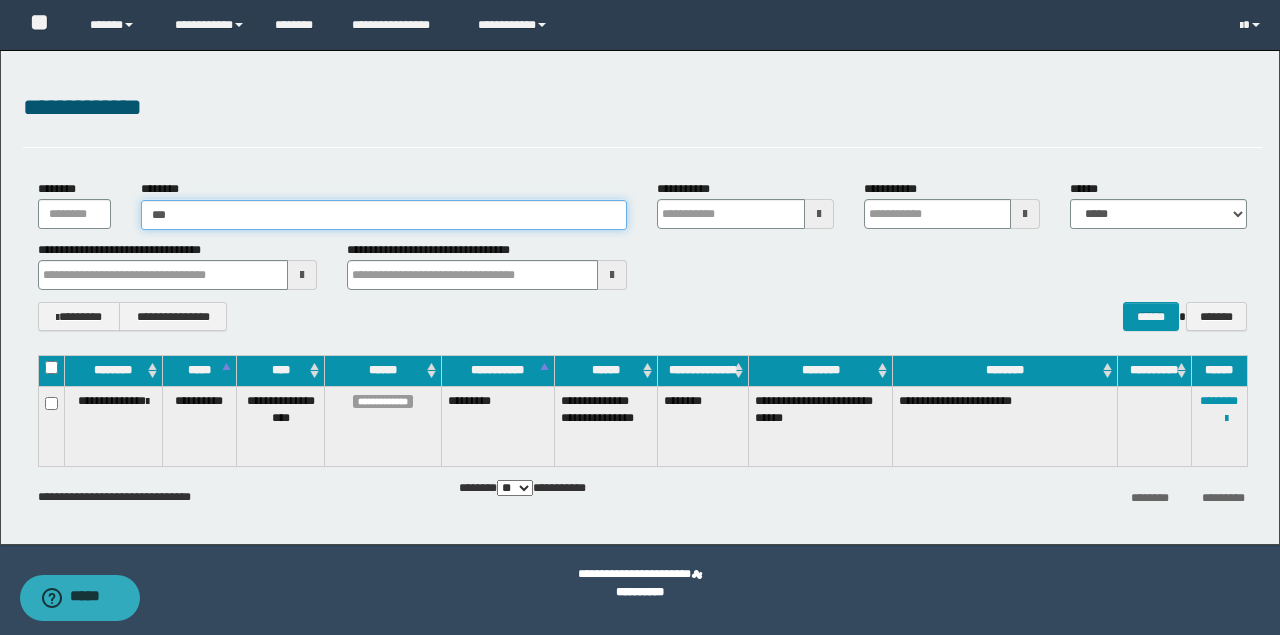 type on "****" 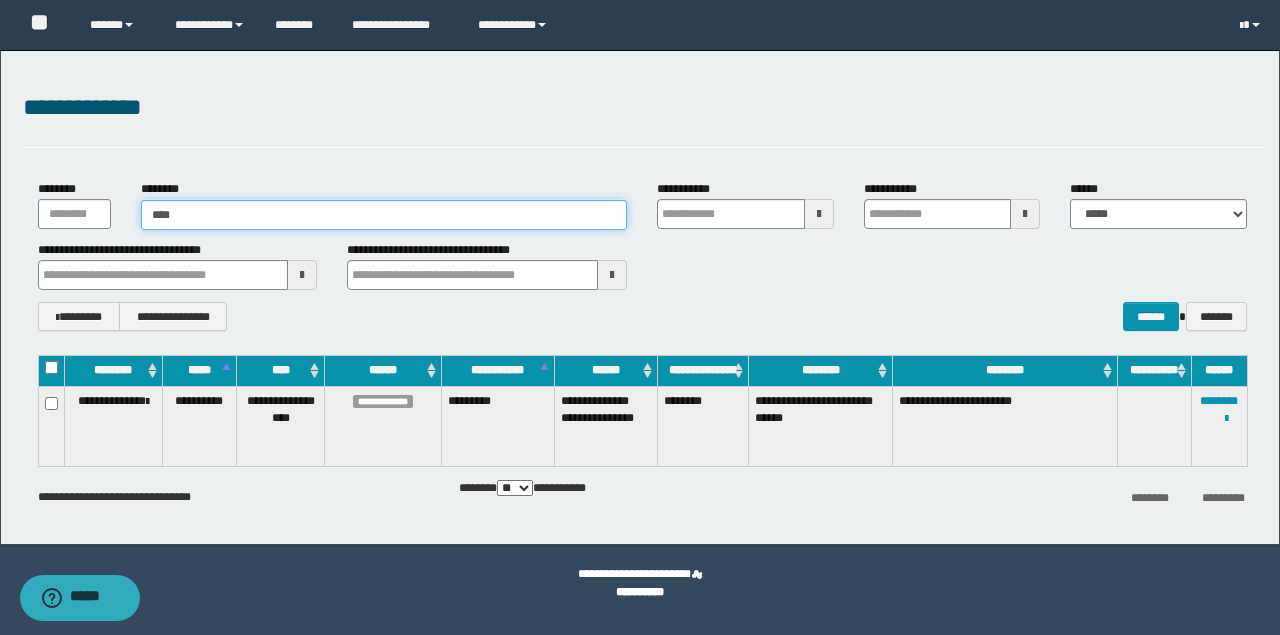 type on "****" 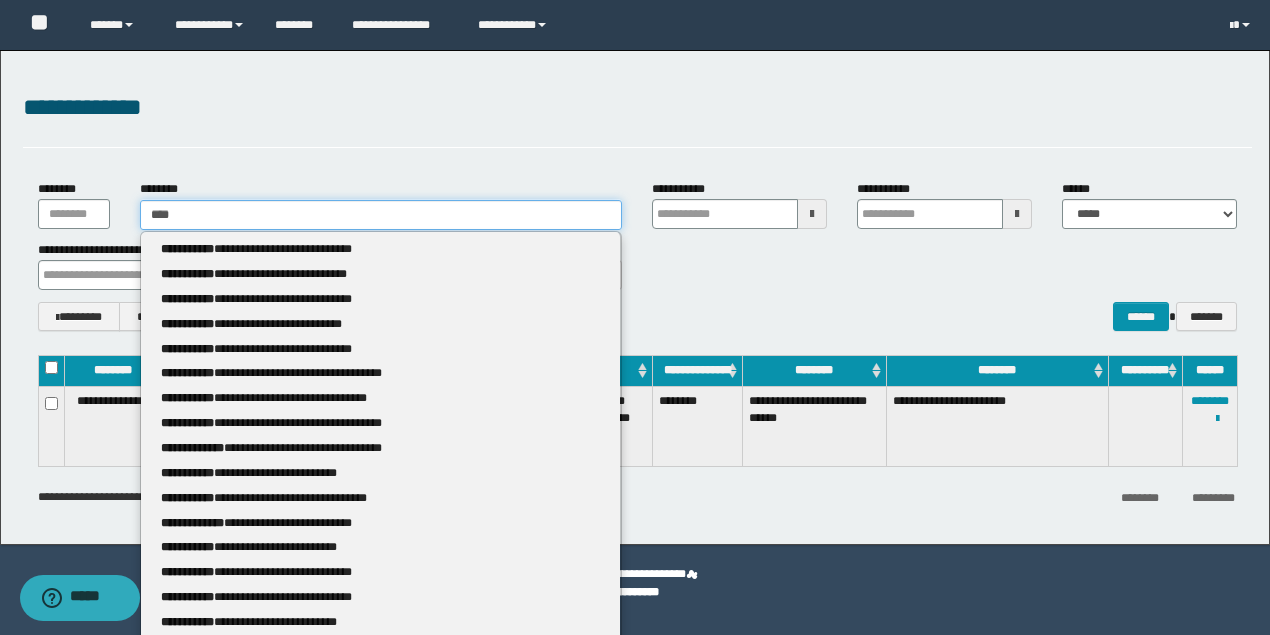 type 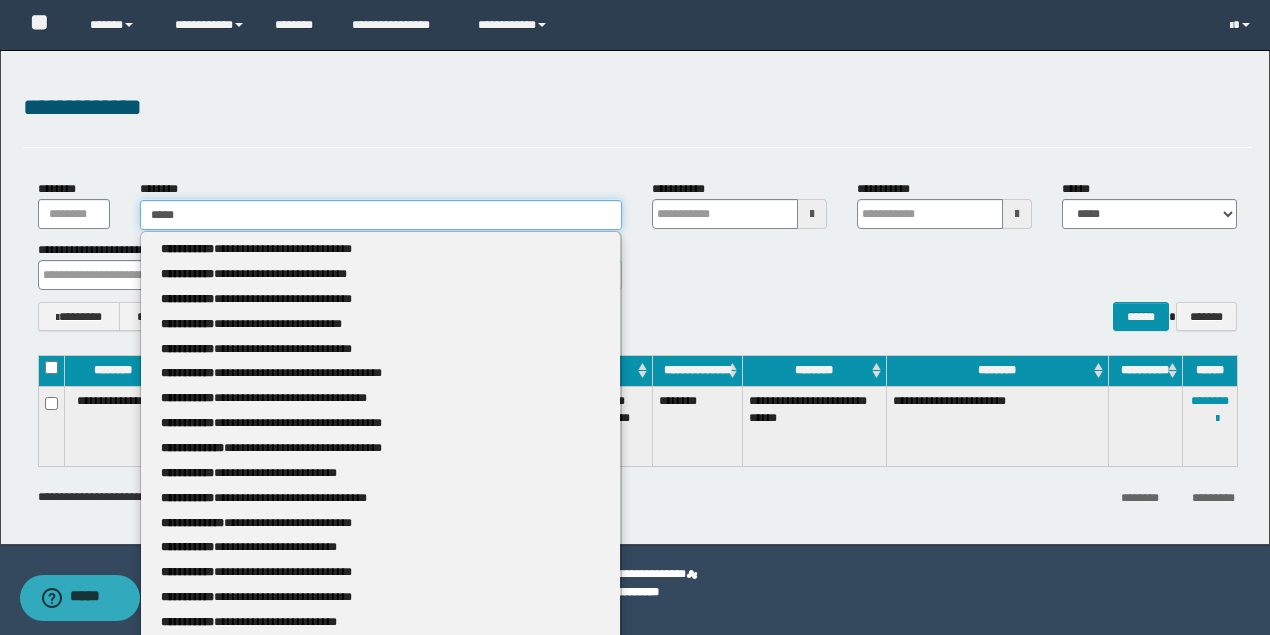 type on "*****" 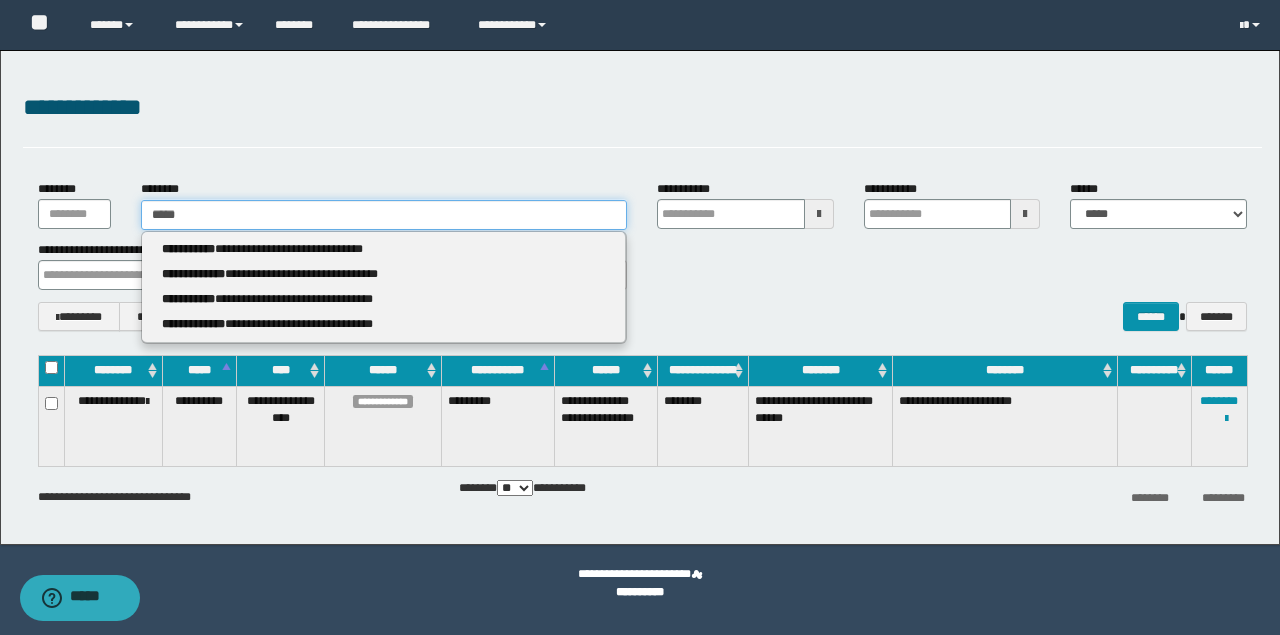 type 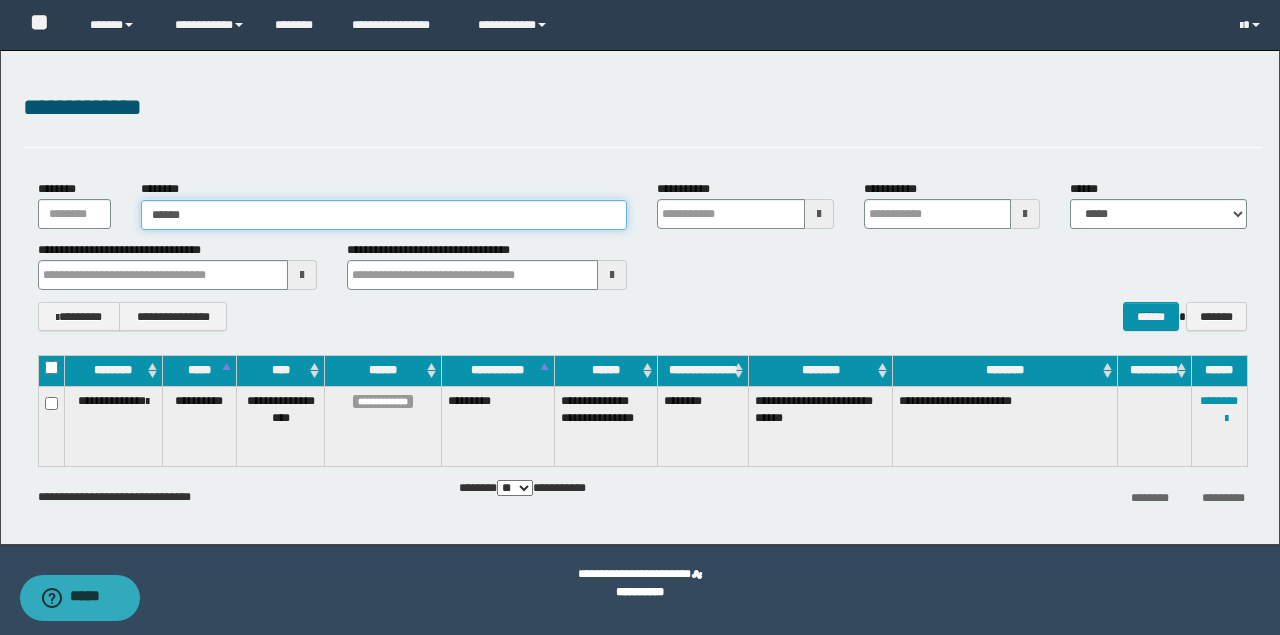 type on "*****" 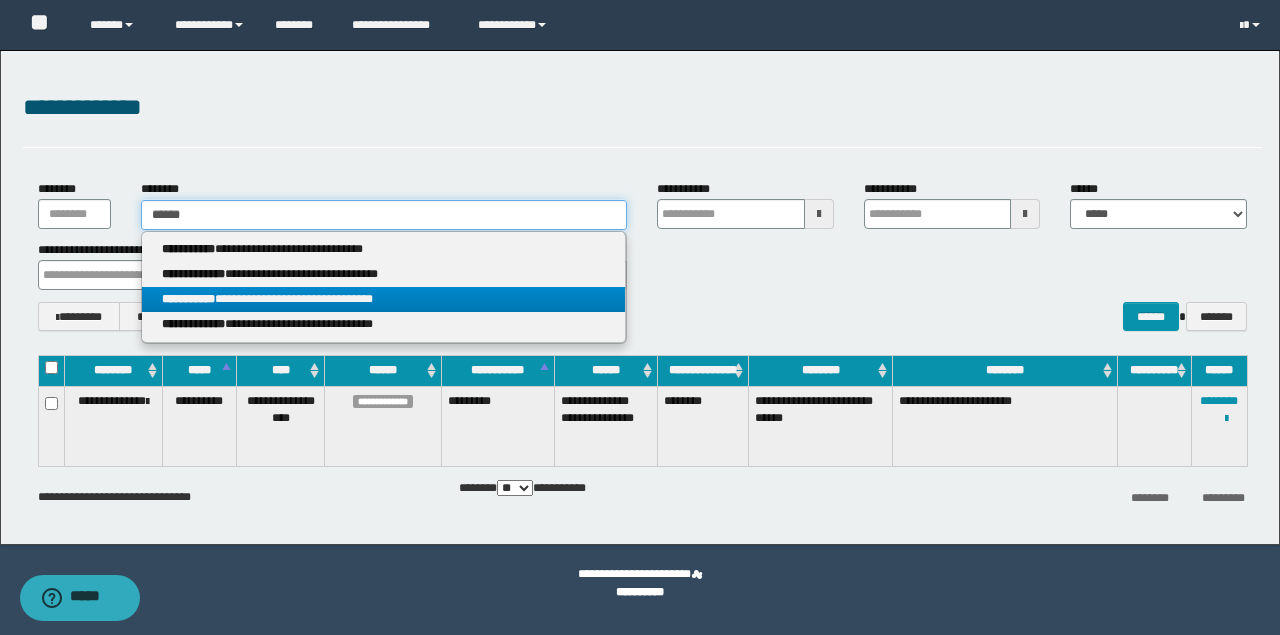 type on "*****" 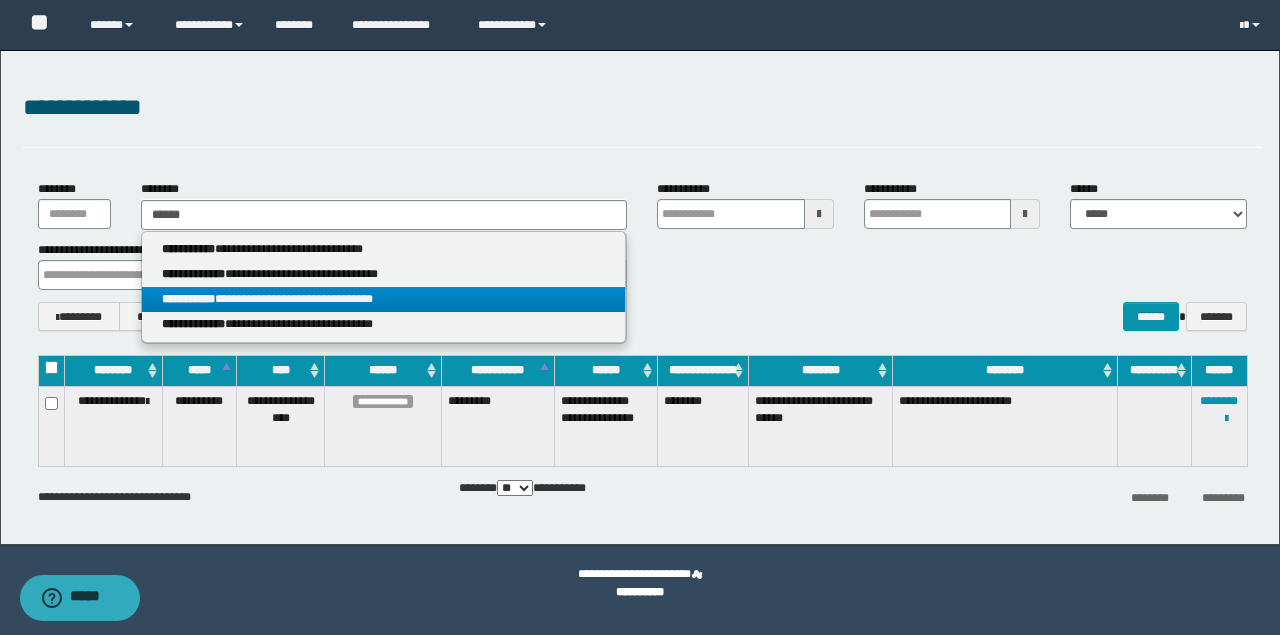 drag, startPoint x: 409, startPoint y: 303, endPoint x: 424, endPoint y: 298, distance: 15.811388 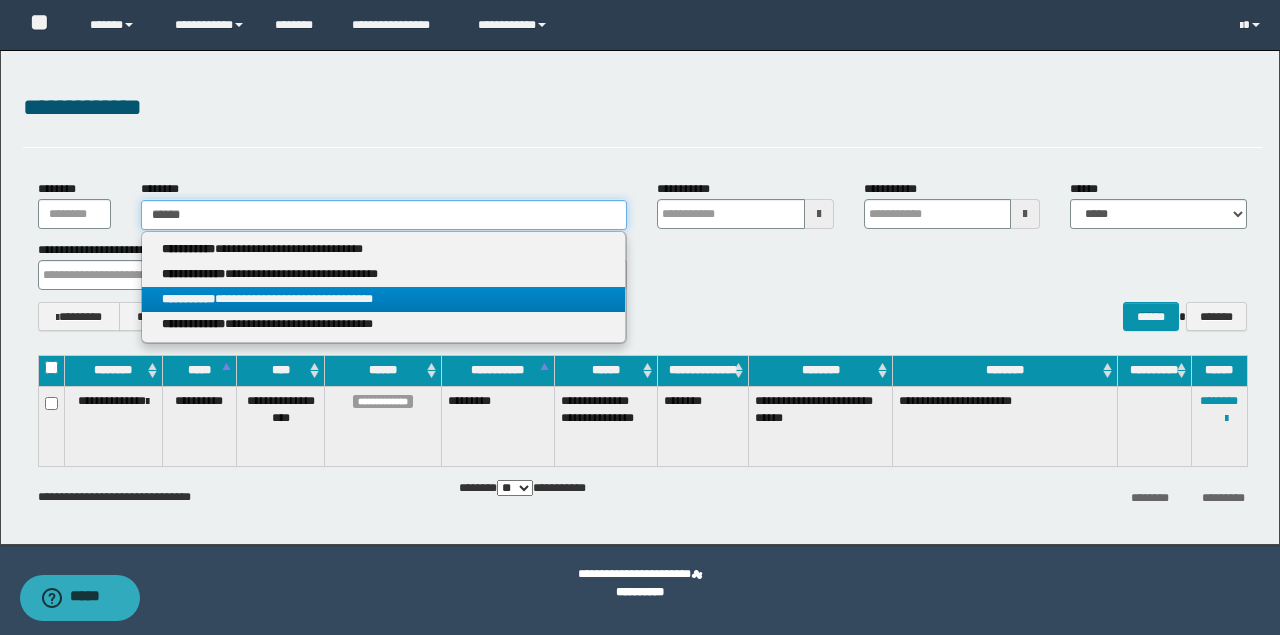 type 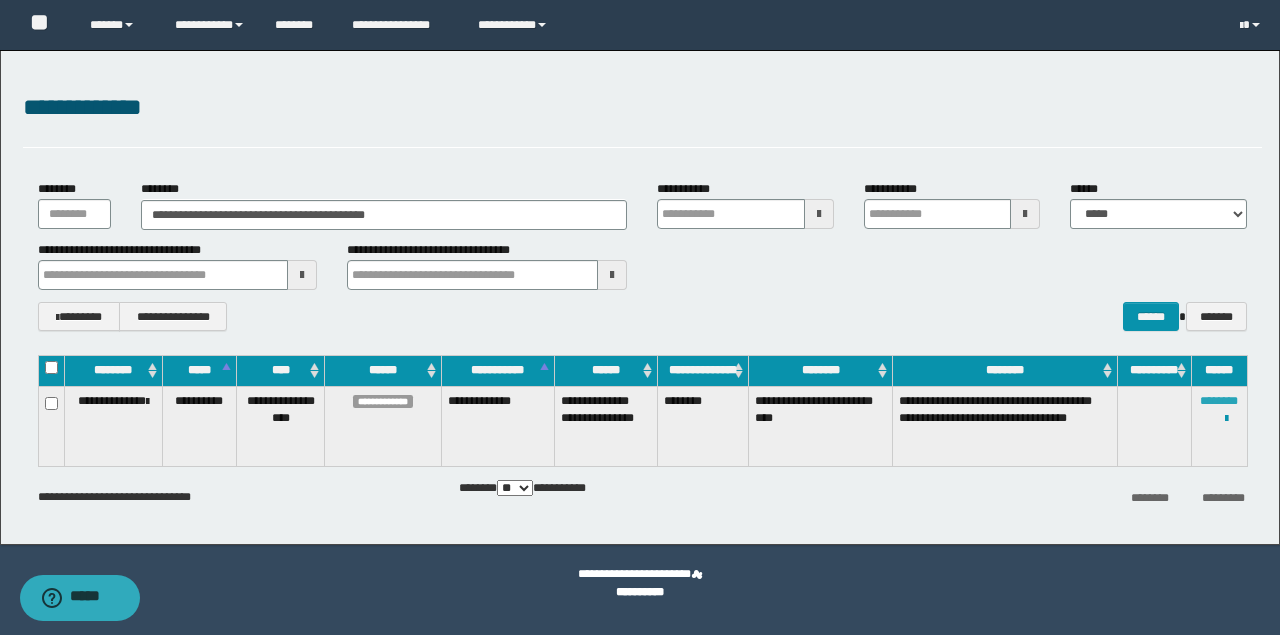 click on "********" at bounding box center [1219, 401] 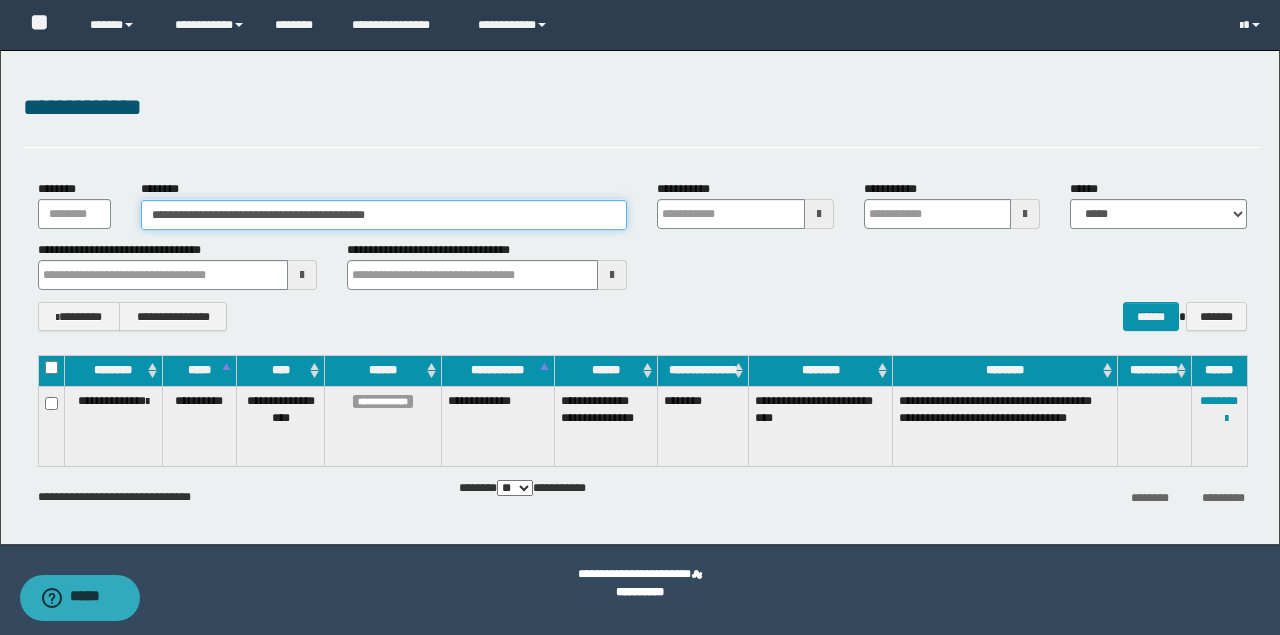 drag, startPoint x: 424, startPoint y: 216, endPoint x: 0, endPoint y: 210, distance: 424.04245 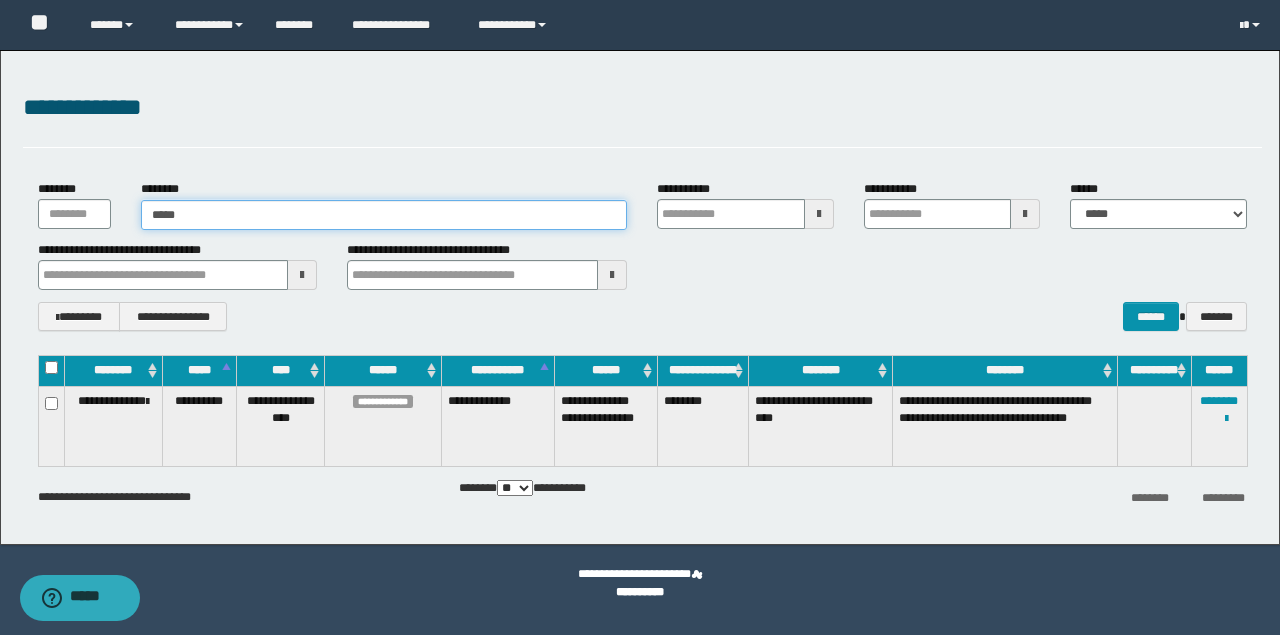 type on "******" 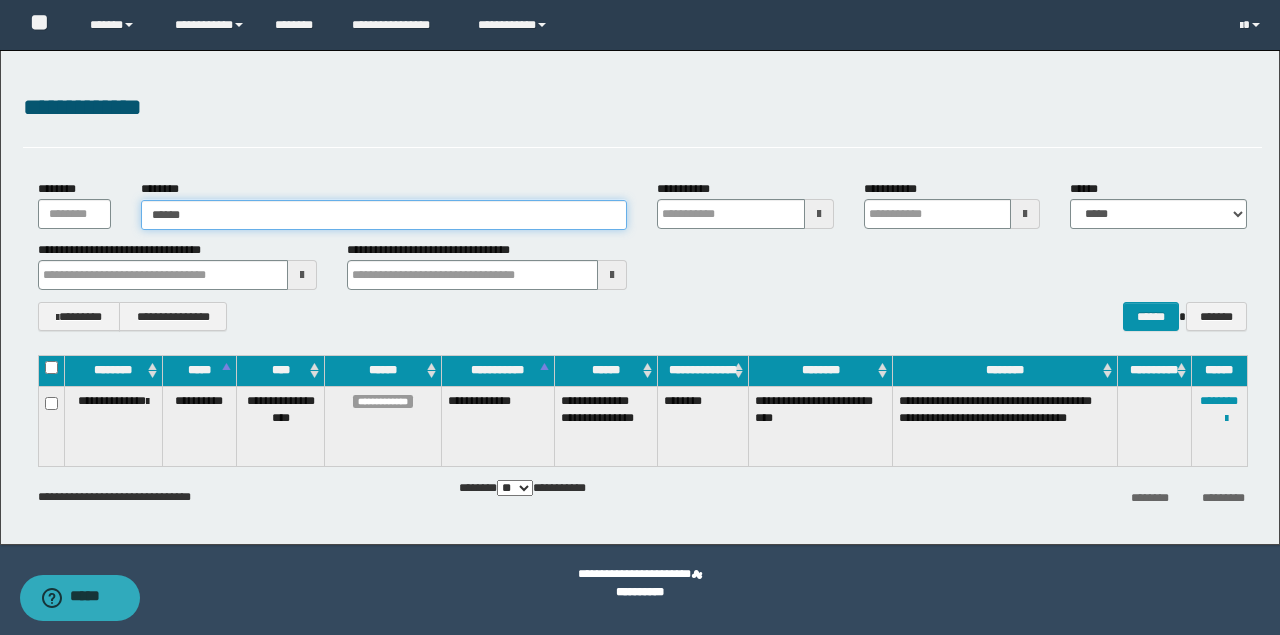 type on "******" 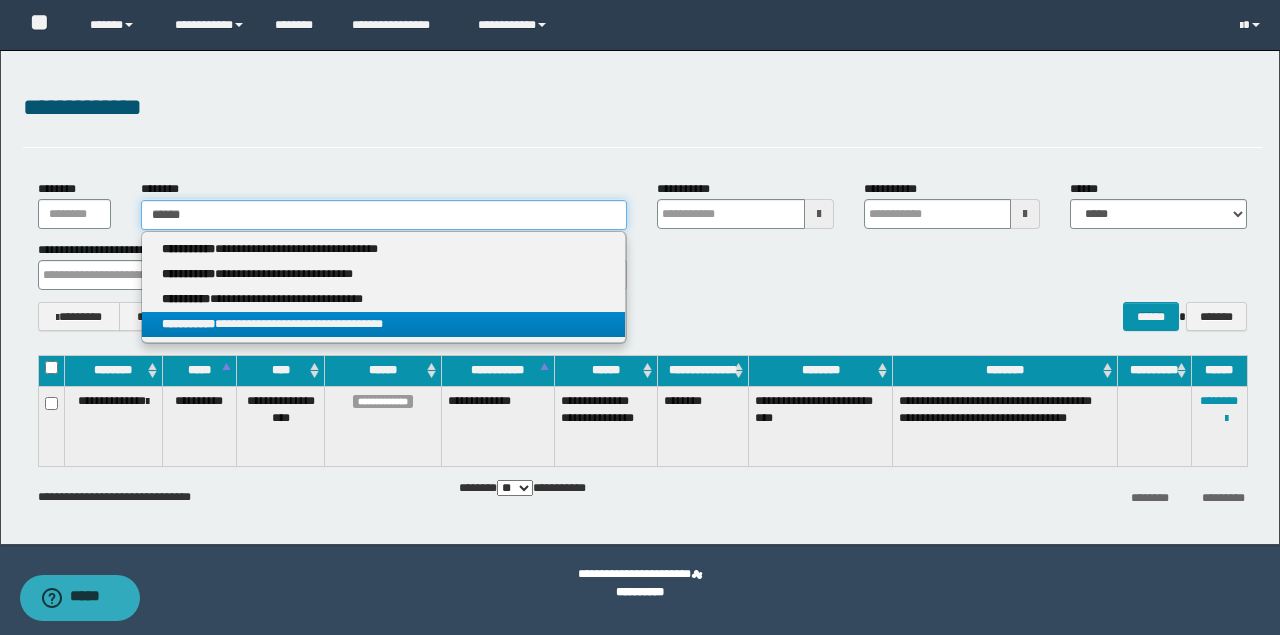 type on "******" 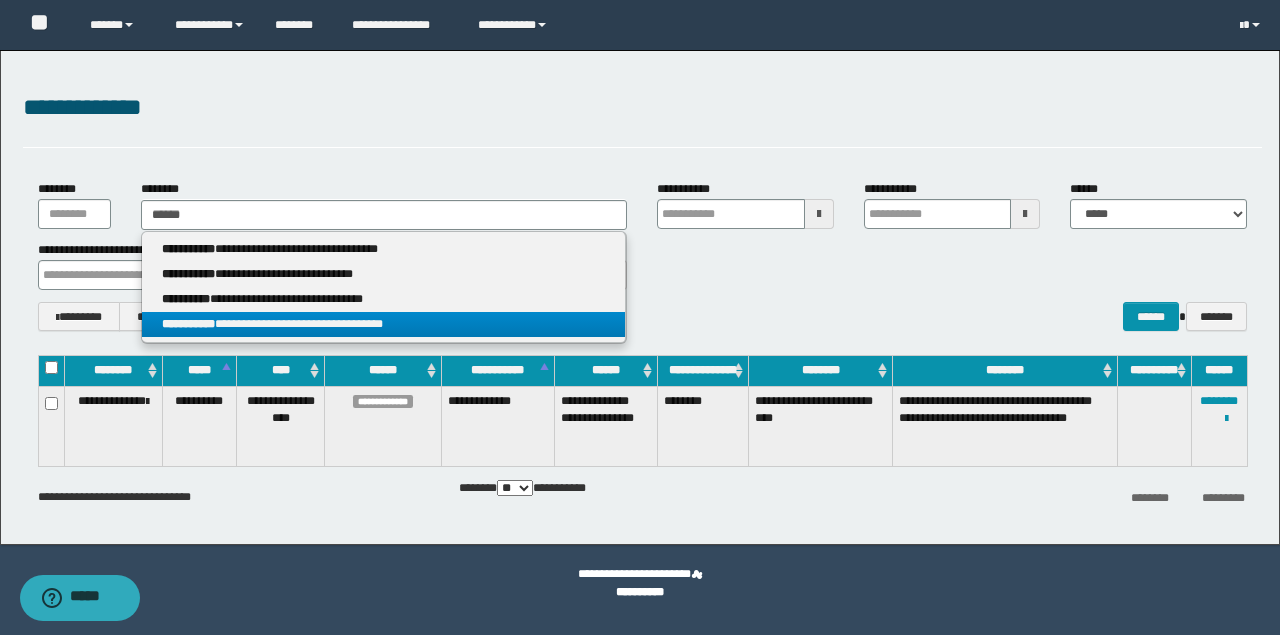 drag, startPoint x: 393, startPoint y: 318, endPoint x: 497, endPoint y: 317, distance: 104.00481 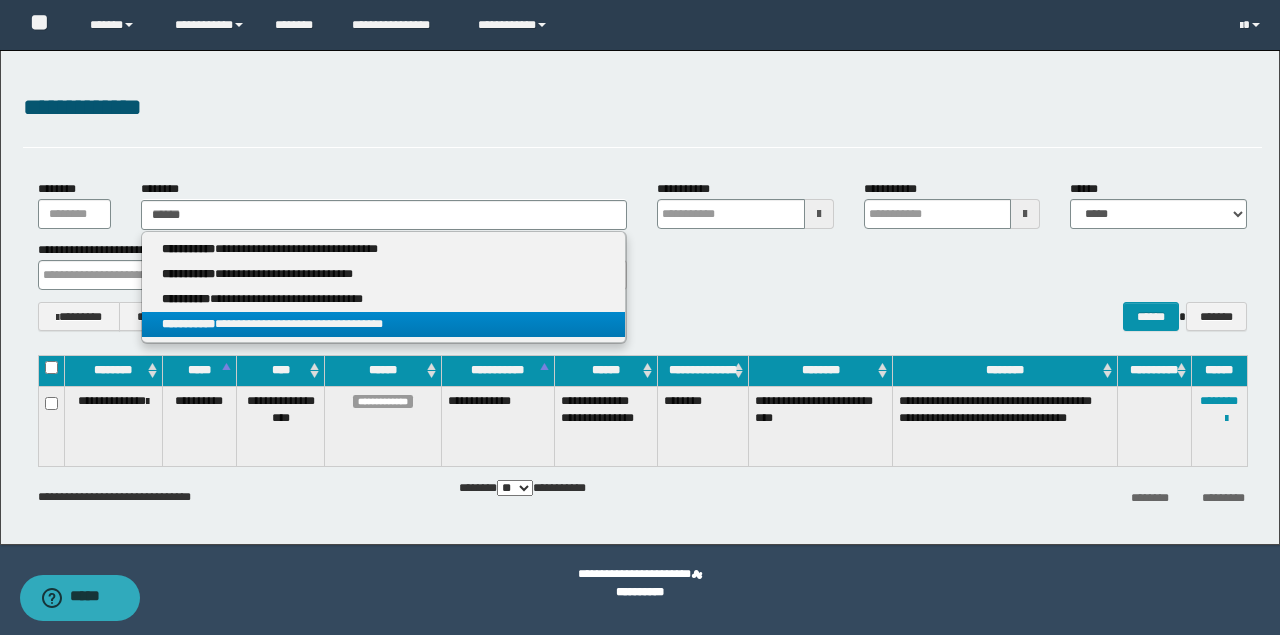 click on "**********" at bounding box center (384, 324) 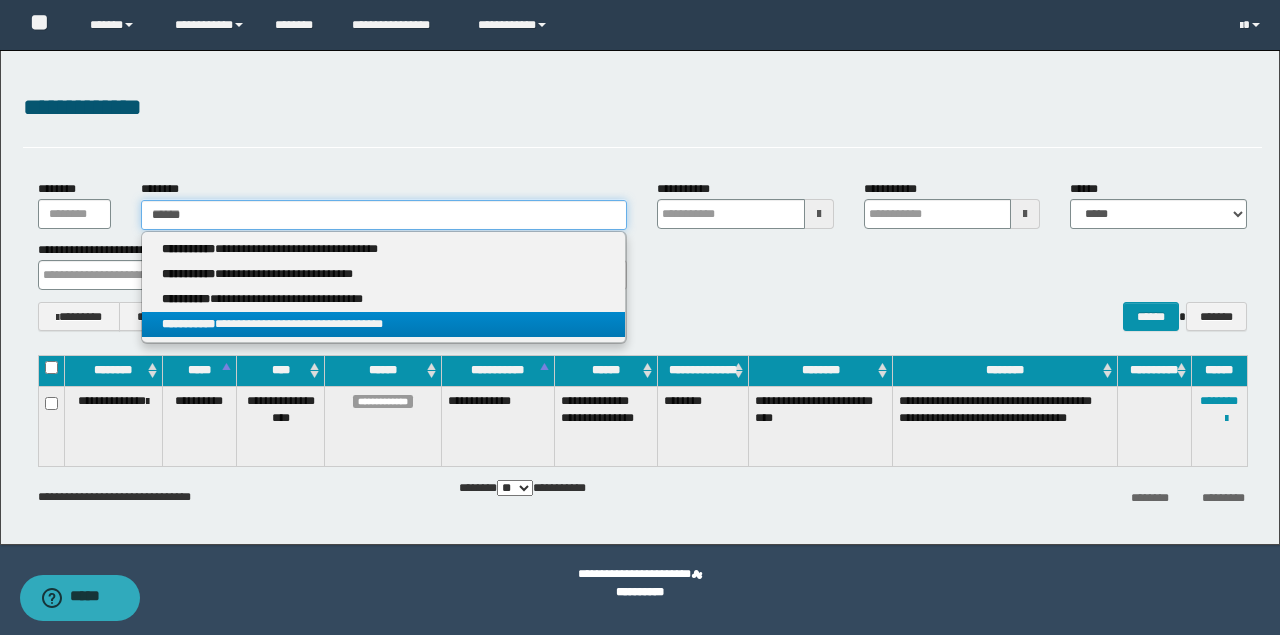 type 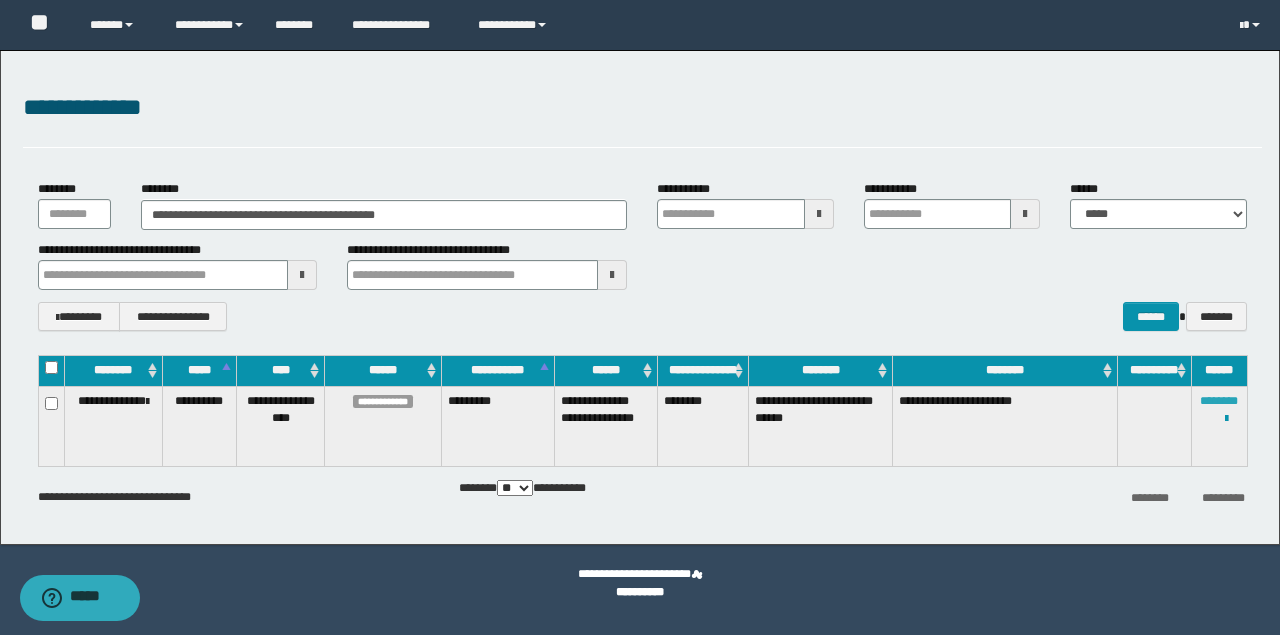 click on "********" at bounding box center (1219, 401) 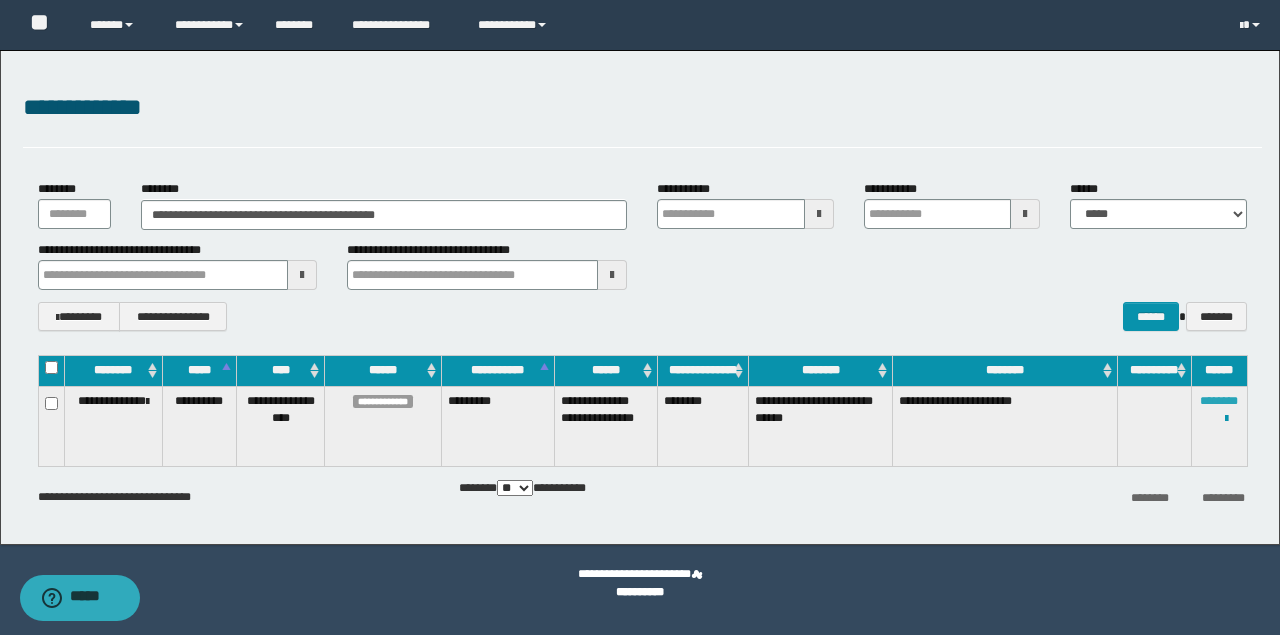 click on "********" at bounding box center [1219, 401] 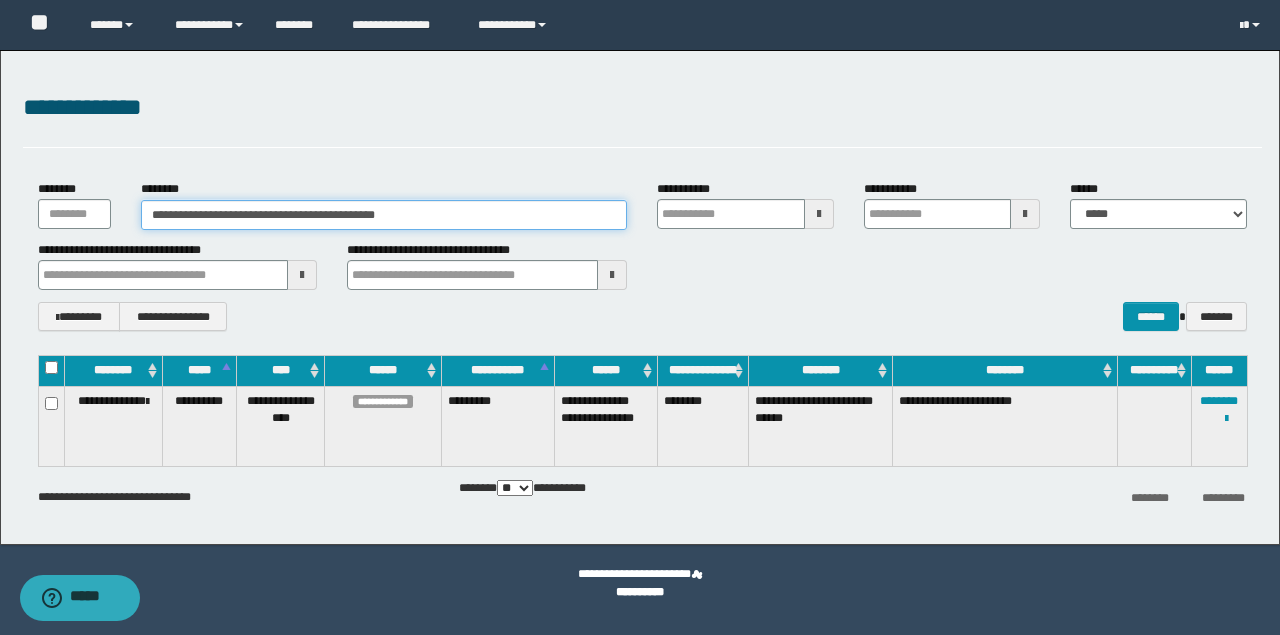 click on "**********" at bounding box center [640, 297] 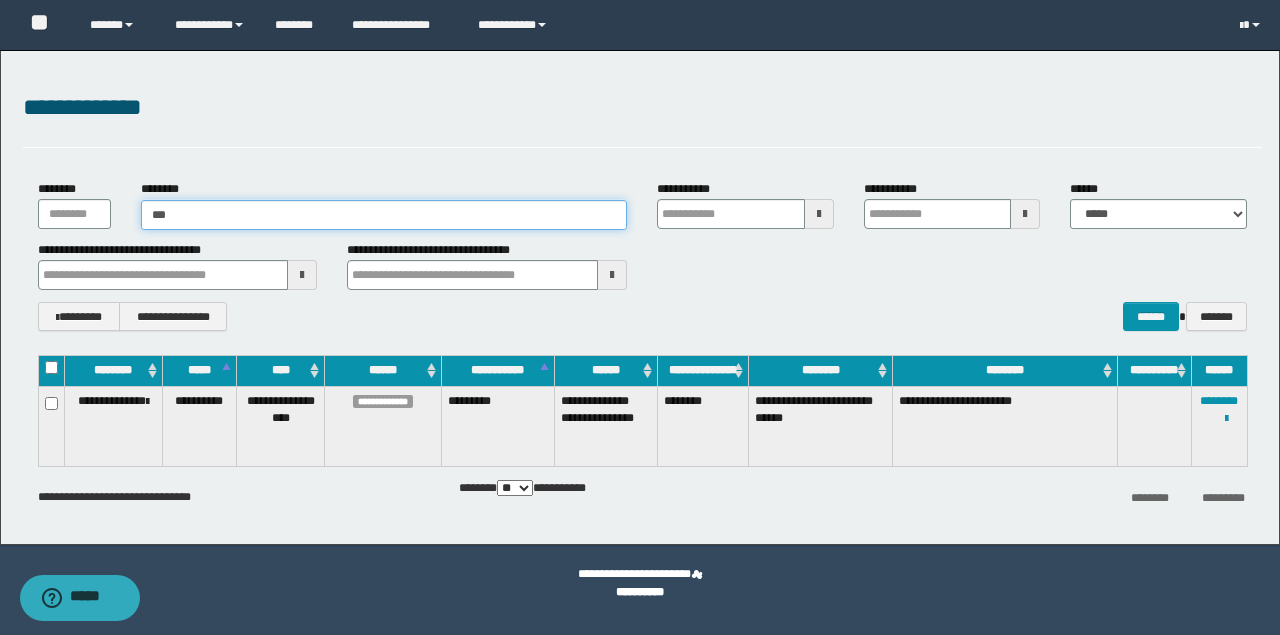 type on "****" 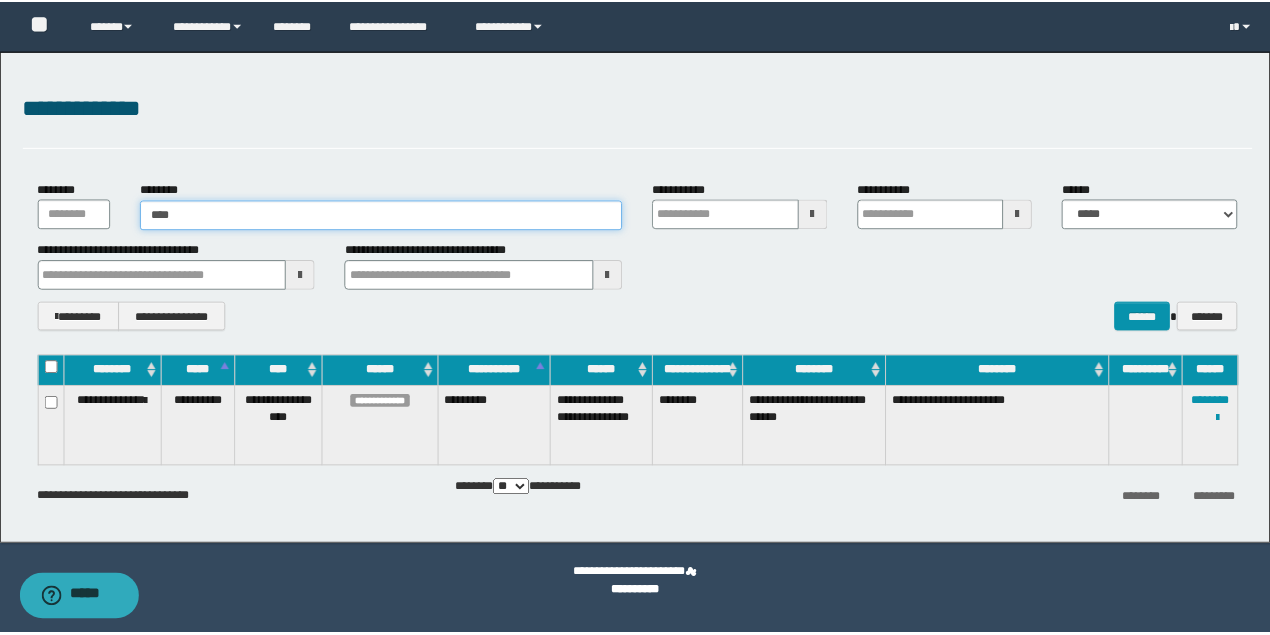 type on "****" 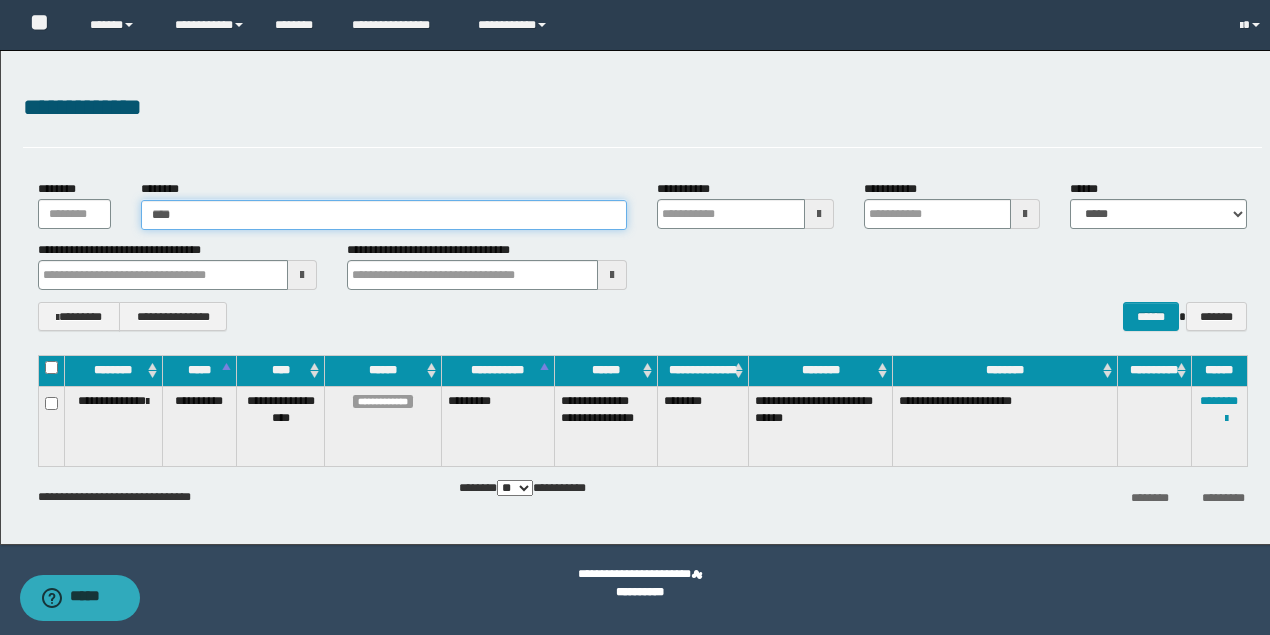type 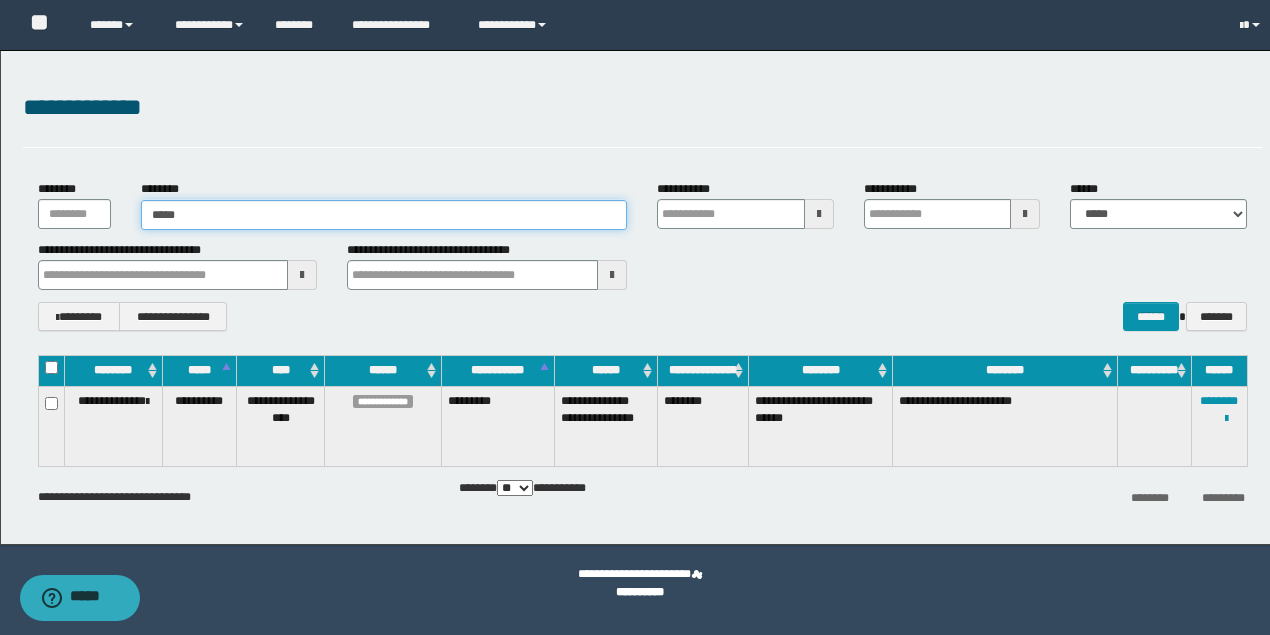 type on "*****" 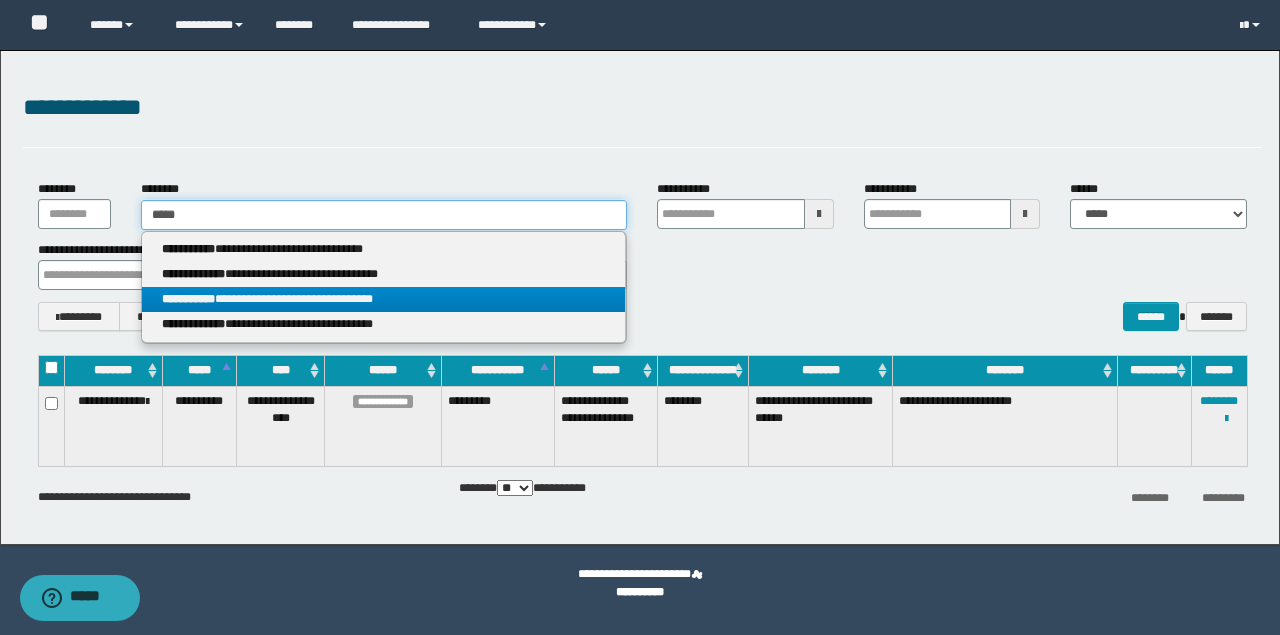 type on "*****" 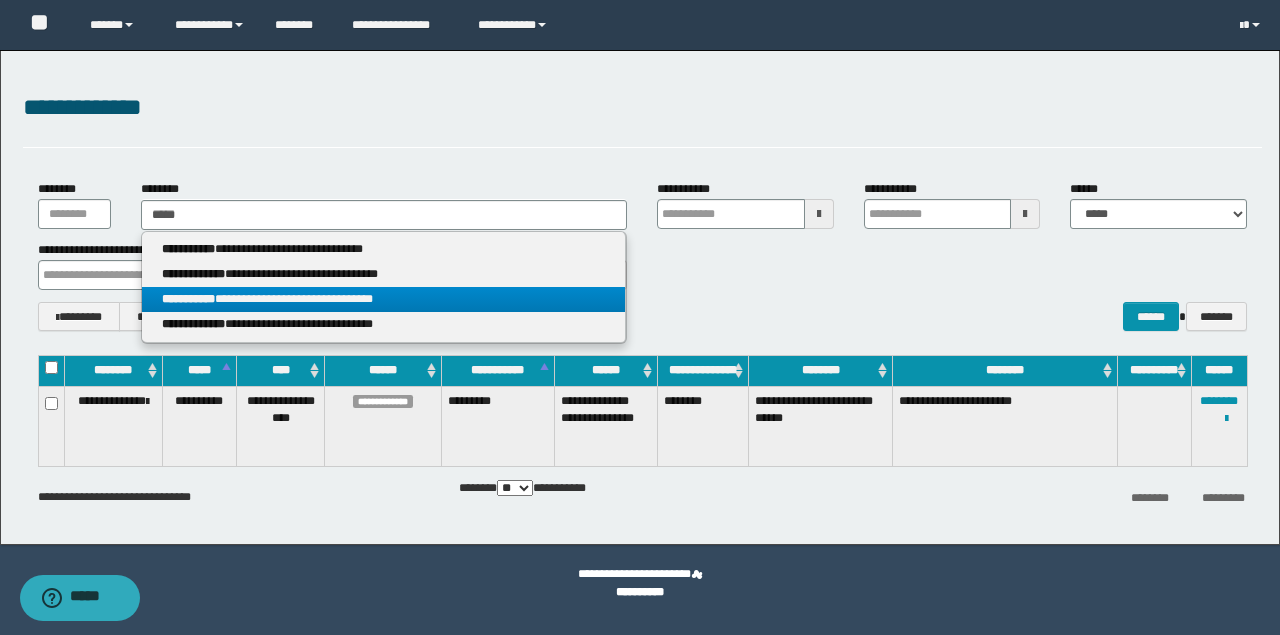 click on "**********" at bounding box center [384, 299] 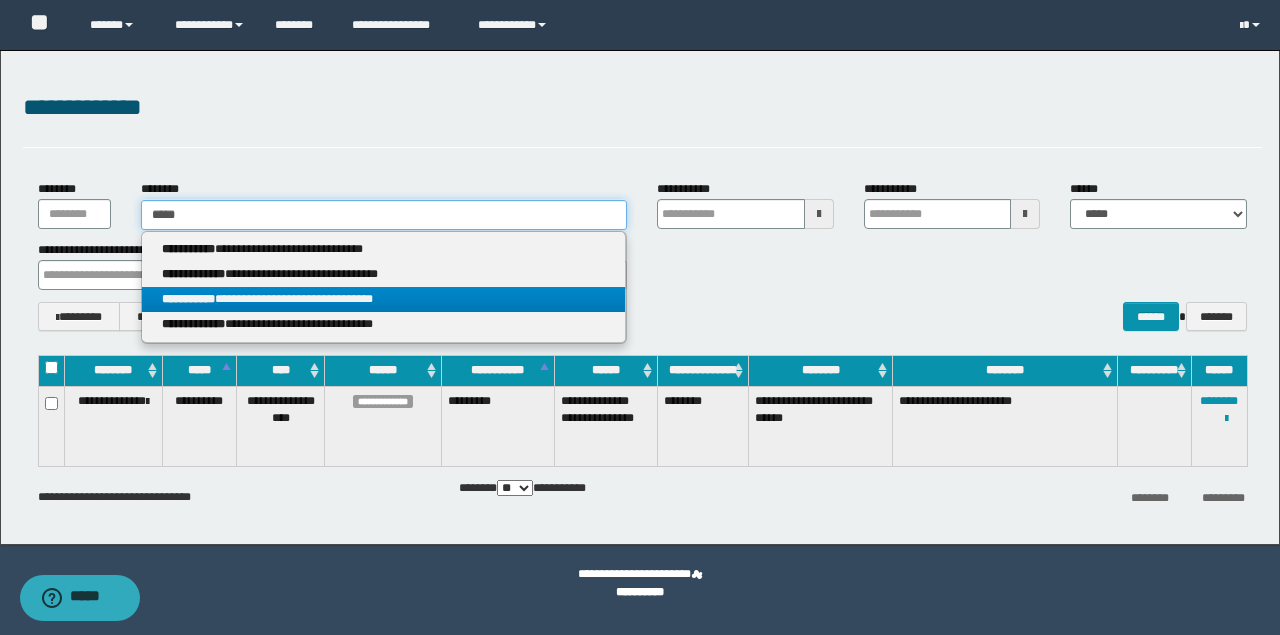 type 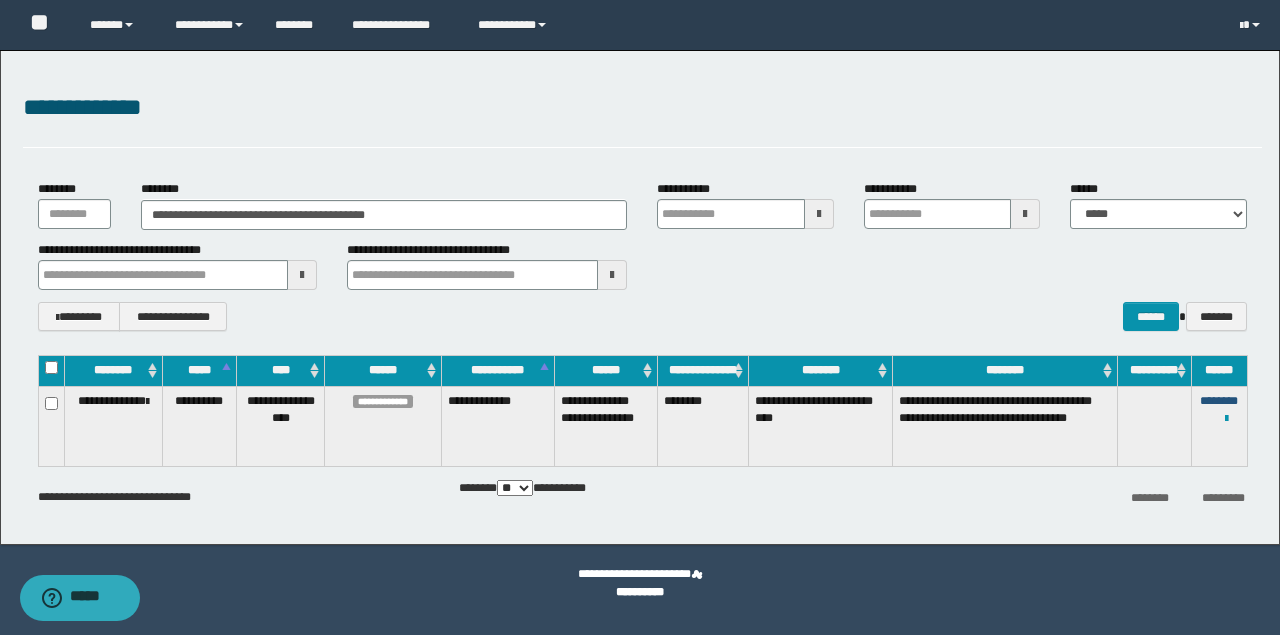 click on "********" at bounding box center [1219, 401] 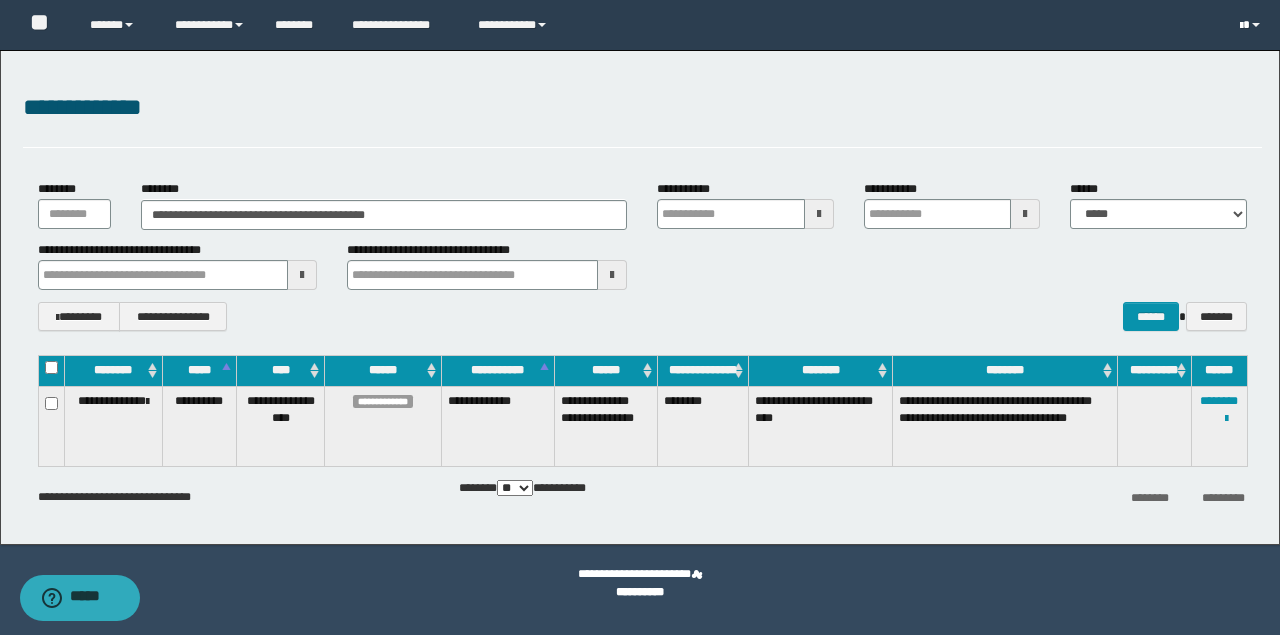click at bounding box center (1252, 25) 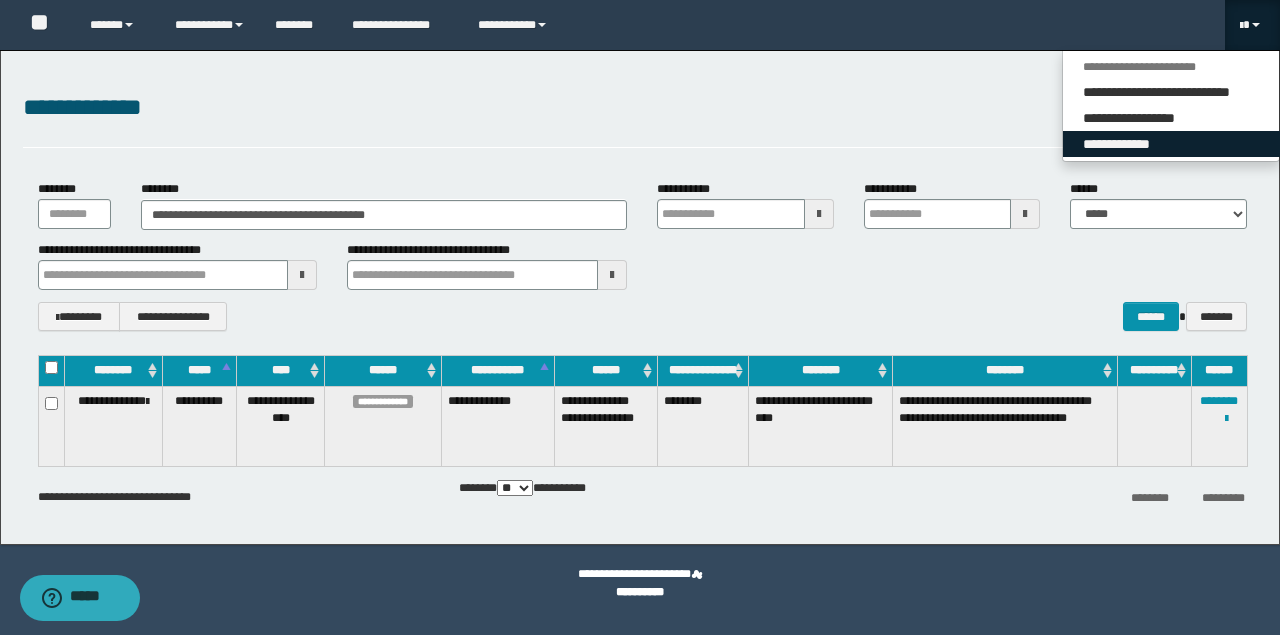 click on "**********" at bounding box center (1171, 144) 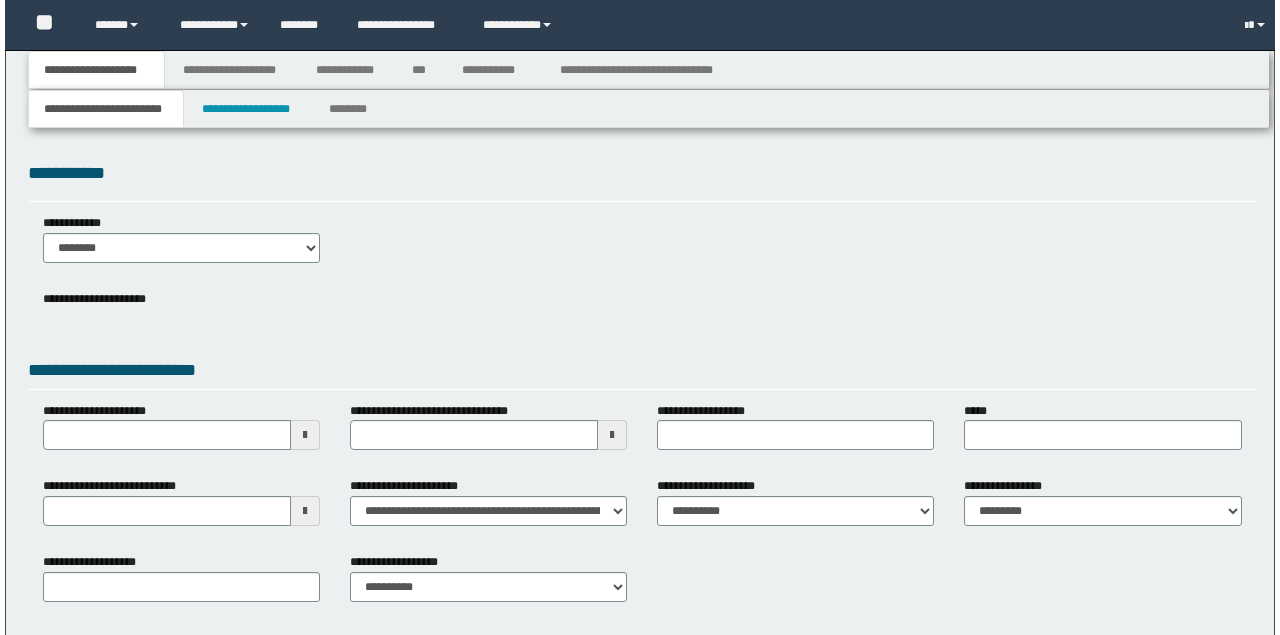 scroll, scrollTop: 0, scrollLeft: 0, axis: both 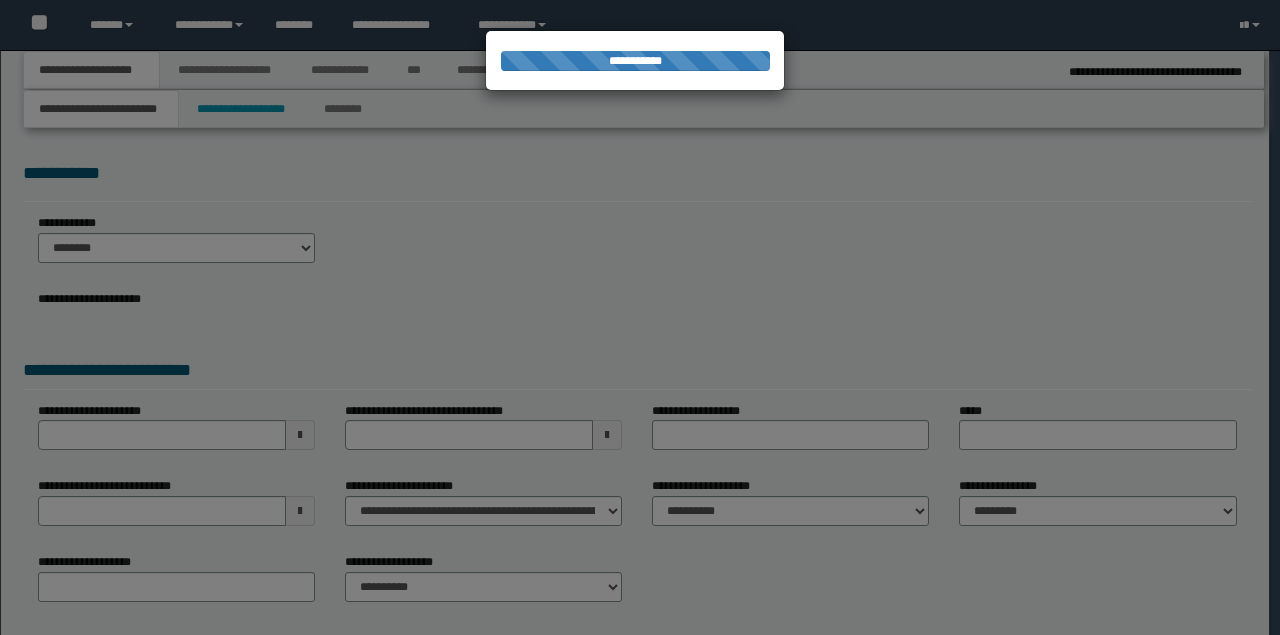 select on "*" 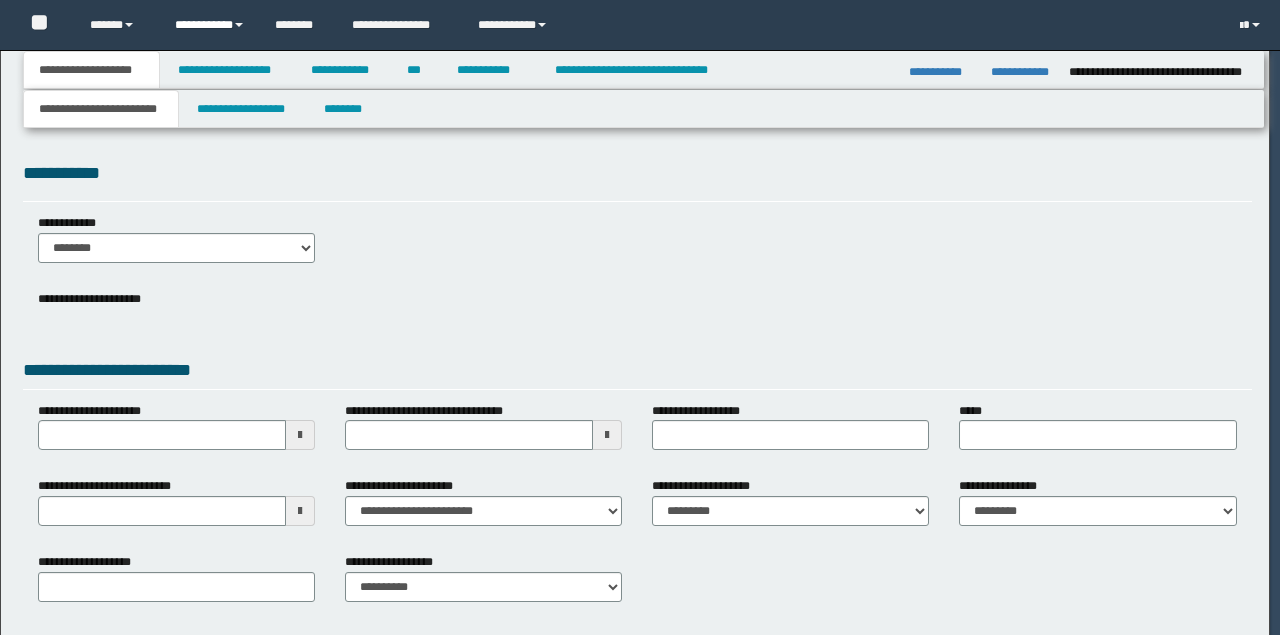 scroll, scrollTop: 0, scrollLeft: 0, axis: both 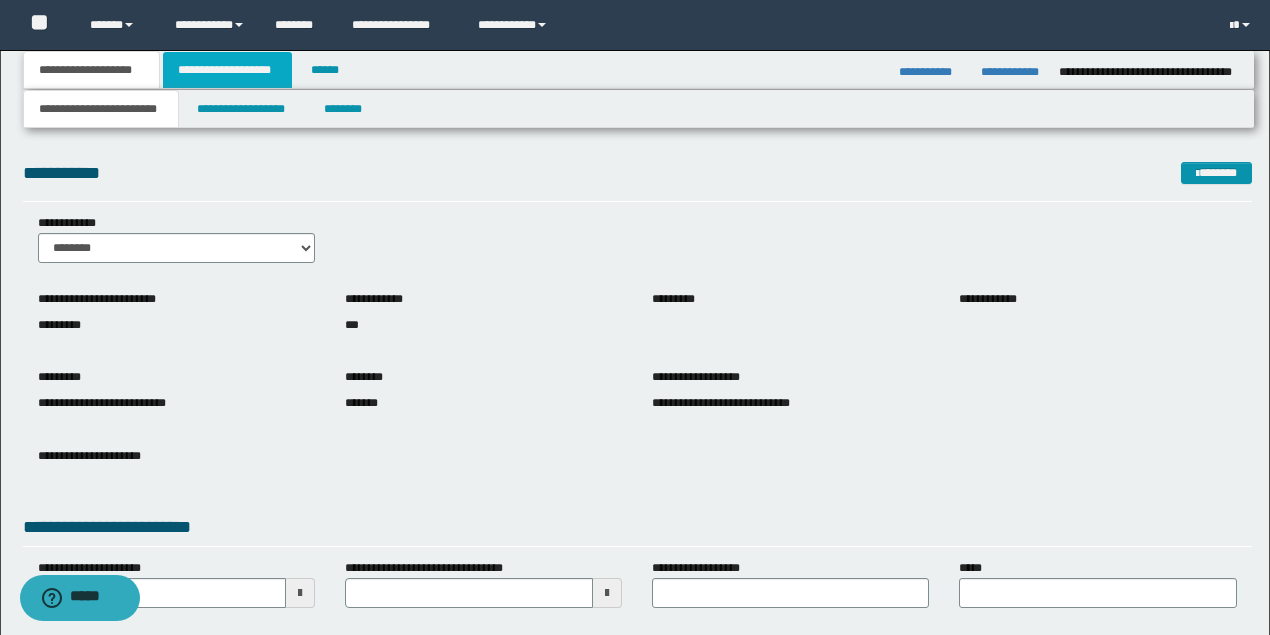 click on "**********" at bounding box center (227, 70) 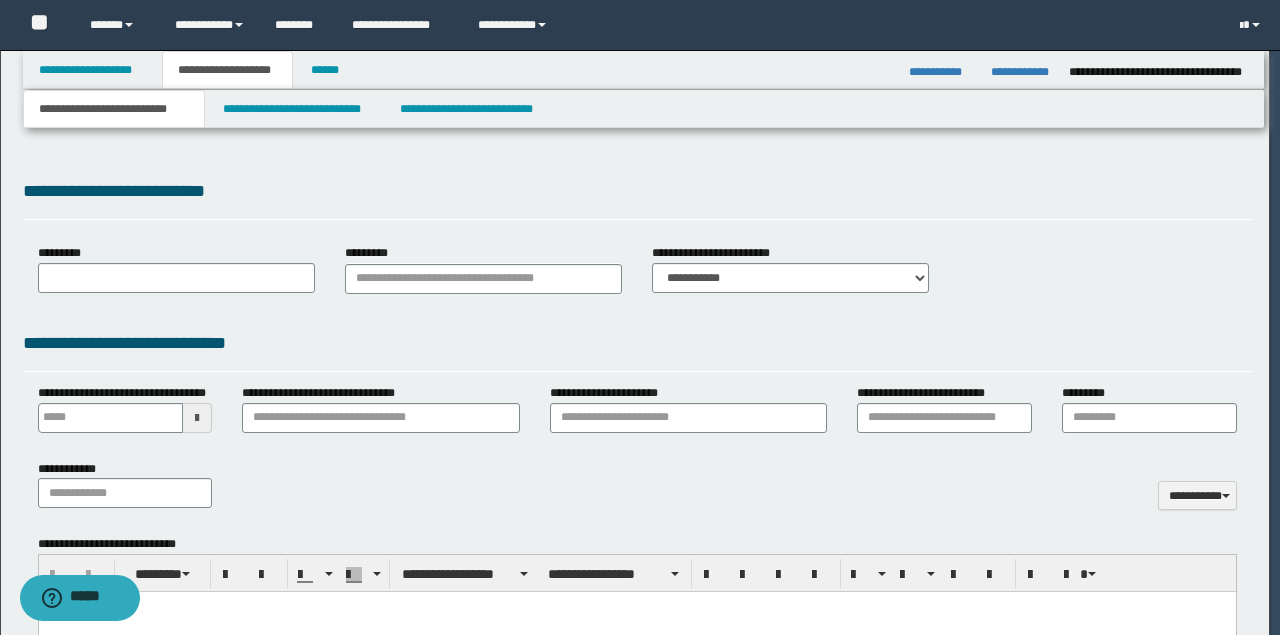 scroll, scrollTop: 0, scrollLeft: 0, axis: both 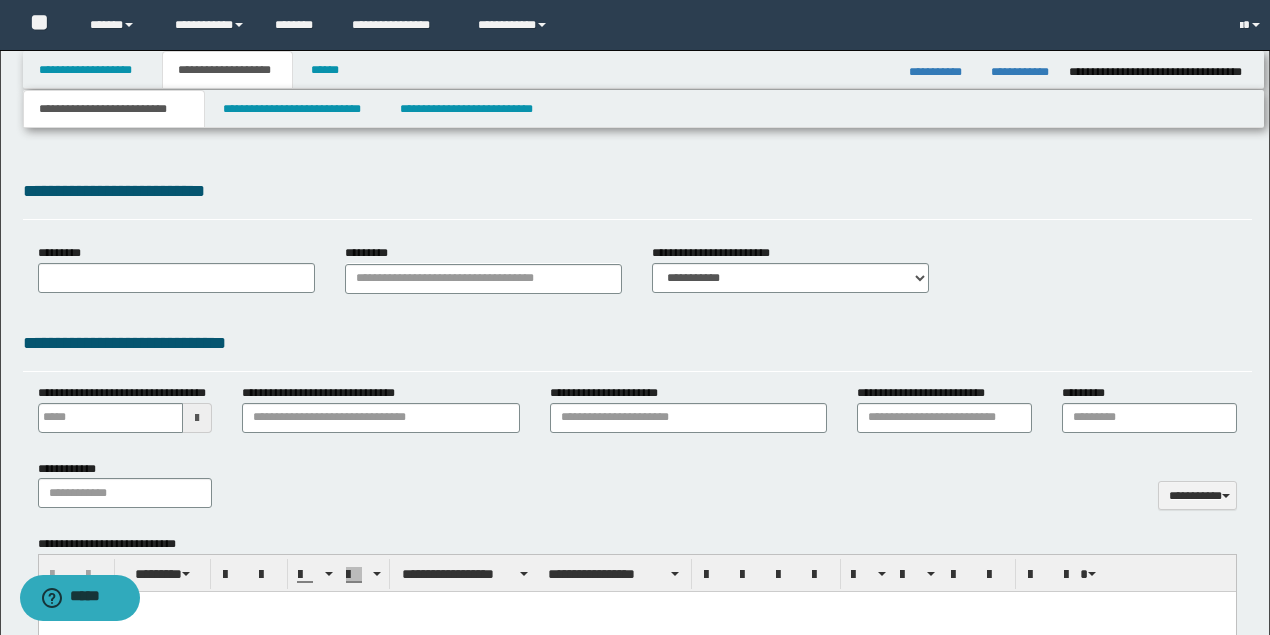 type 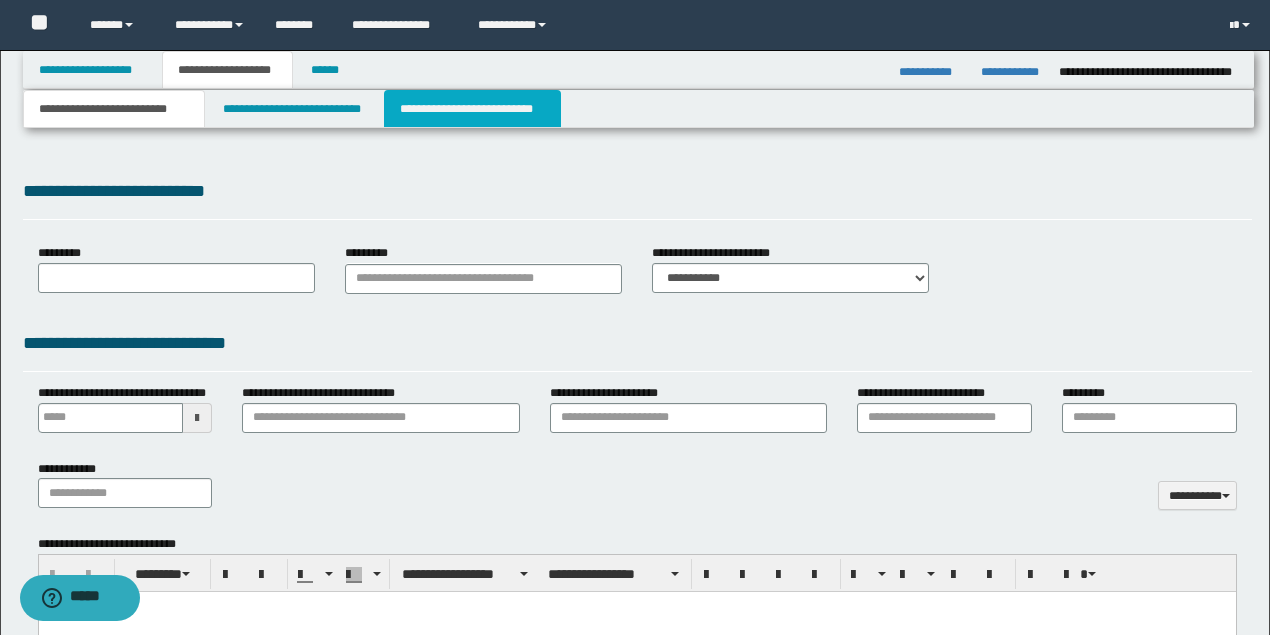 select on "*" 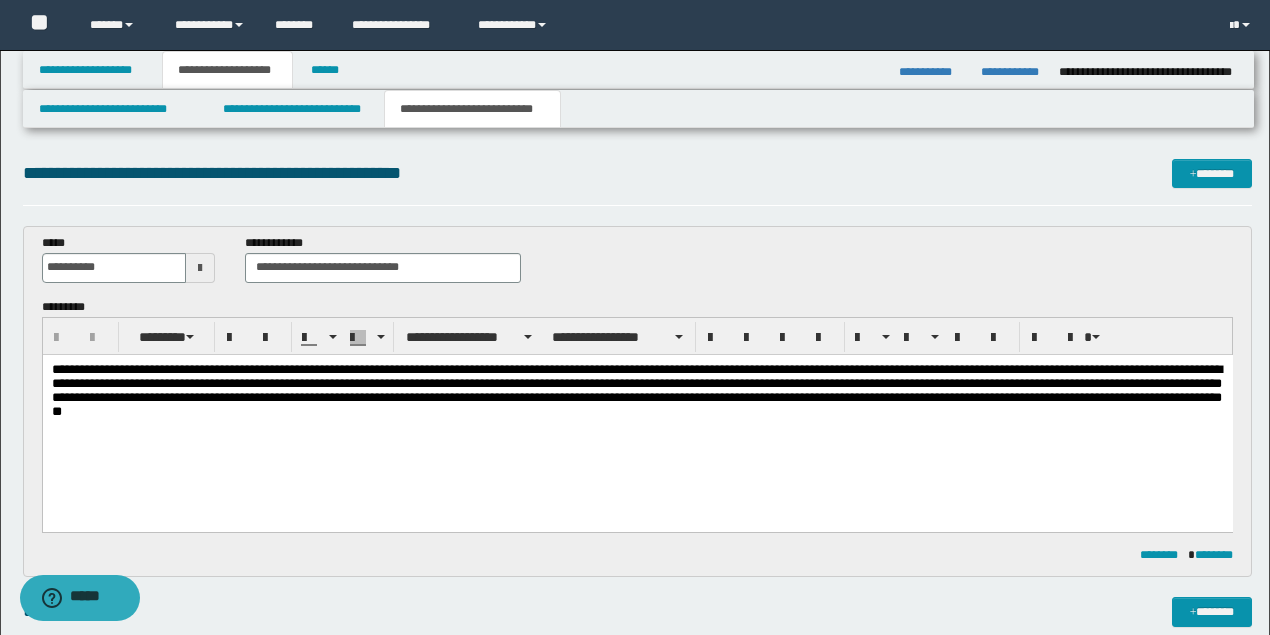 scroll, scrollTop: 0, scrollLeft: 0, axis: both 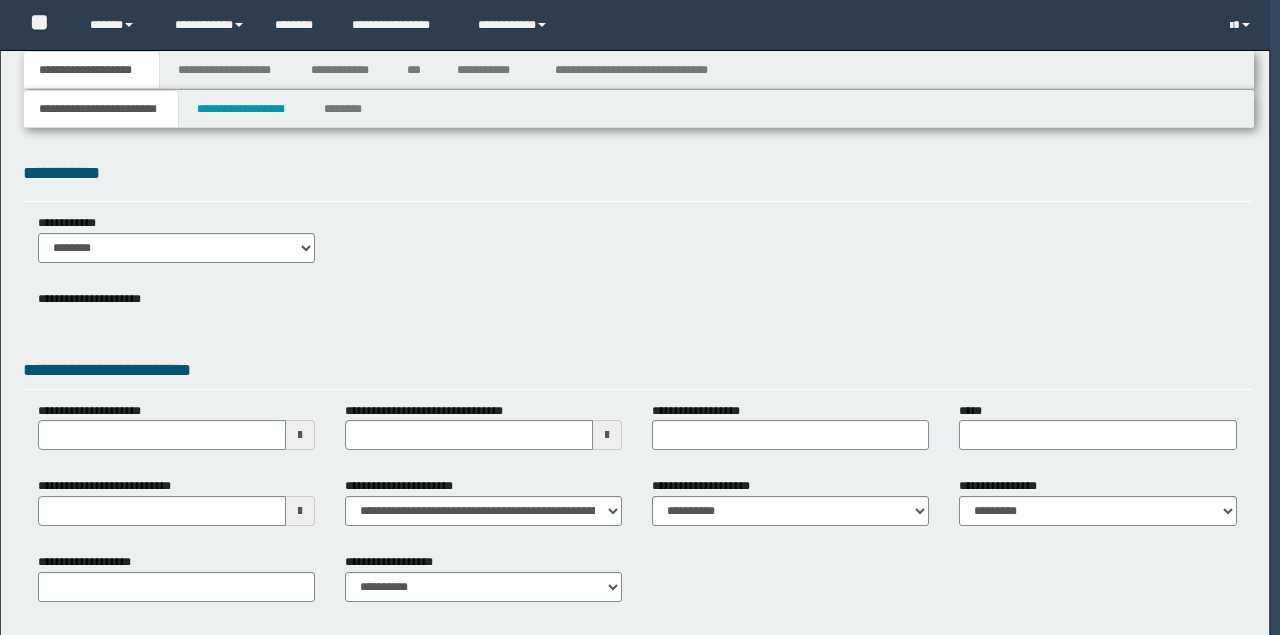 type 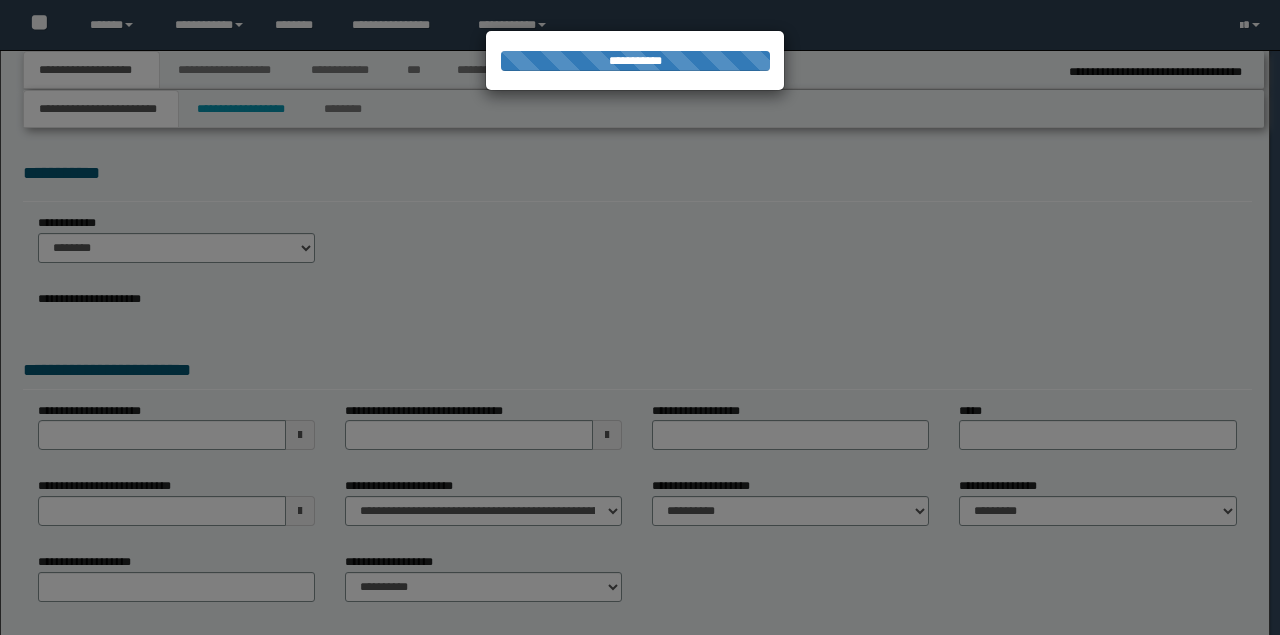 scroll, scrollTop: 0, scrollLeft: 0, axis: both 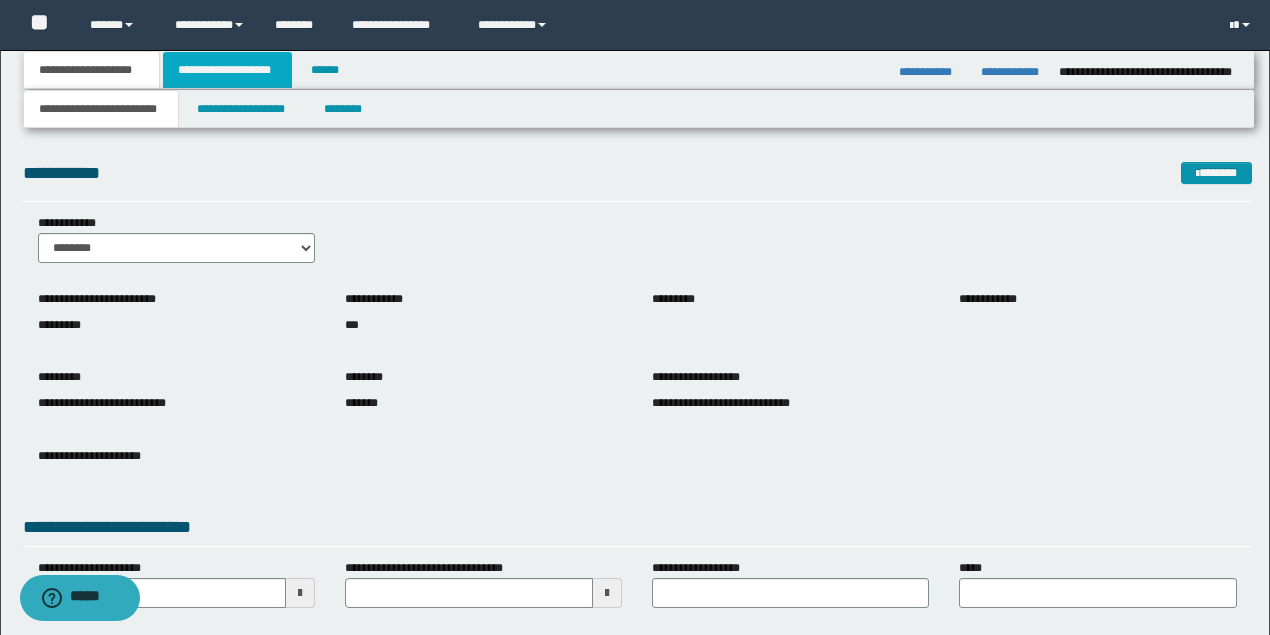 click on "**********" at bounding box center (227, 70) 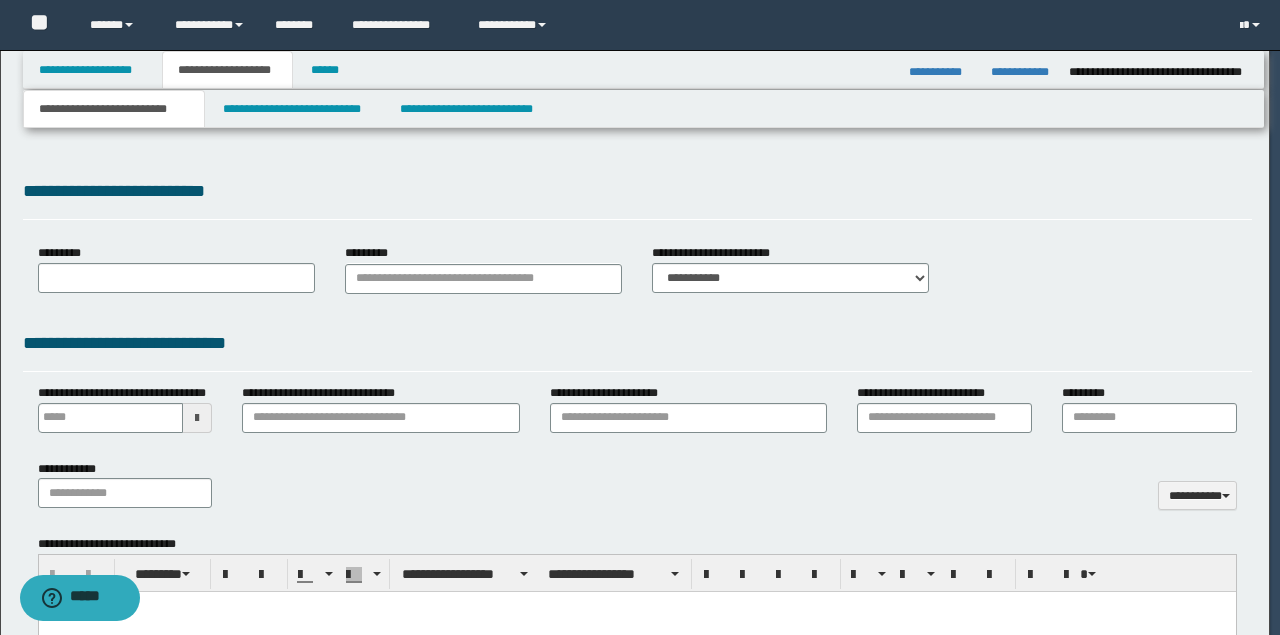 type 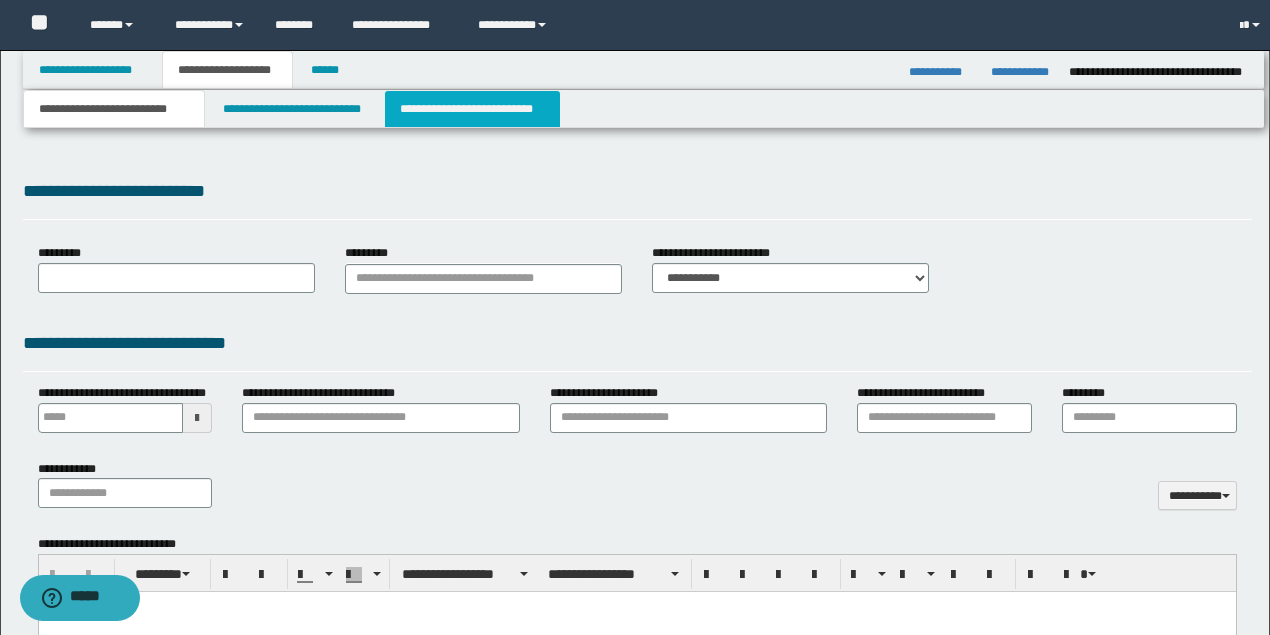 select on "*" 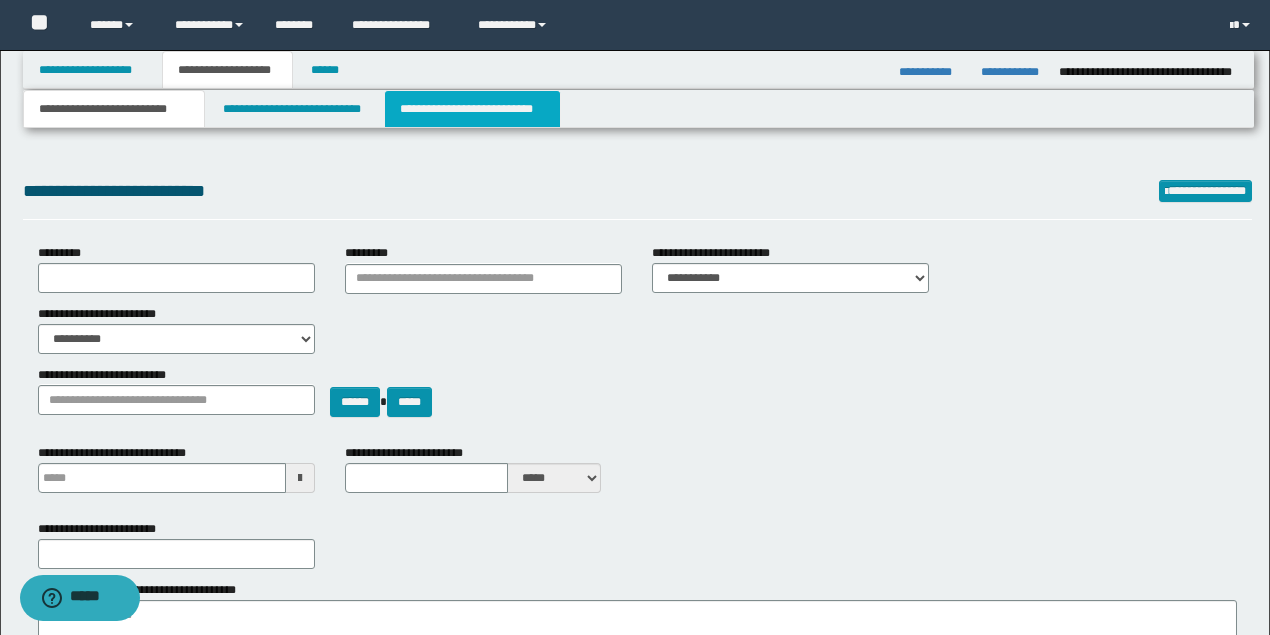 click on "**********" at bounding box center [472, 109] 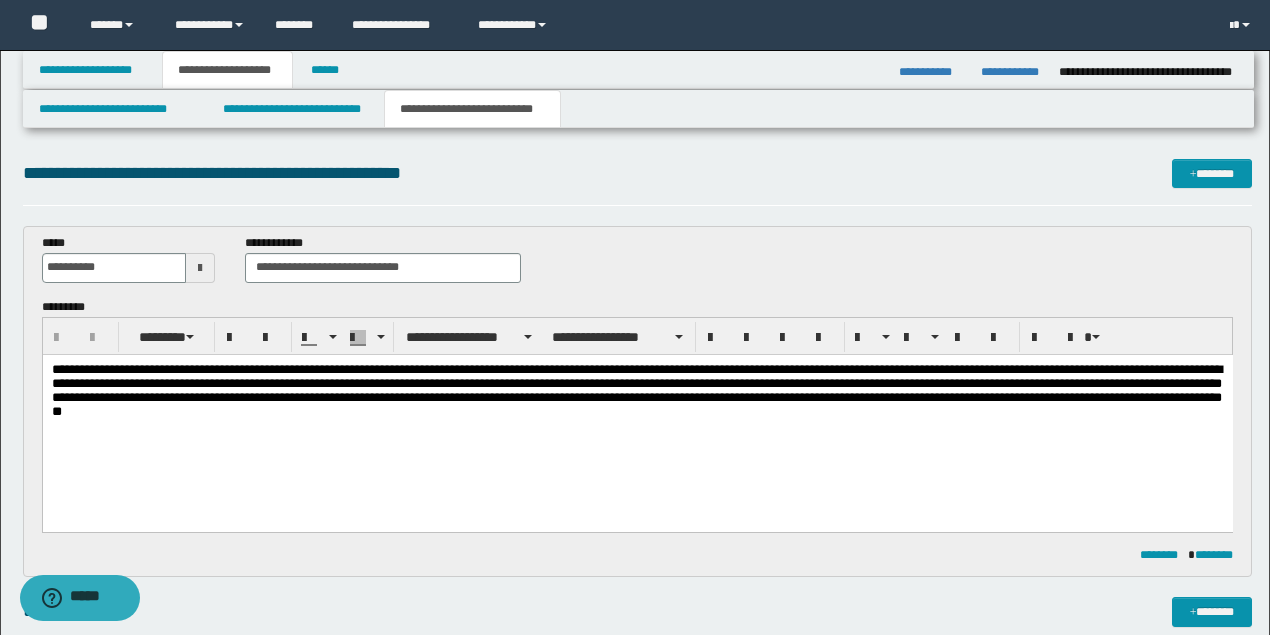 scroll, scrollTop: 0, scrollLeft: 0, axis: both 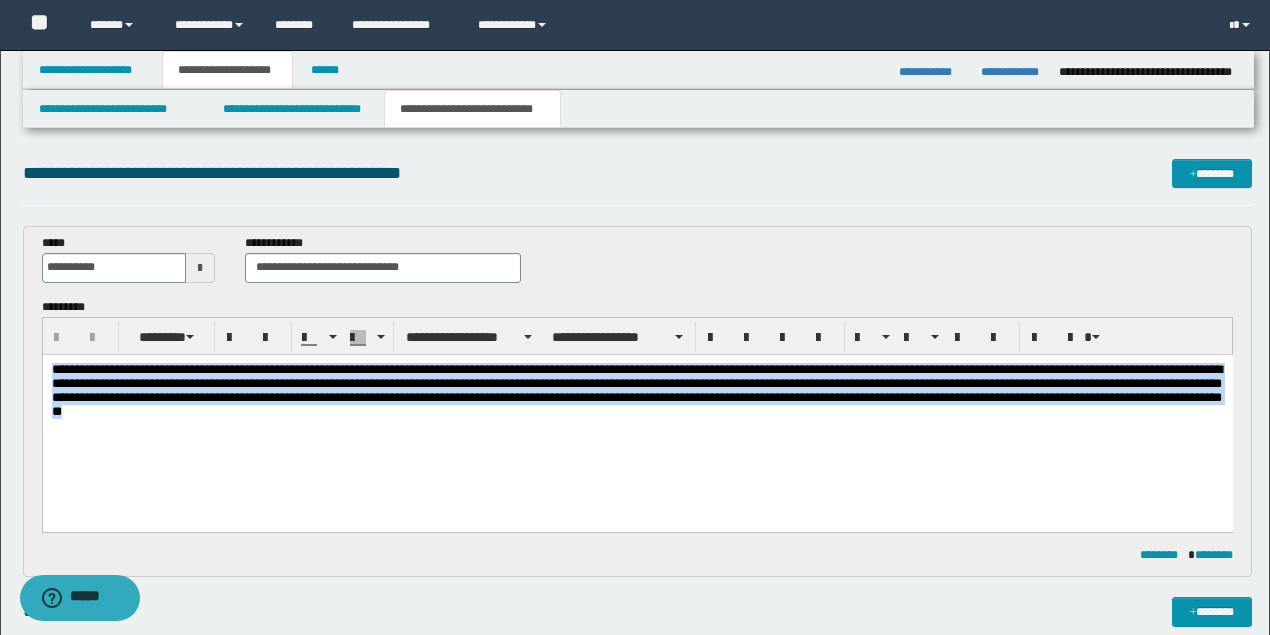 drag, startPoint x: 439, startPoint y: 424, endPoint x: 117, endPoint y: 373, distance: 326.0138 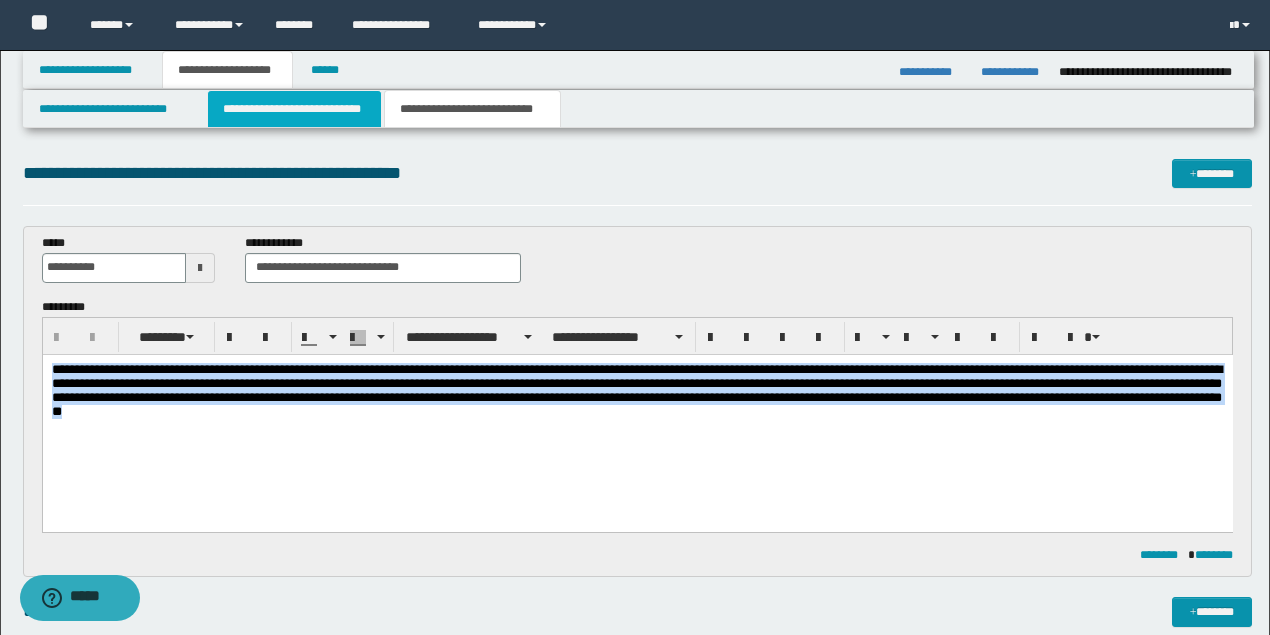 type 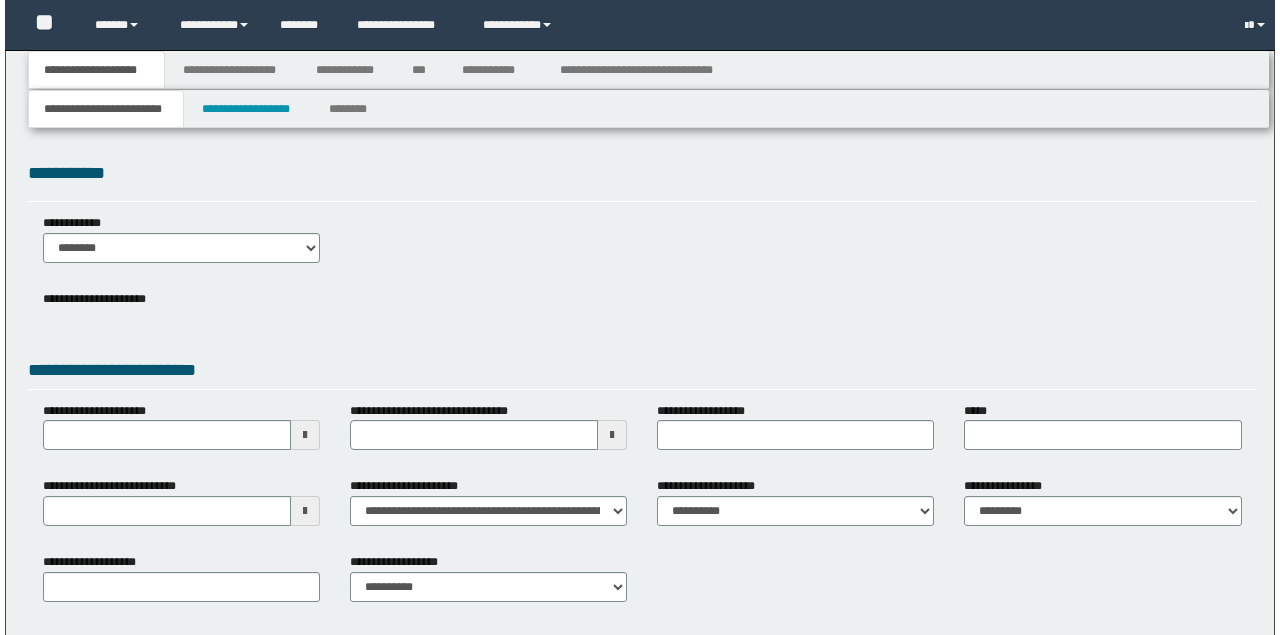scroll, scrollTop: 0, scrollLeft: 0, axis: both 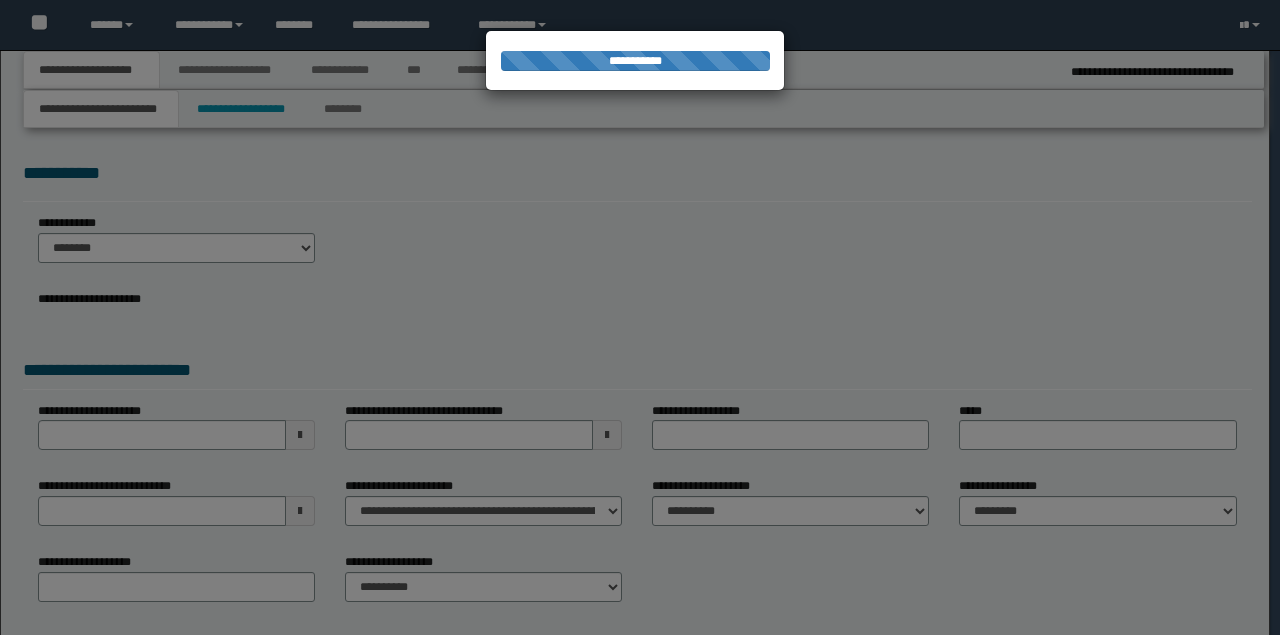 select on "*" 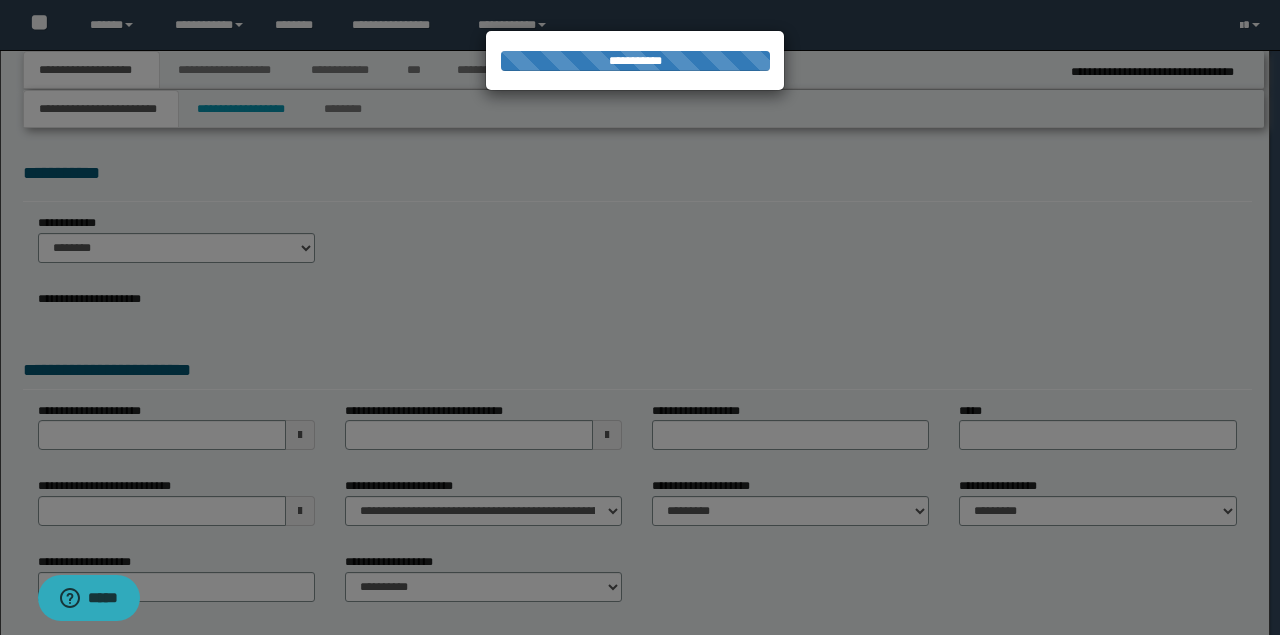 scroll, scrollTop: 0, scrollLeft: 0, axis: both 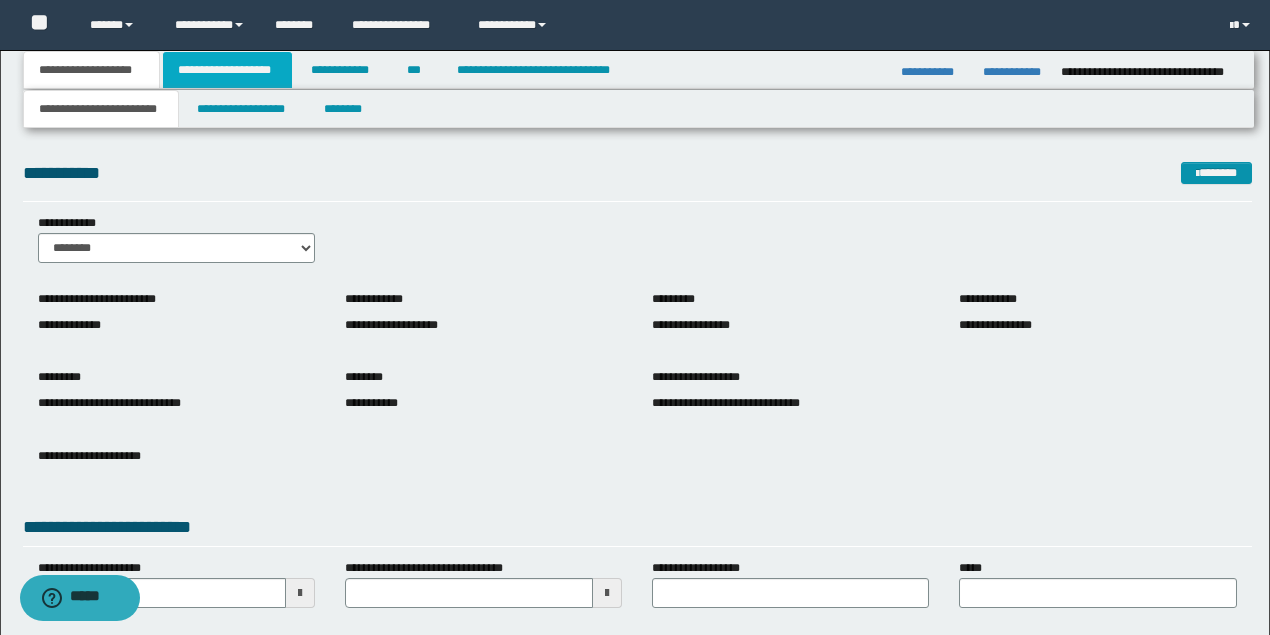click on "**********" at bounding box center (227, 70) 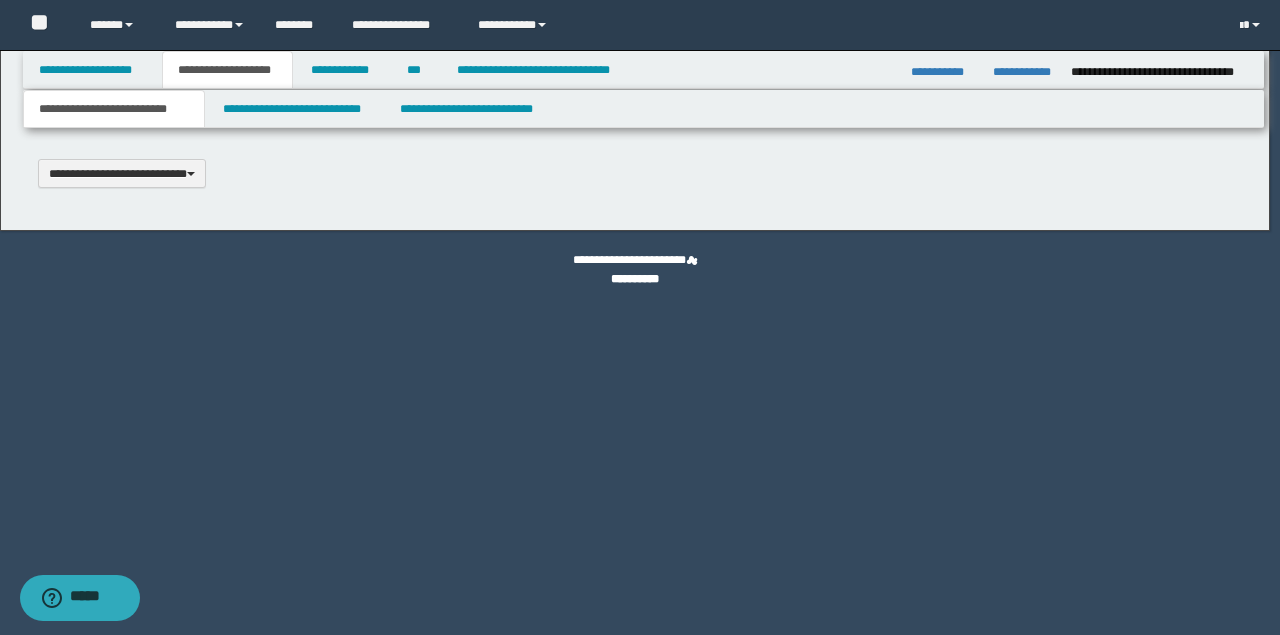 scroll, scrollTop: 0, scrollLeft: 0, axis: both 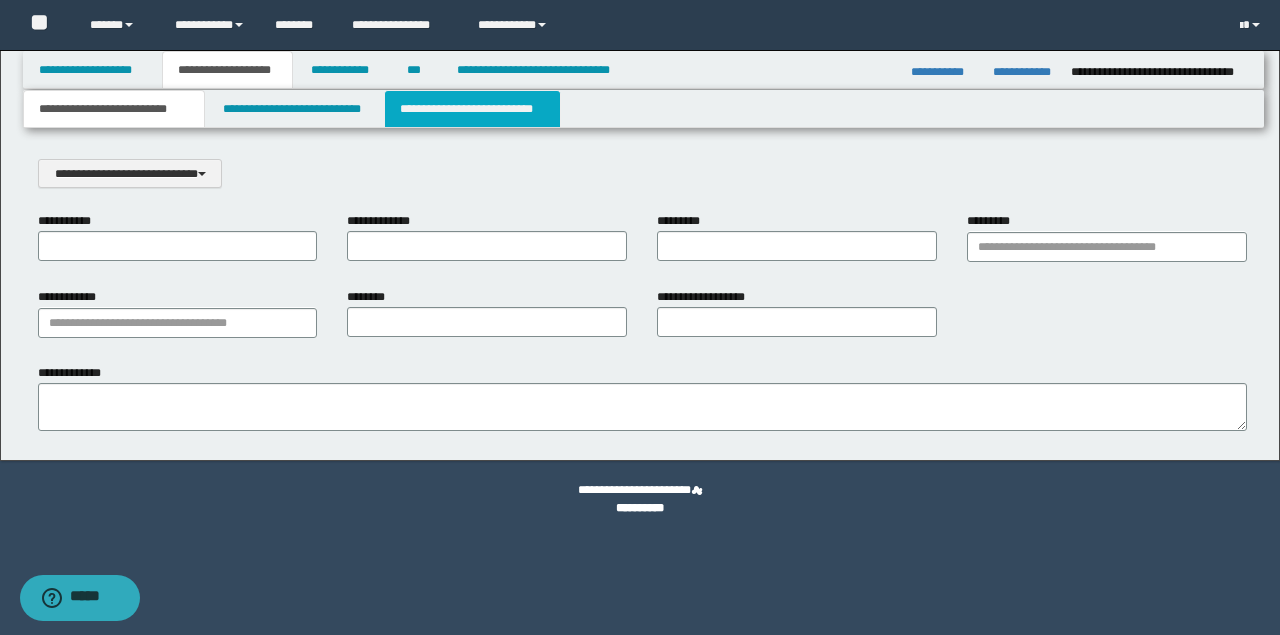 click on "**********" at bounding box center (472, 109) 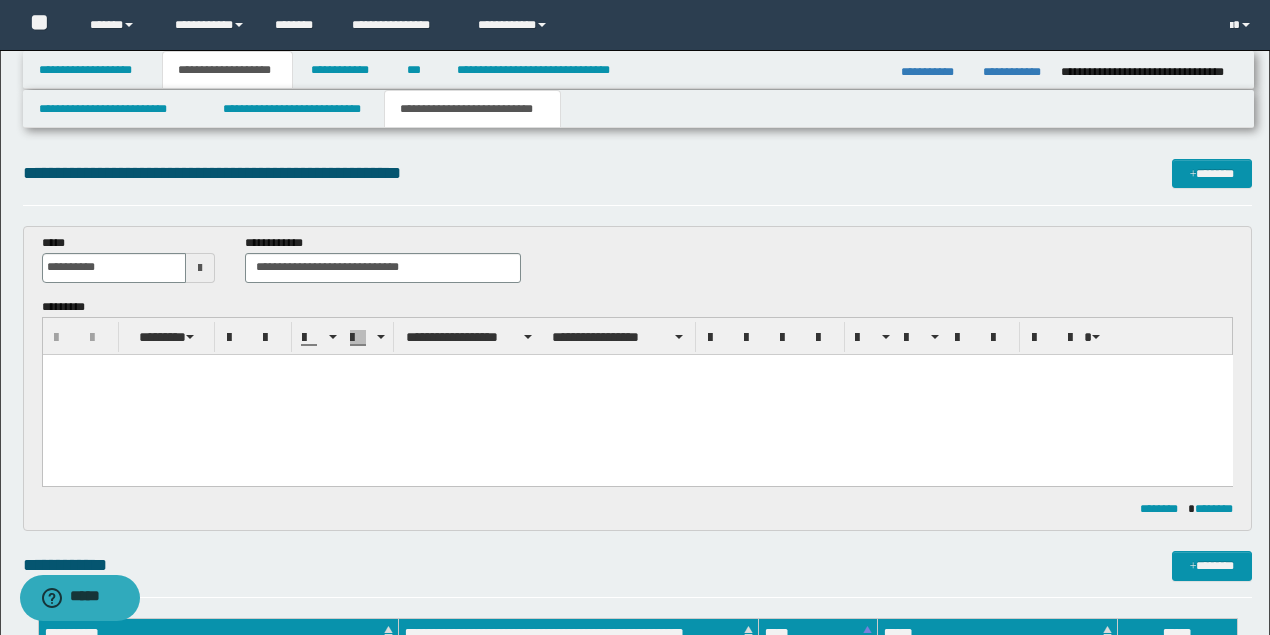 scroll, scrollTop: 0, scrollLeft: 0, axis: both 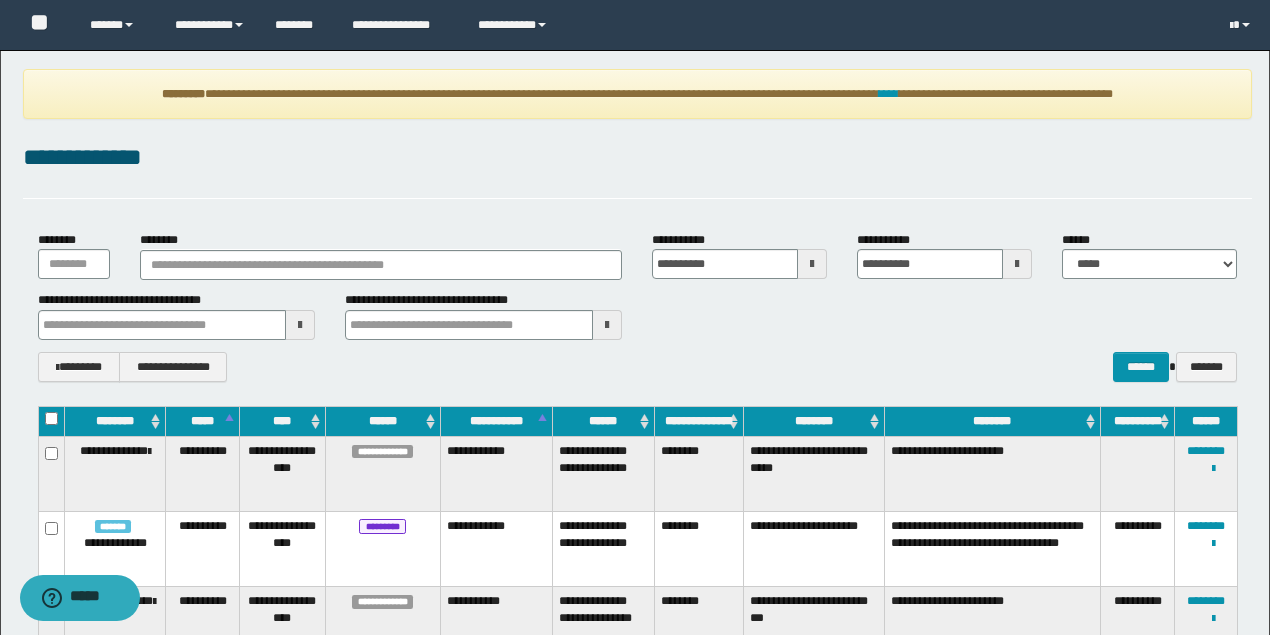 click on "**********" at bounding box center (637, 94) 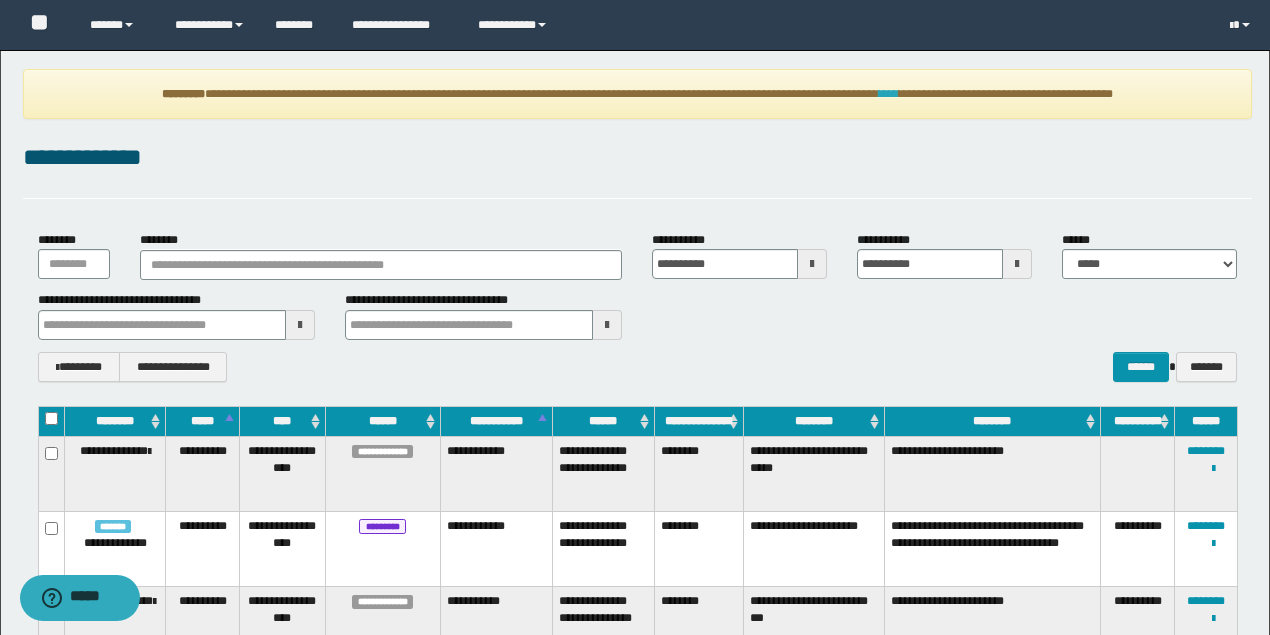 click on "****" at bounding box center [889, 94] 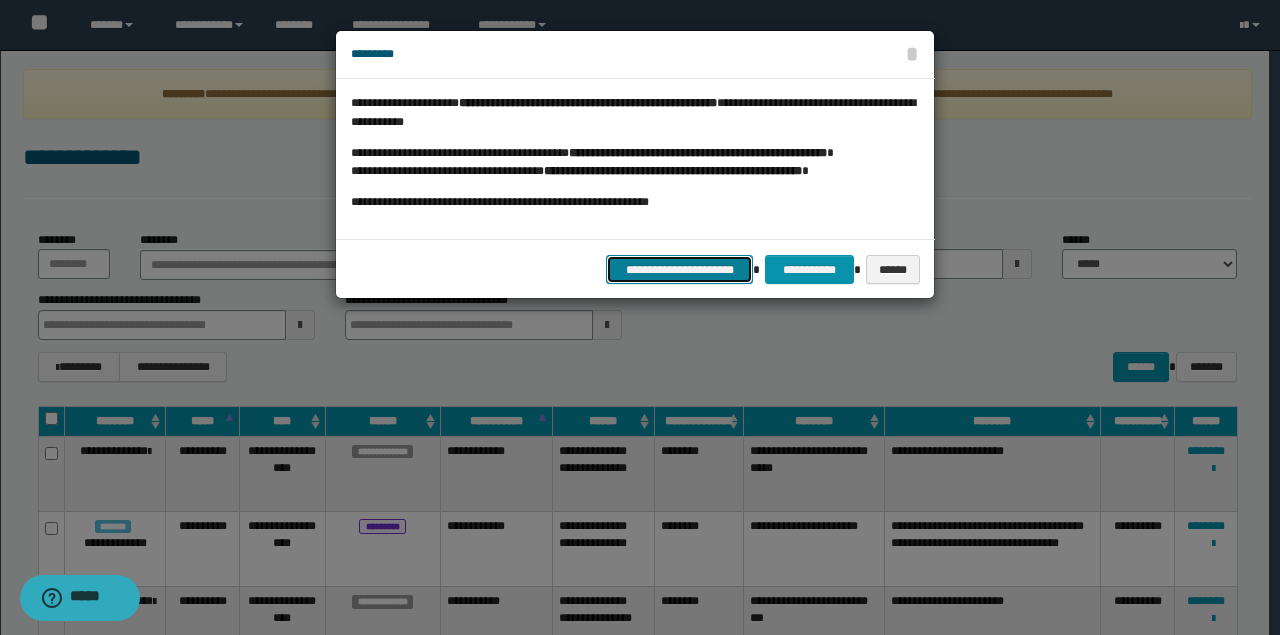 click on "**********" at bounding box center [680, 269] 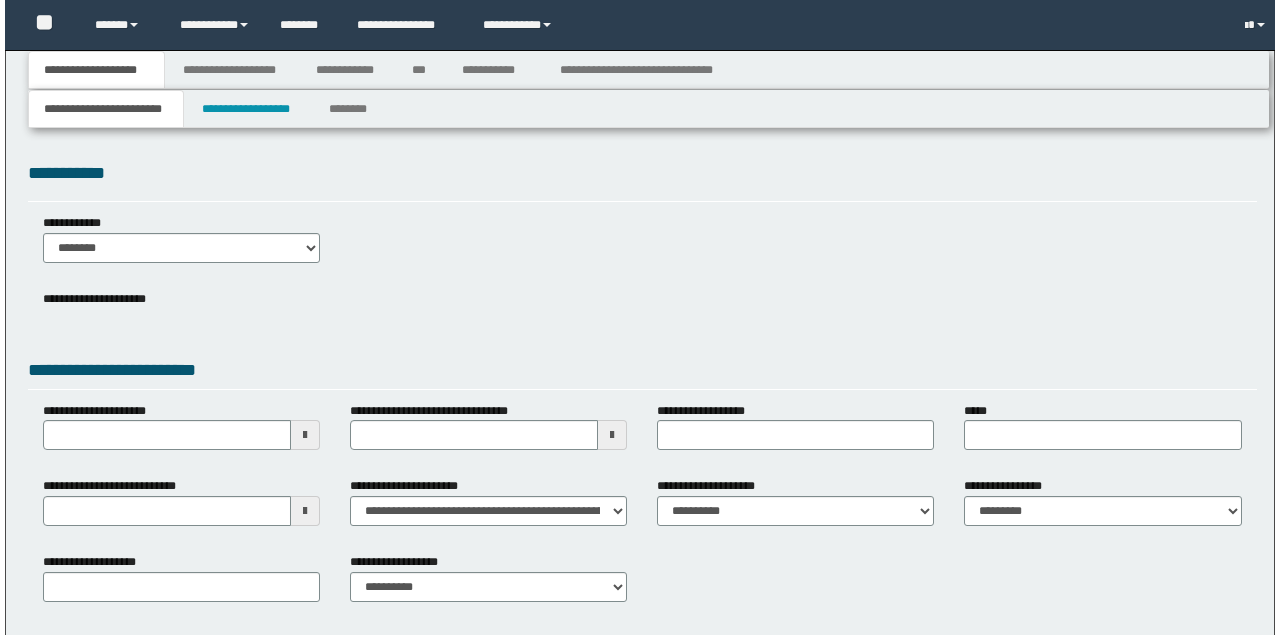 scroll, scrollTop: 0, scrollLeft: 0, axis: both 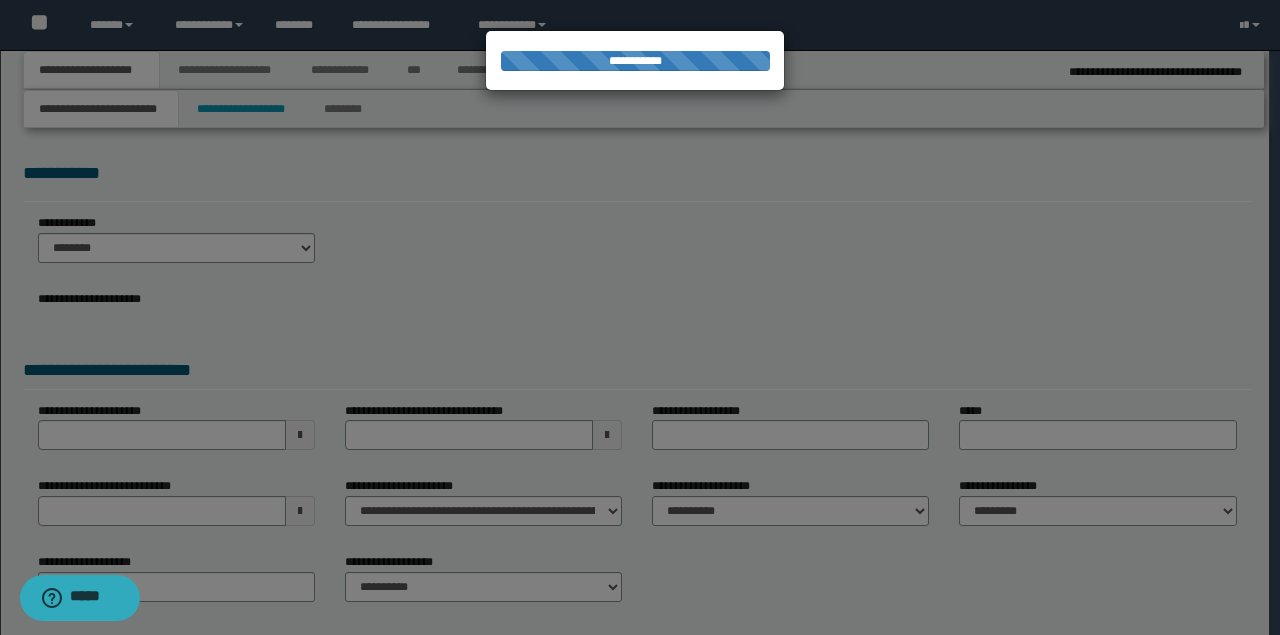 select on "*" 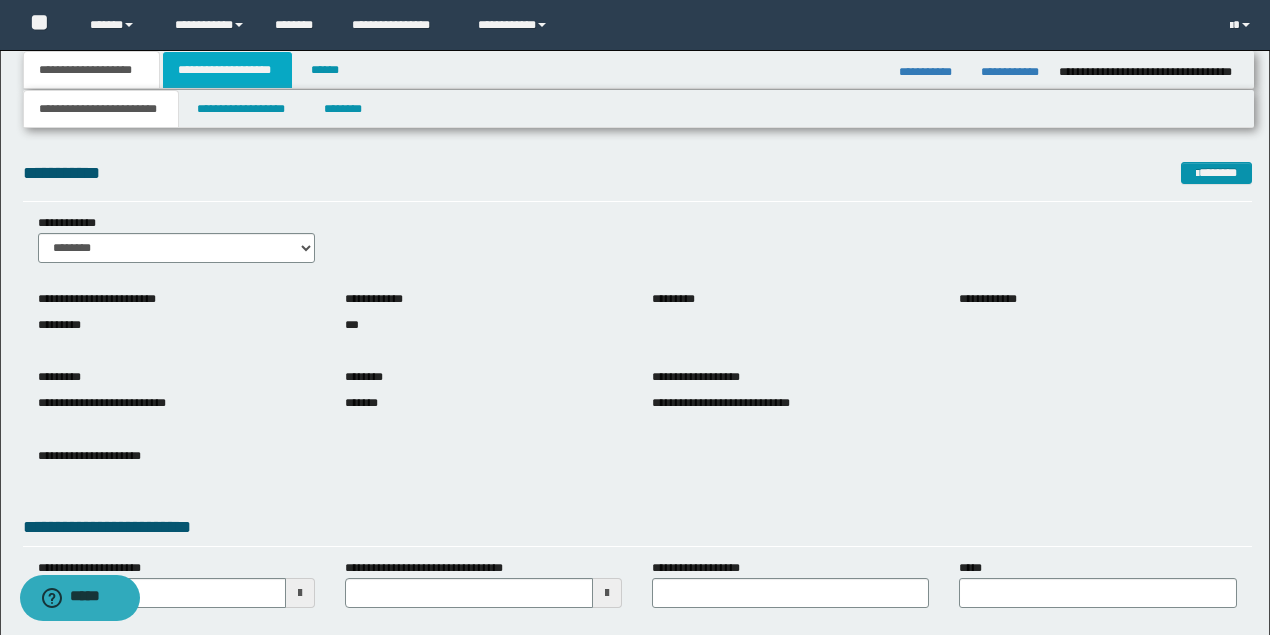 click on "**********" at bounding box center [227, 70] 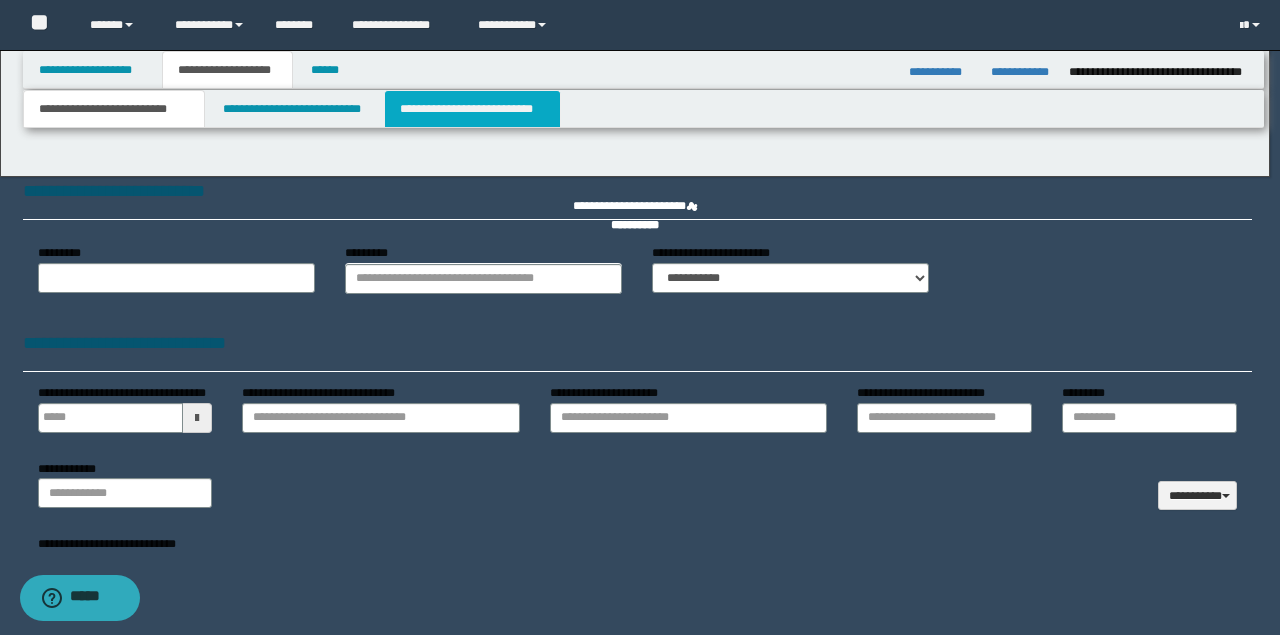type 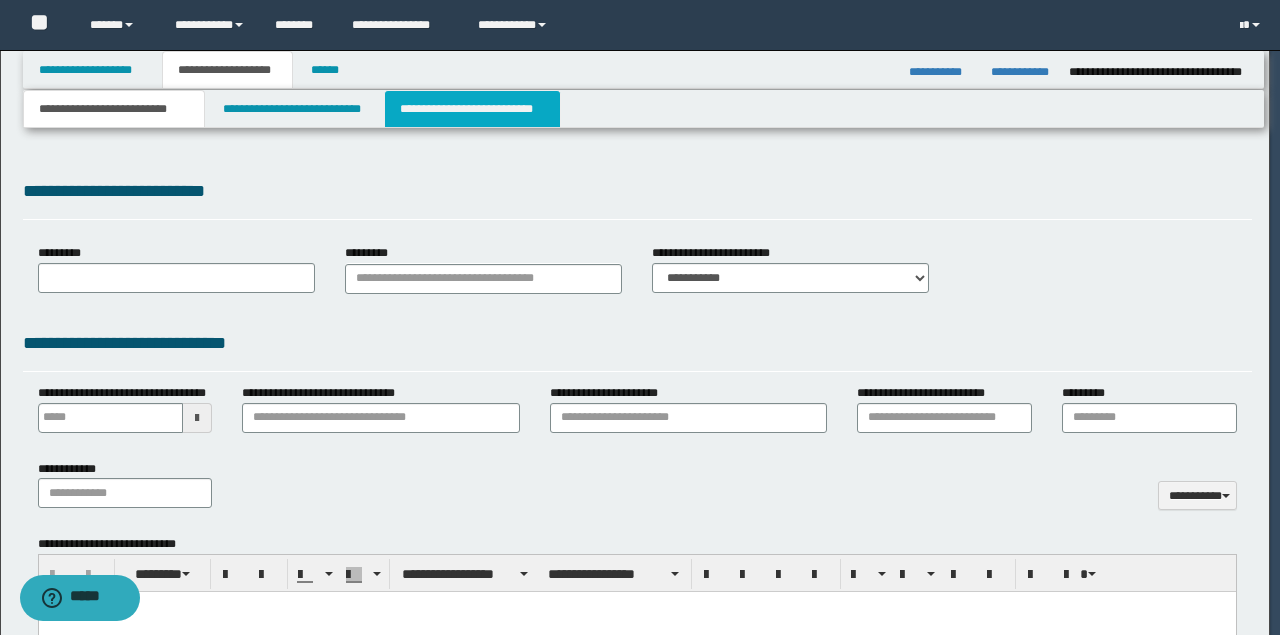 scroll, scrollTop: 0, scrollLeft: 0, axis: both 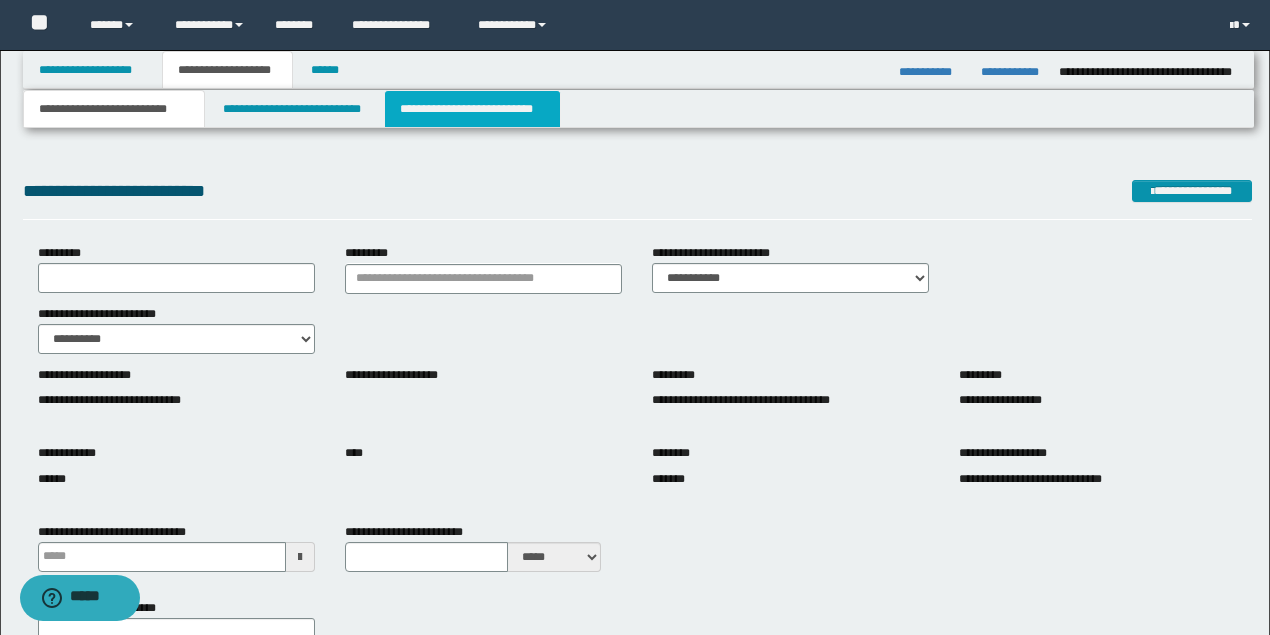 click on "**********" at bounding box center [472, 109] 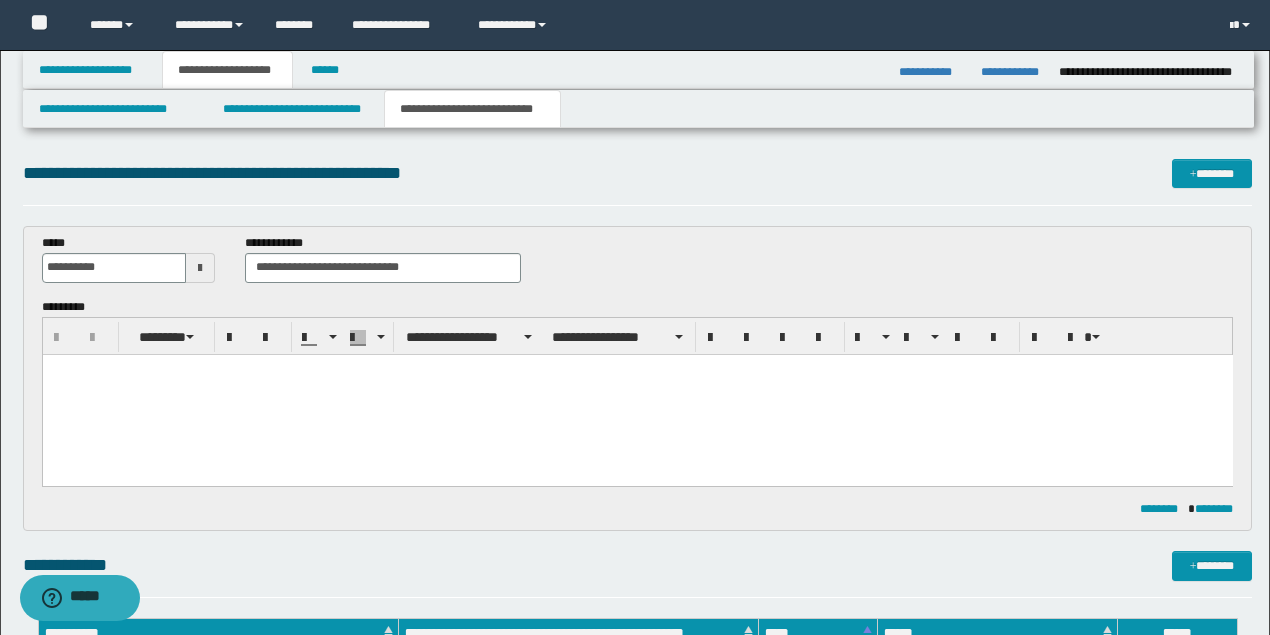 scroll, scrollTop: 0, scrollLeft: 0, axis: both 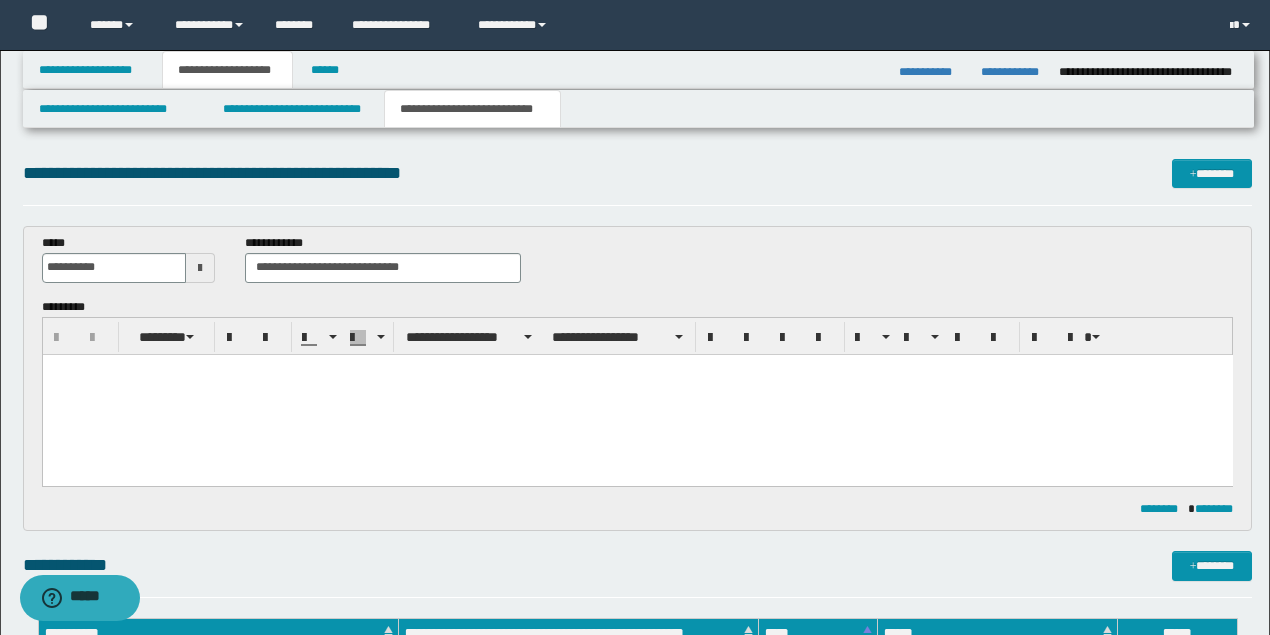 click at bounding box center [637, 394] 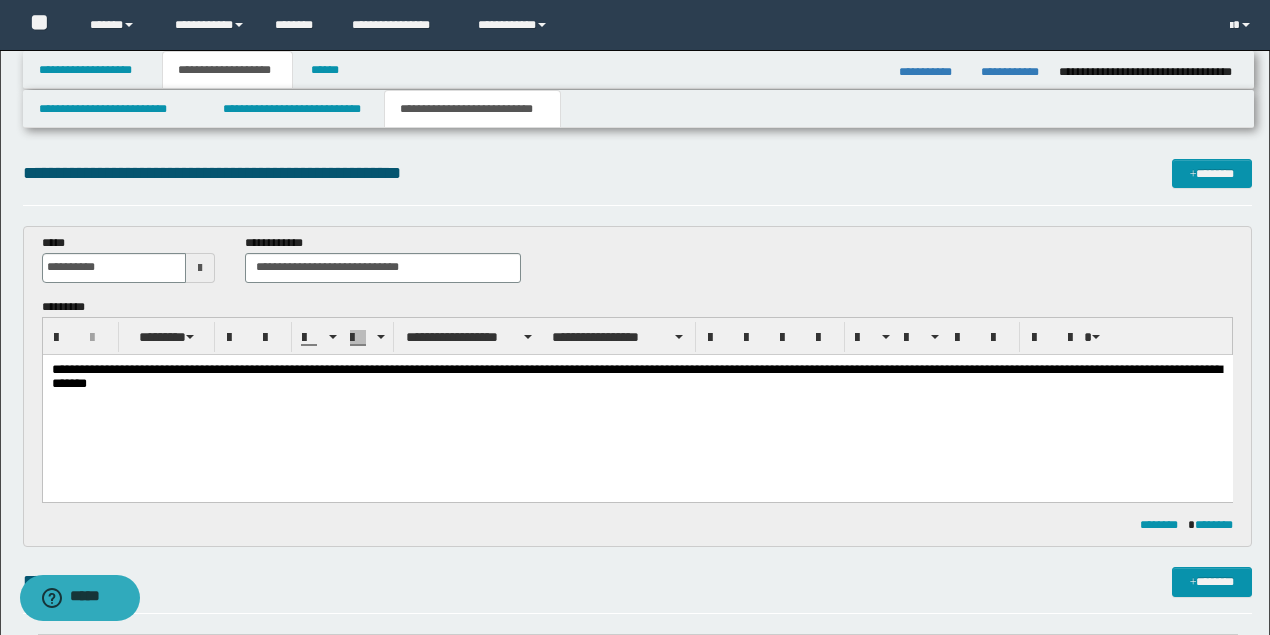 click on "**********" at bounding box center (637, 377) 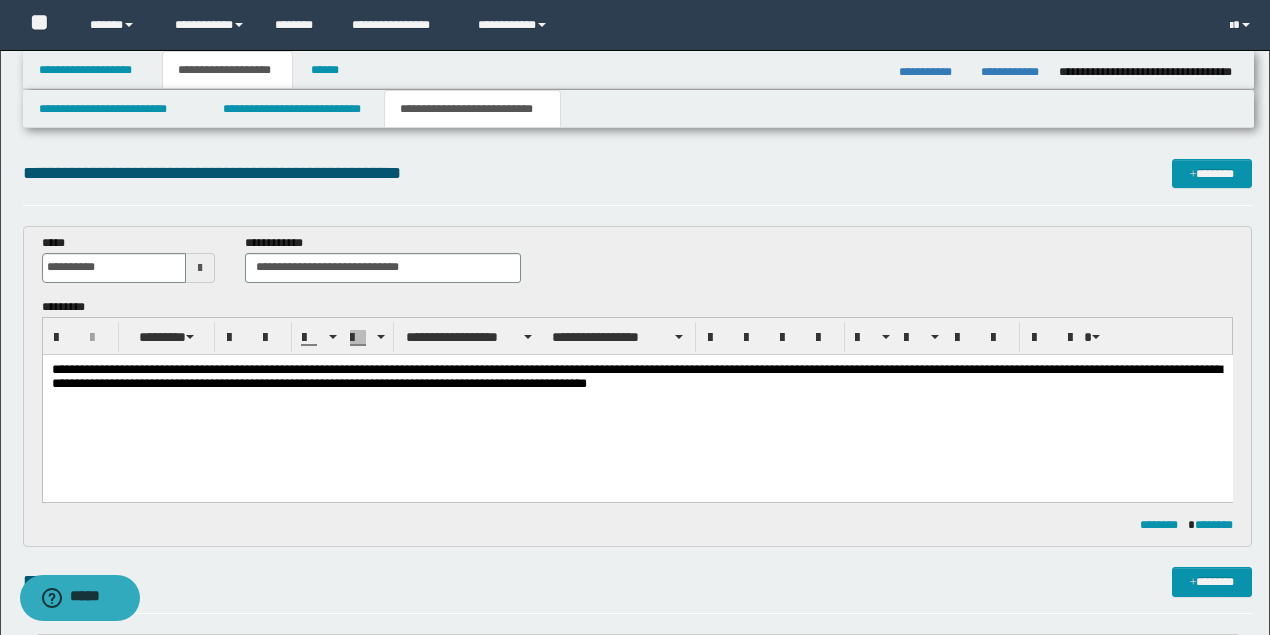 click on "**********" at bounding box center [637, 377] 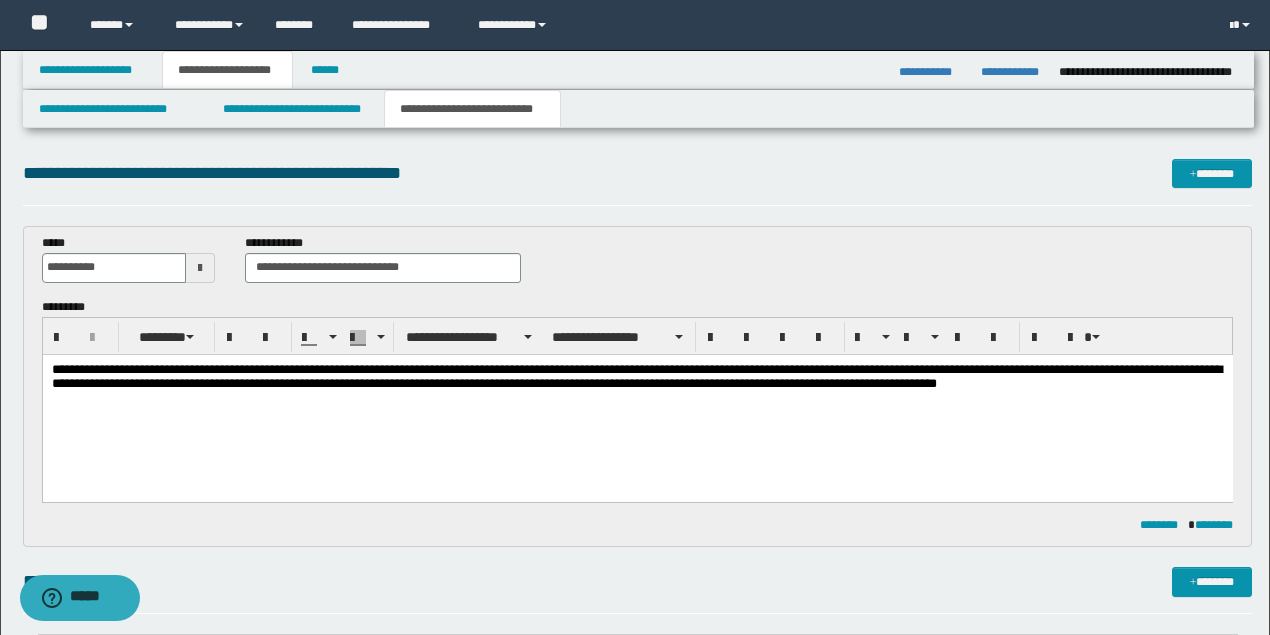 click on "**********" at bounding box center [637, 377] 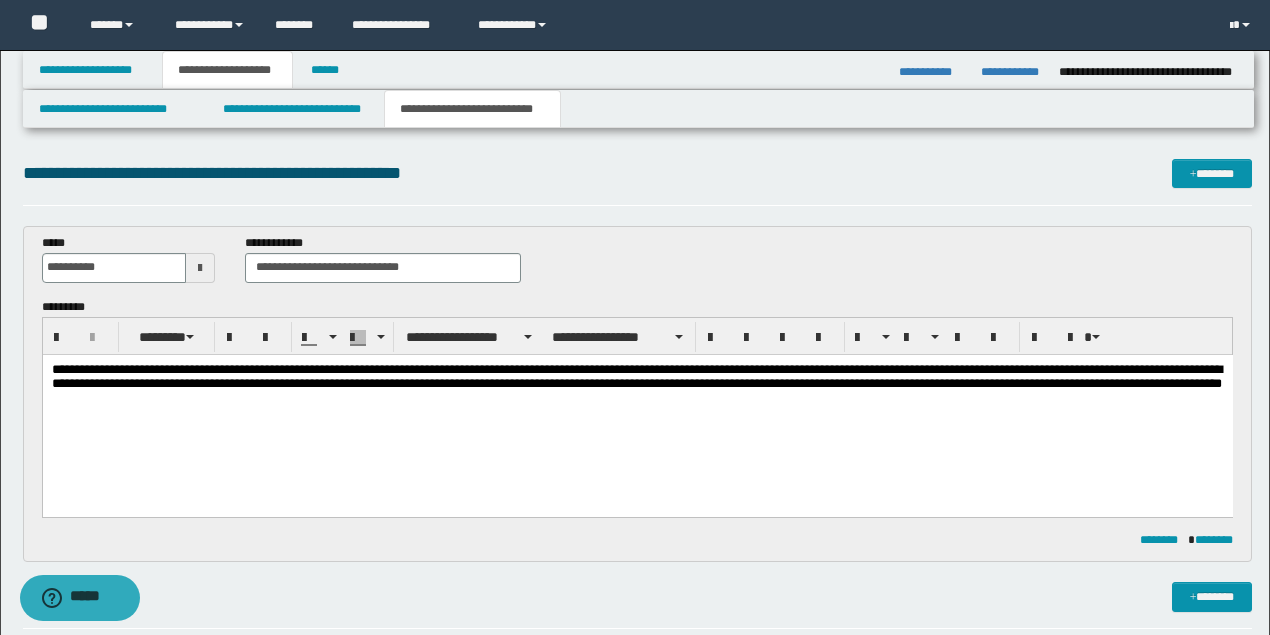 click on "**********" at bounding box center (637, 385) 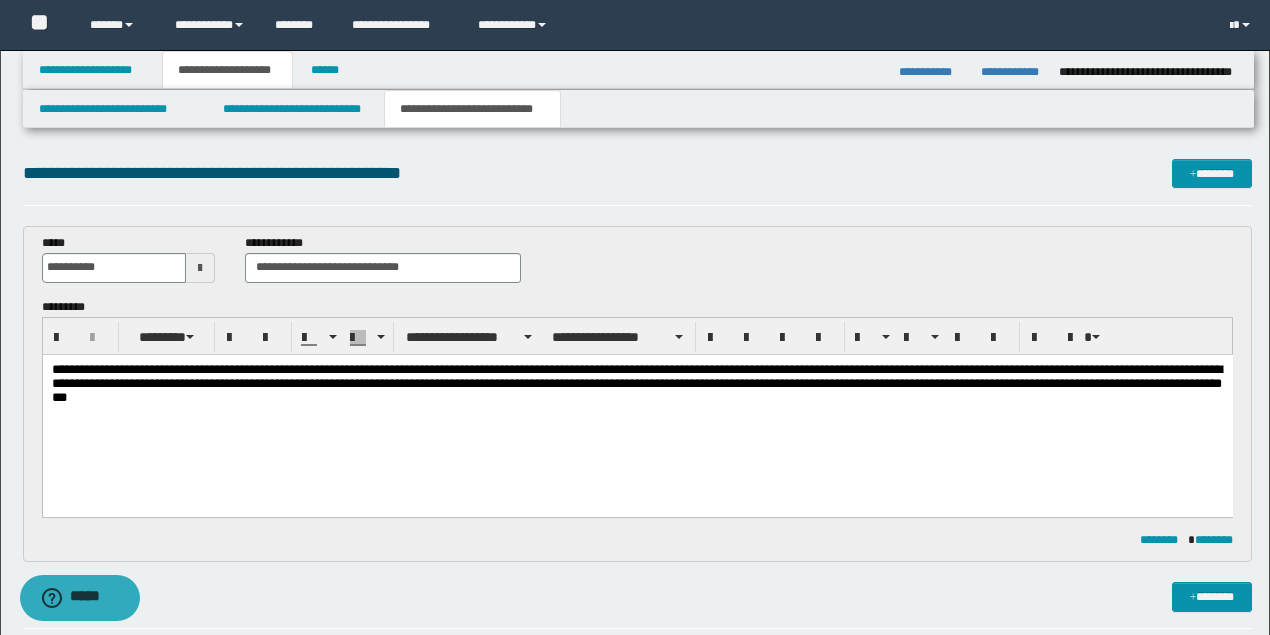 click on "**********" at bounding box center (637, 385) 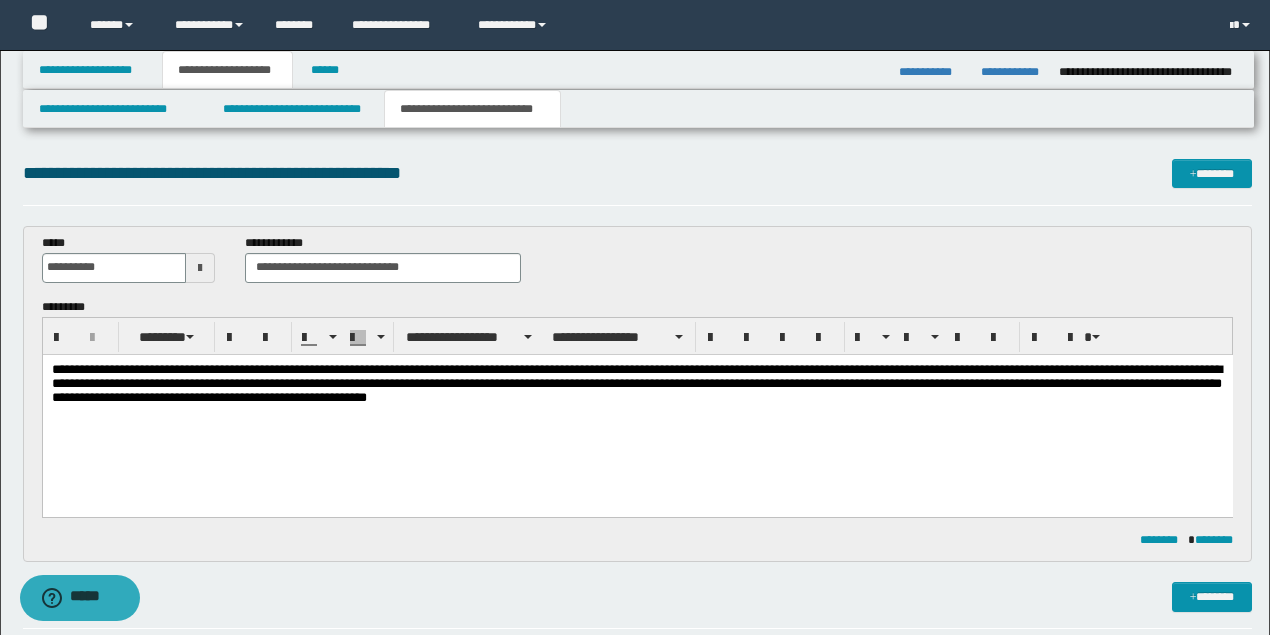 click on "**********" at bounding box center (637, 385) 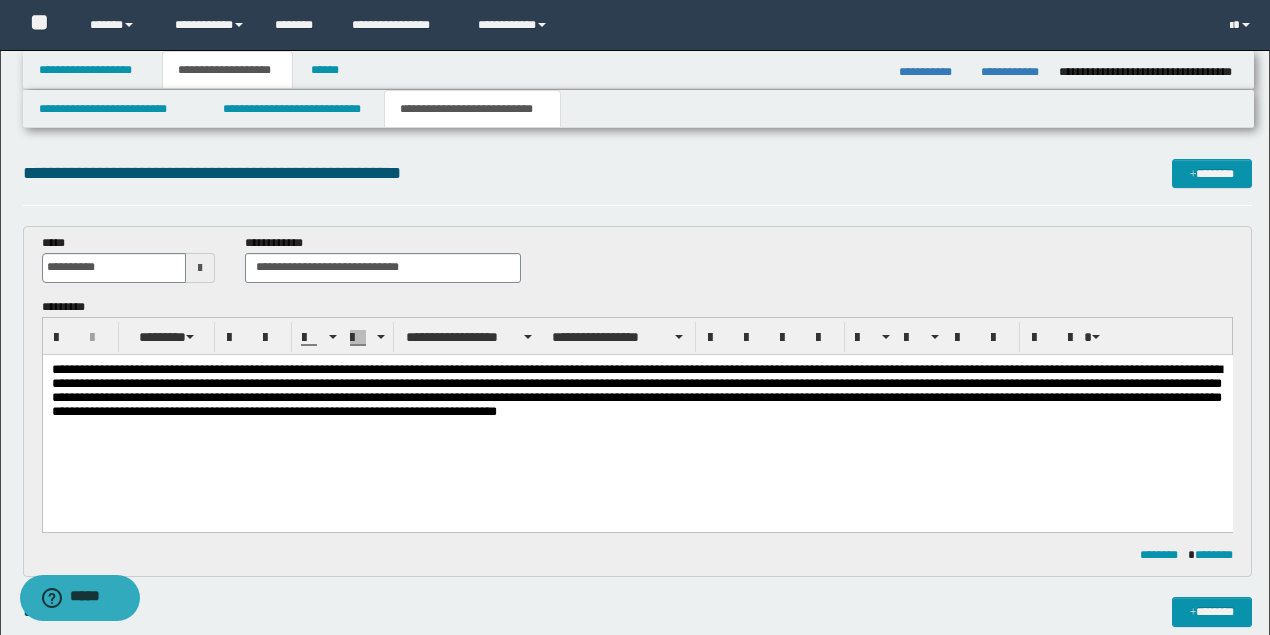click on "**********" at bounding box center (637, 392) 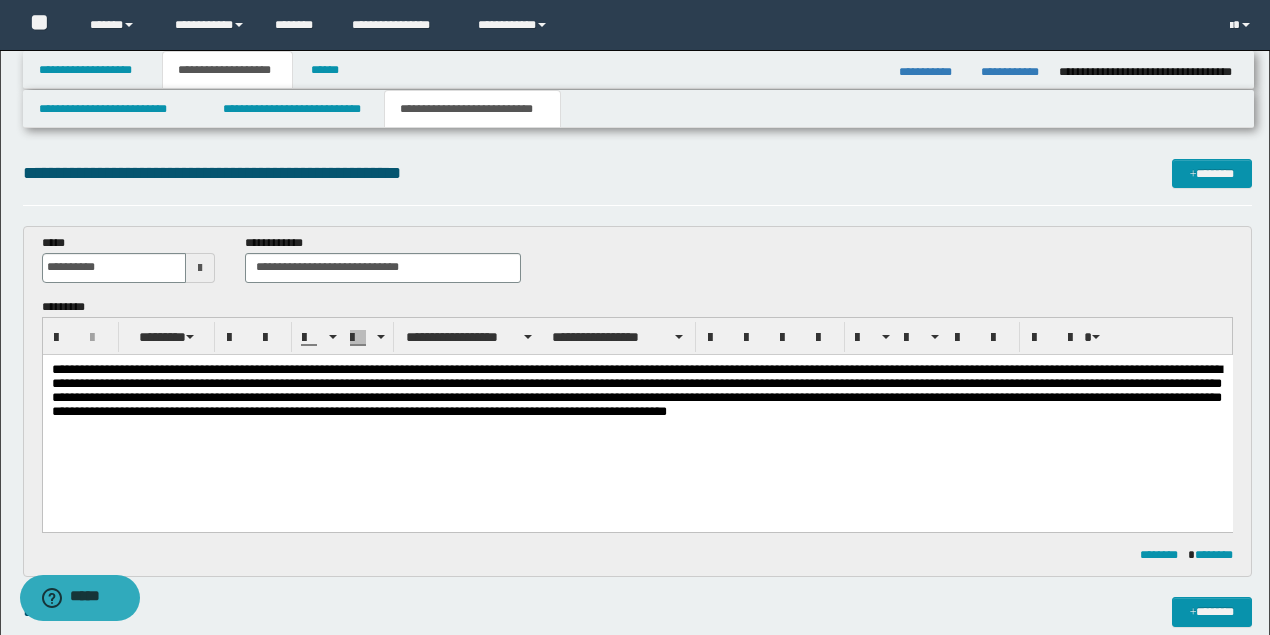 click on "**********" at bounding box center [637, 392] 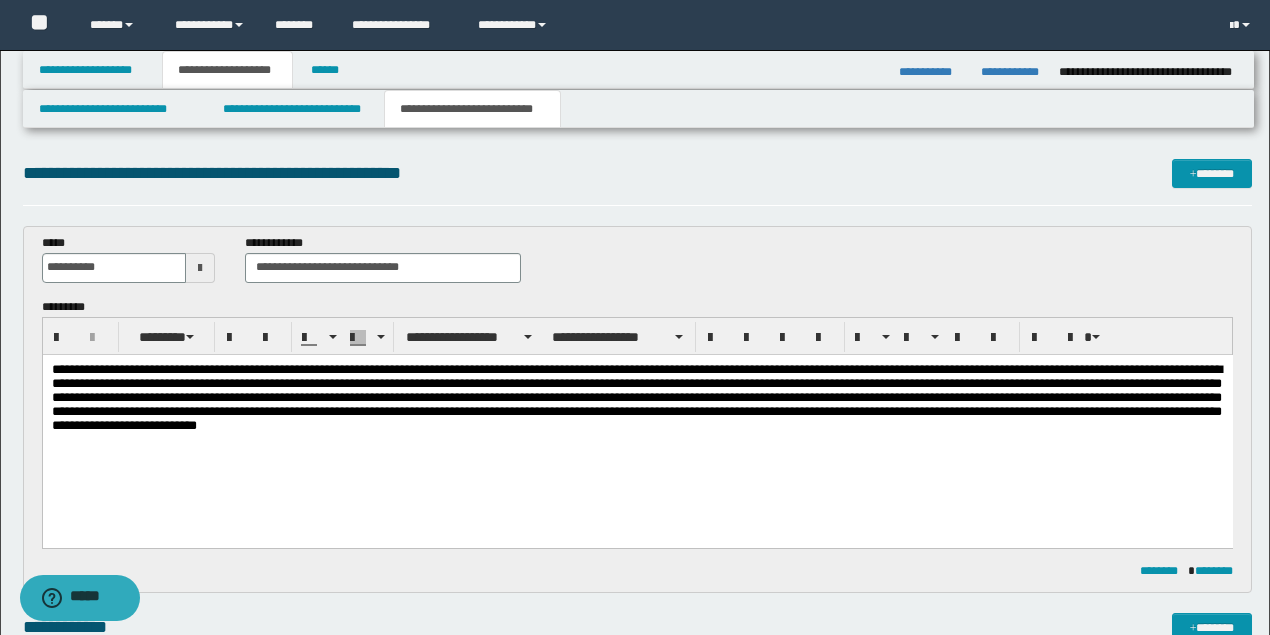 click on "**********" at bounding box center (637, 400) 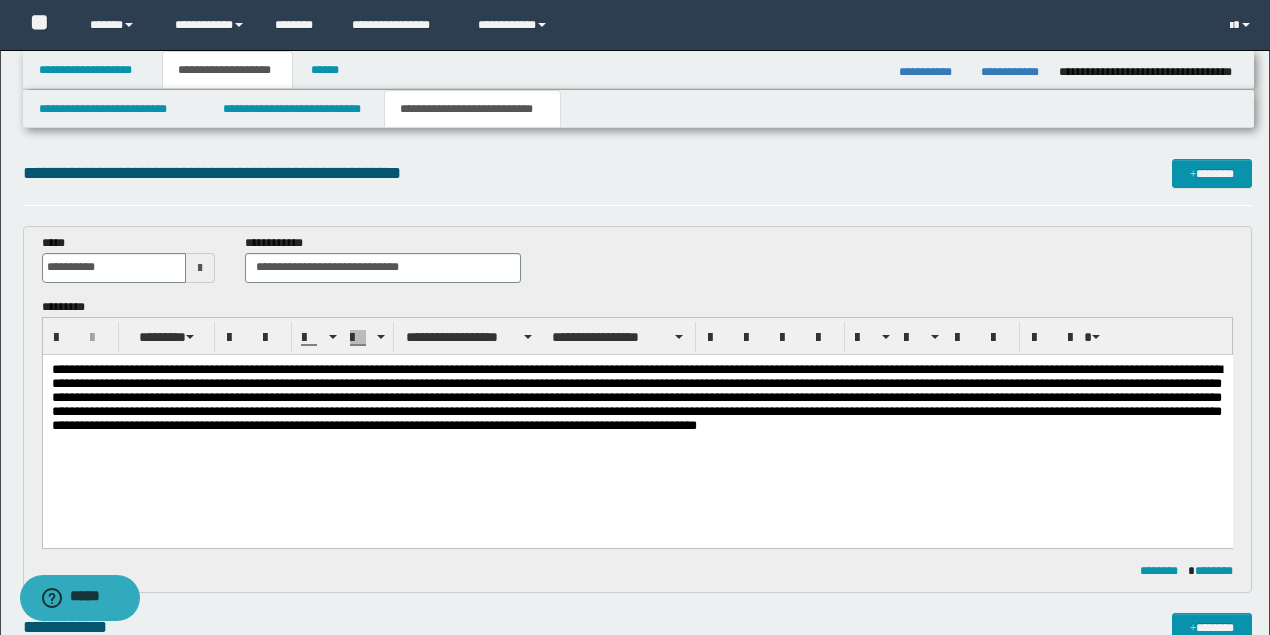 click at bounding box center [637, 400] 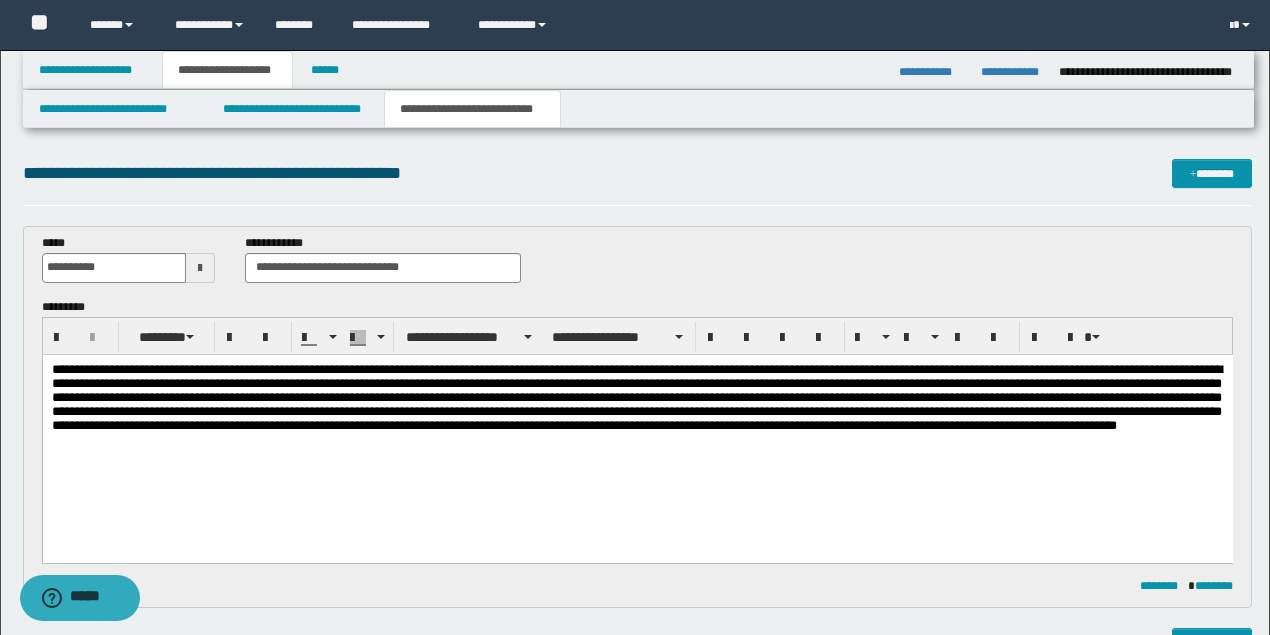 click at bounding box center (637, 408) 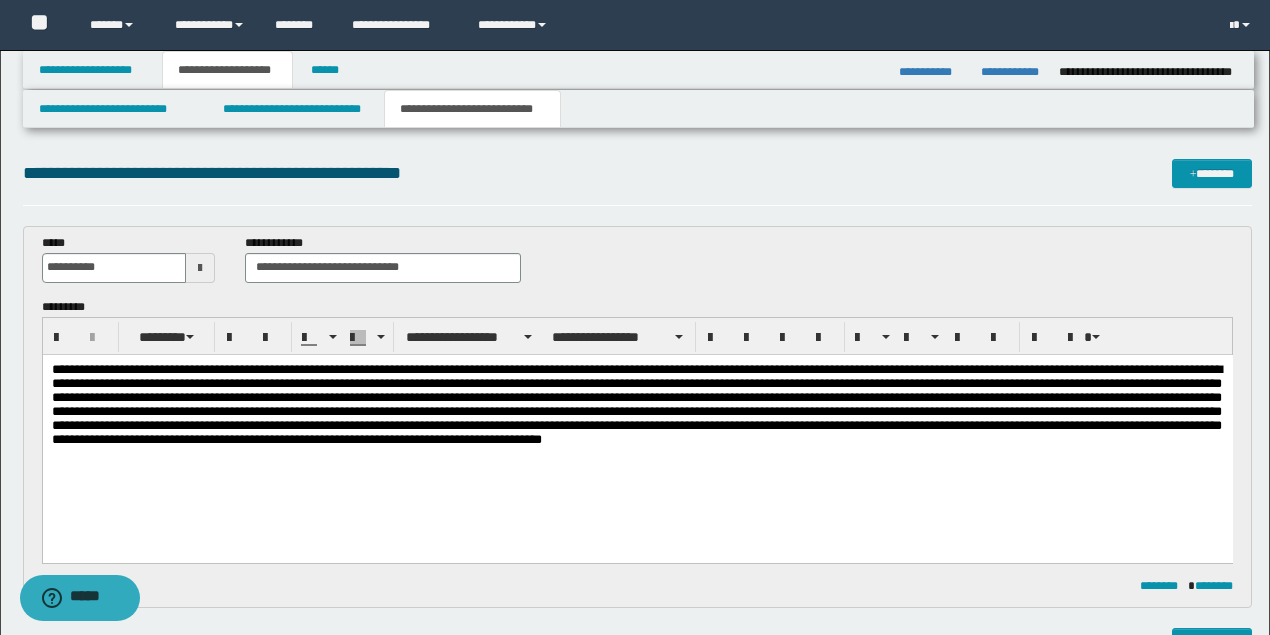 click at bounding box center [637, 408] 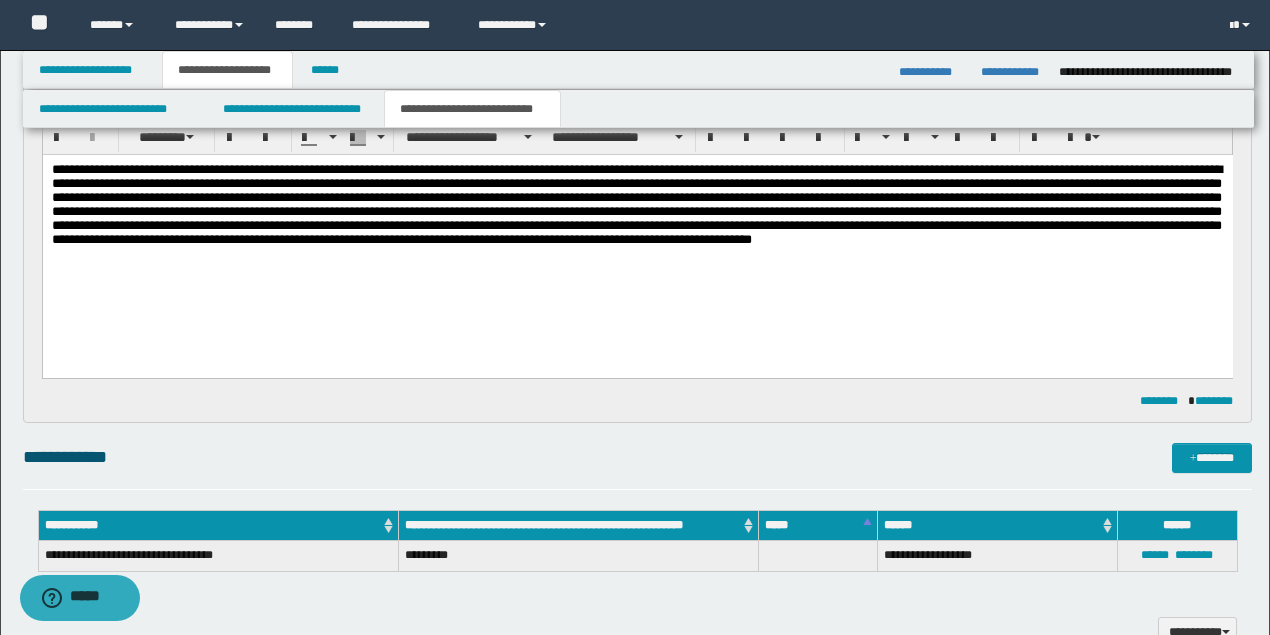 scroll, scrollTop: 0, scrollLeft: 0, axis: both 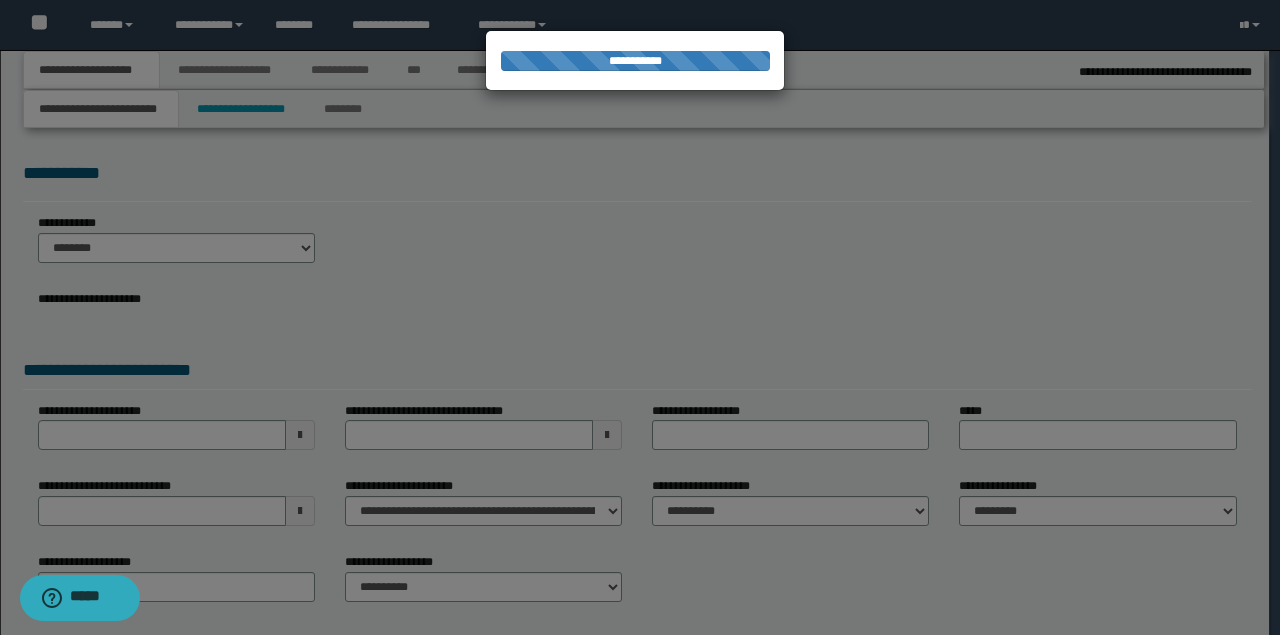 select on "*" 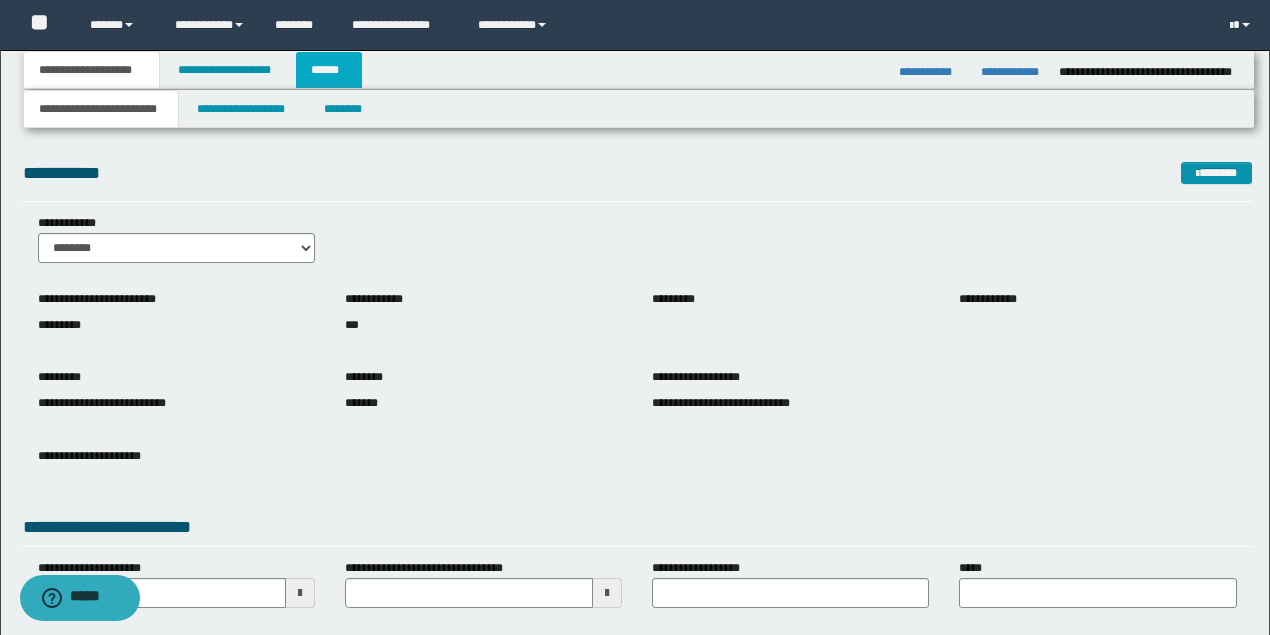click on "******" at bounding box center (329, 70) 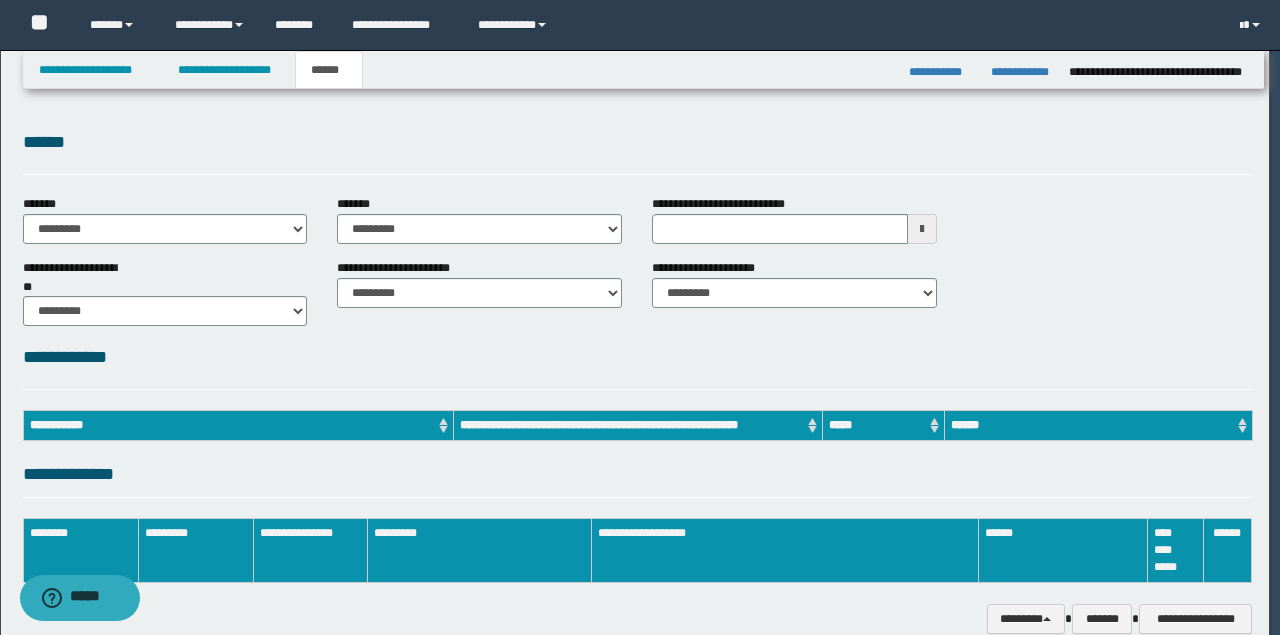 scroll, scrollTop: 0, scrollLeft: 0, axis: both 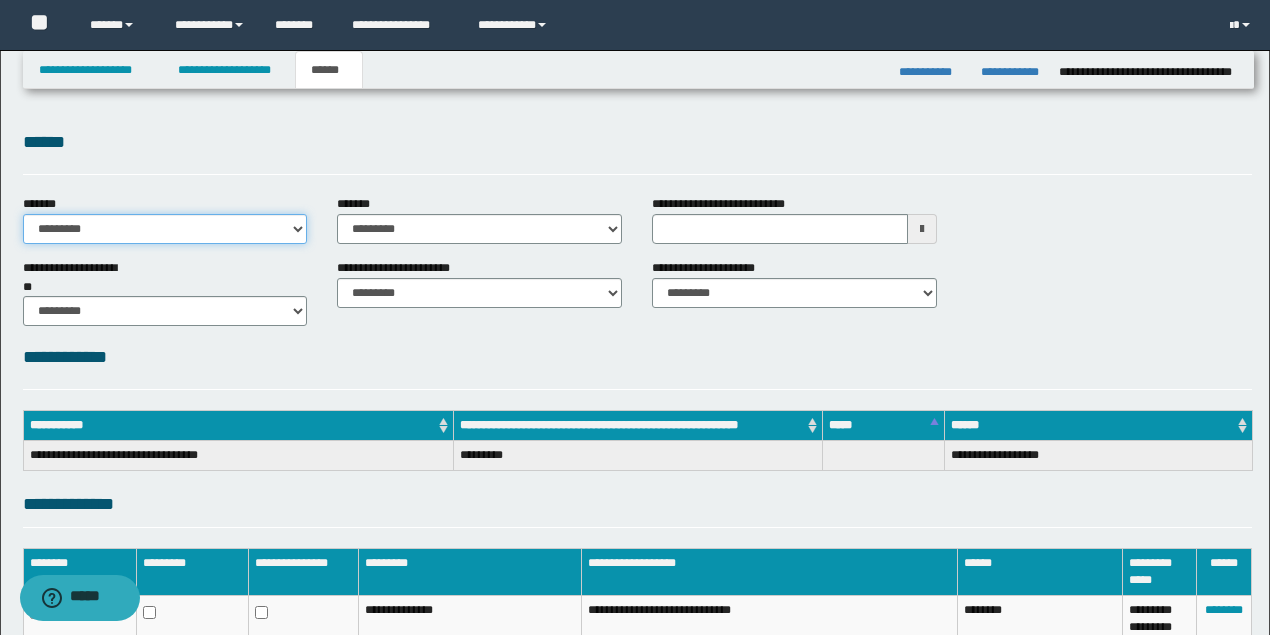 click on "**********" at bounding box center [165, 229] 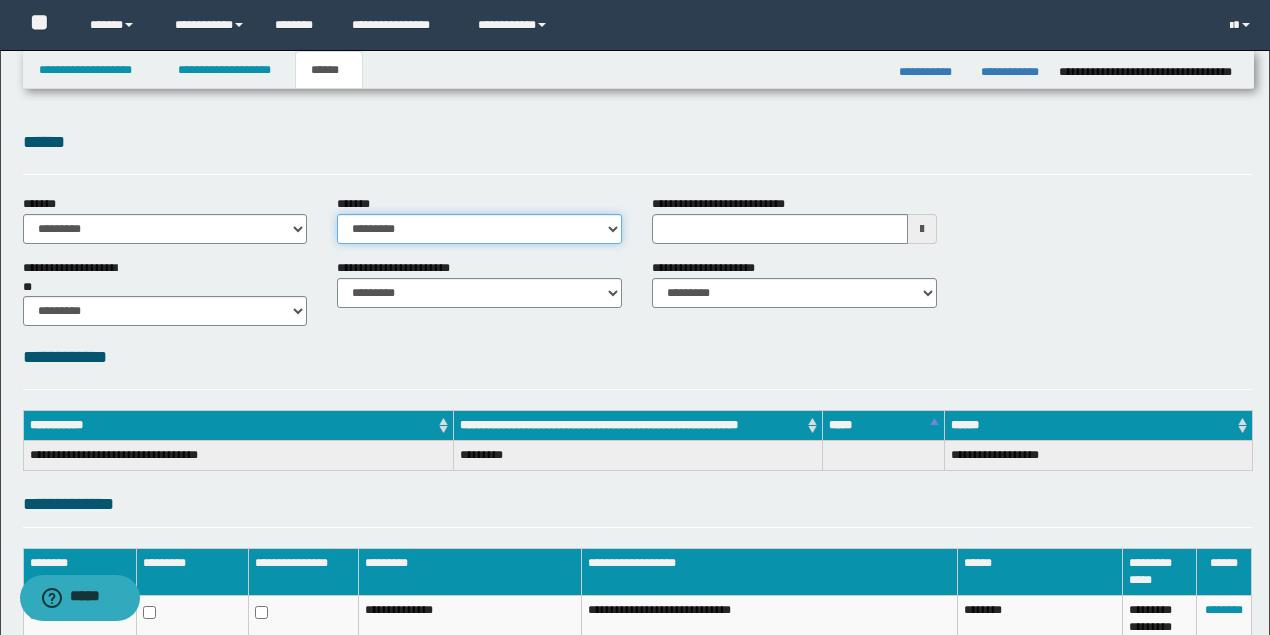click on "**********" at bounding box center [479, 229] 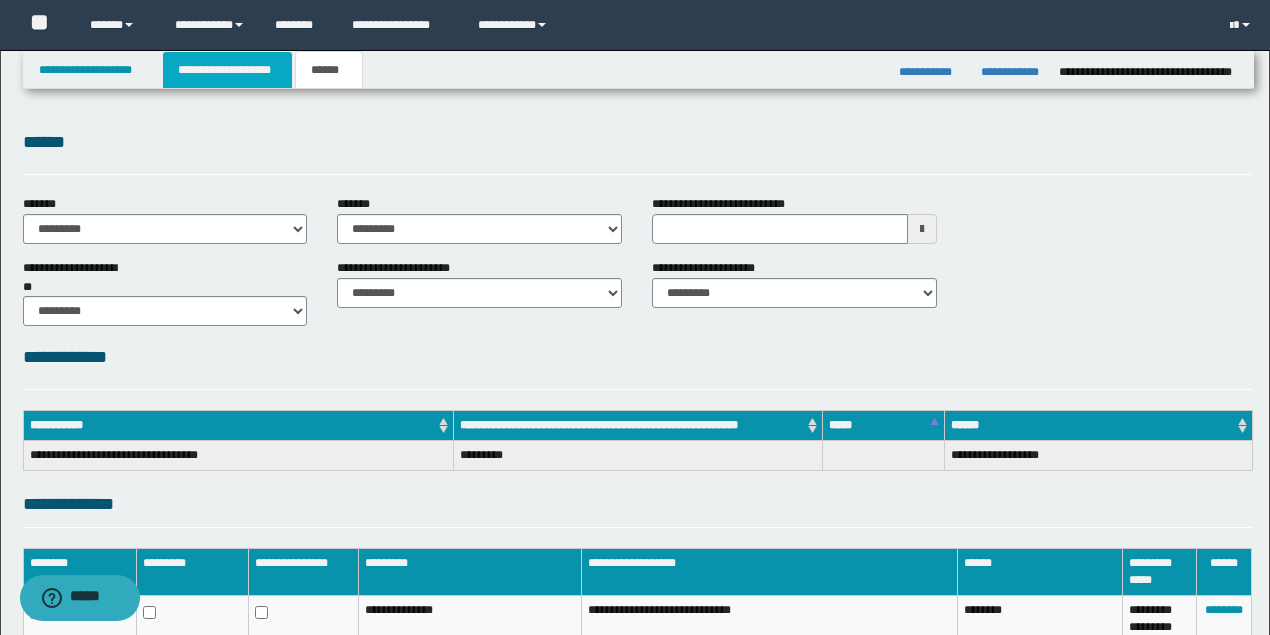 click on "**********" at bounding box center (227, 70) 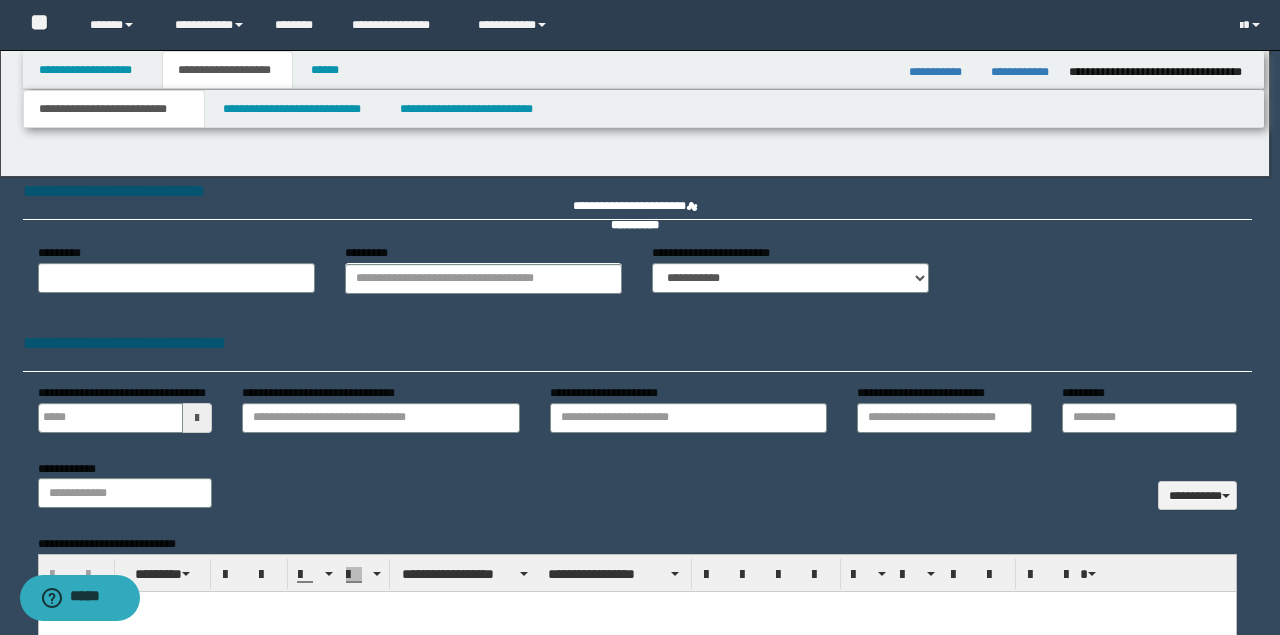 scroll, scrollTop: 0, scrollLeft: 0, axis: both 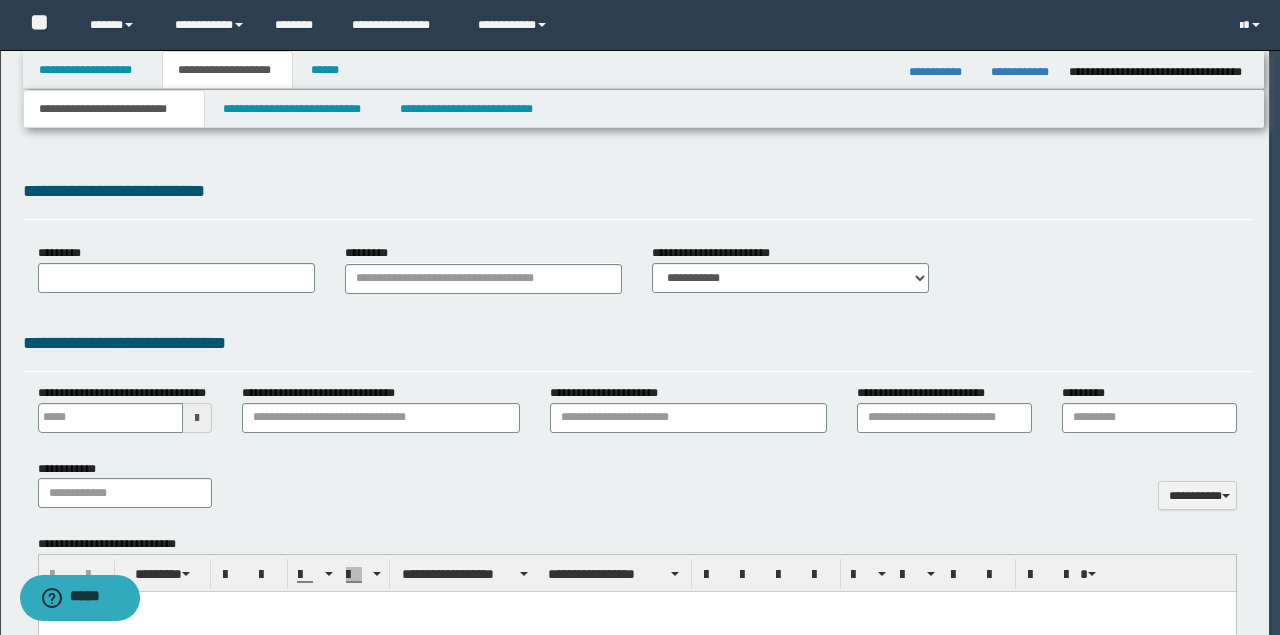 select on "*" 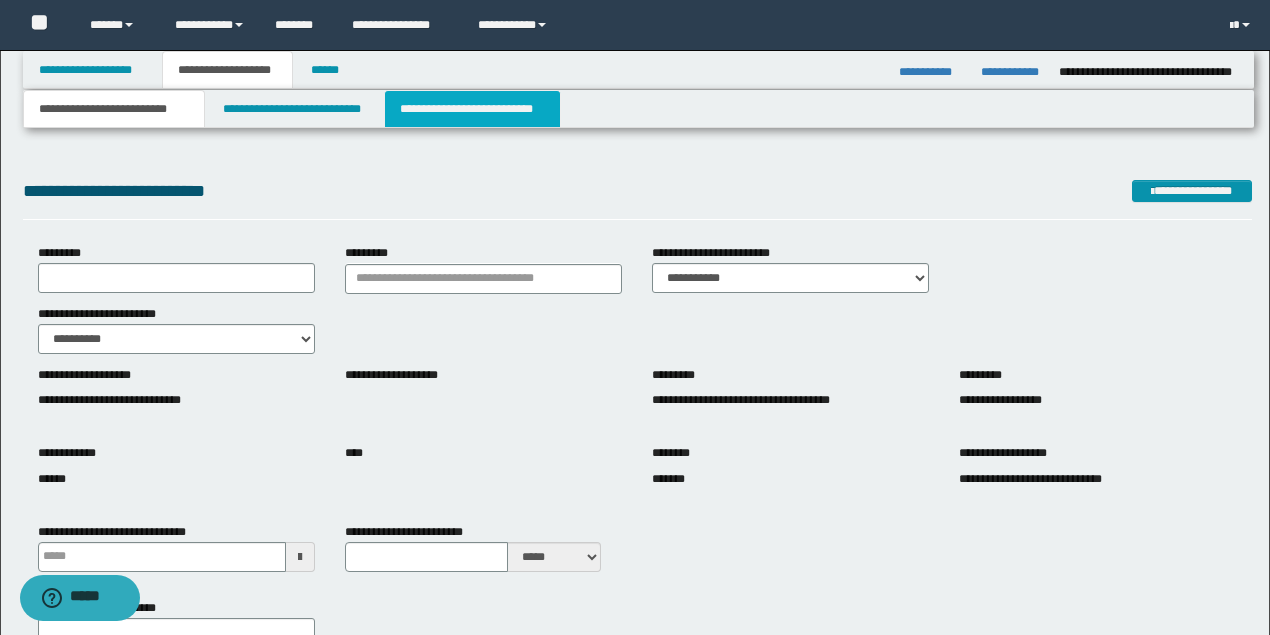 click on "**********" at bounding box center (472, 109) 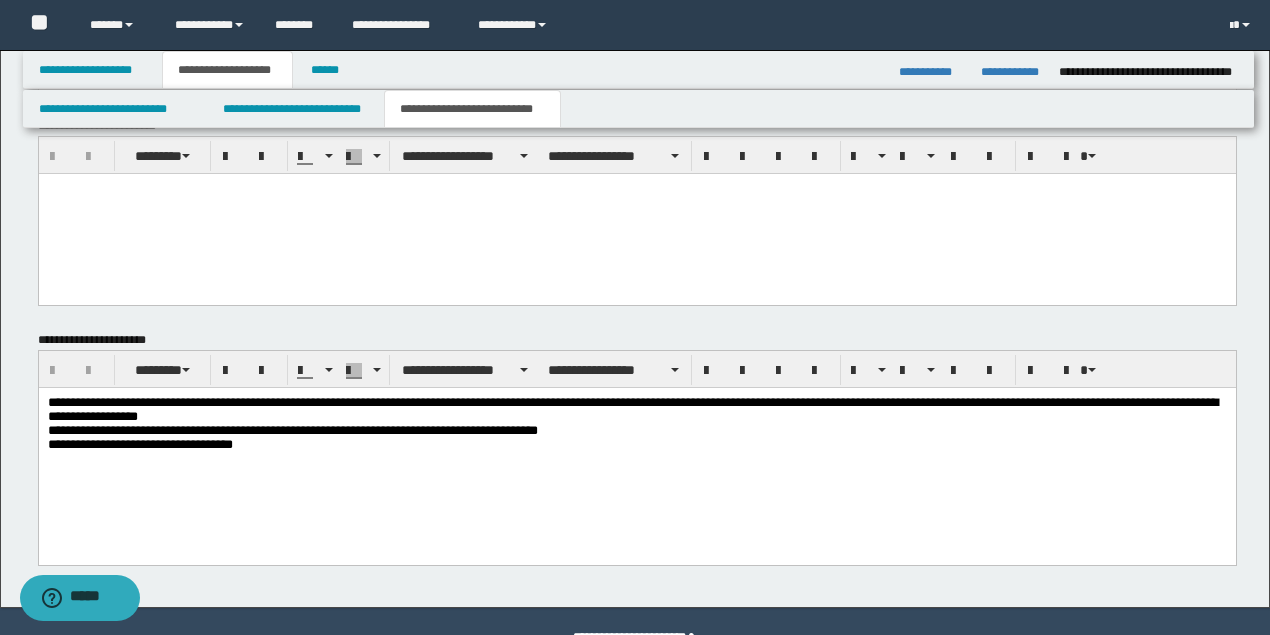 scroll, scrollTop: 933, scrollLeft: 0, axis: vertical 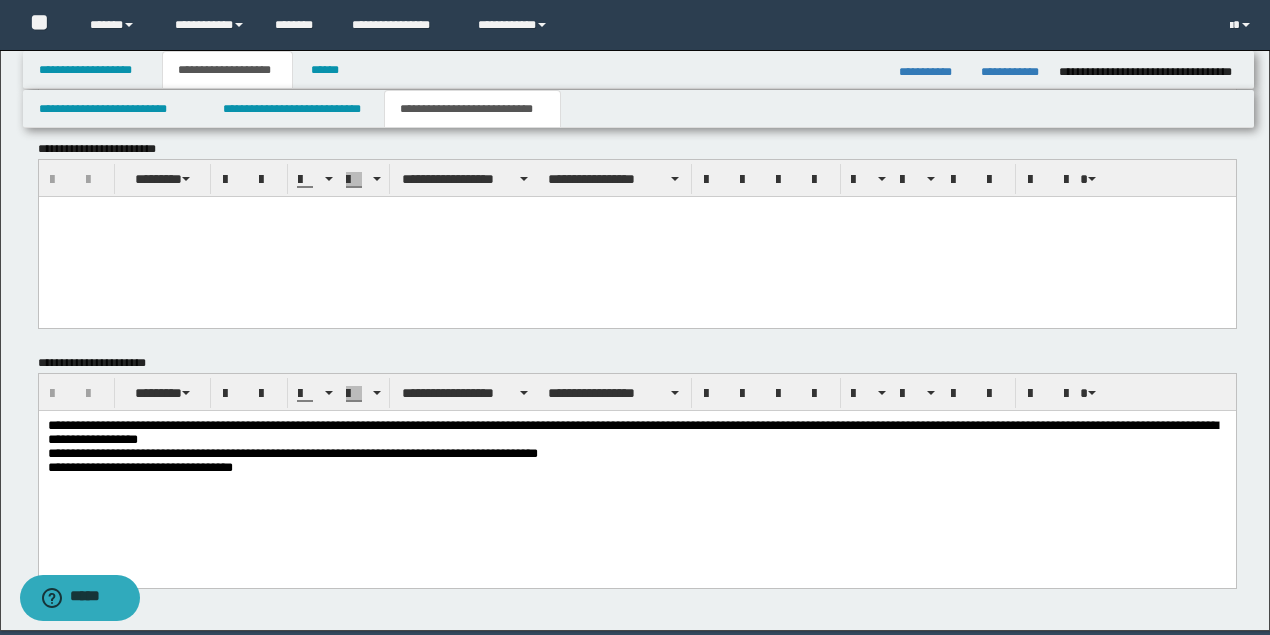 click on "**********" at bounding box center (637, 448) 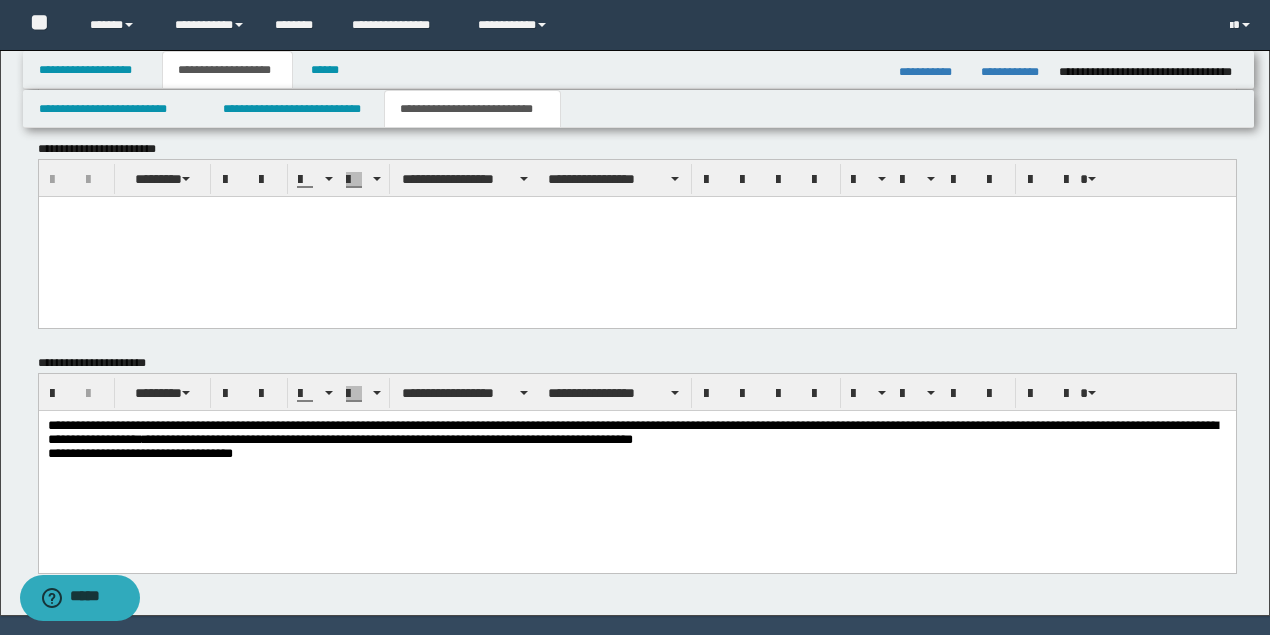 click on "**********" at bounding box center [637, 441] 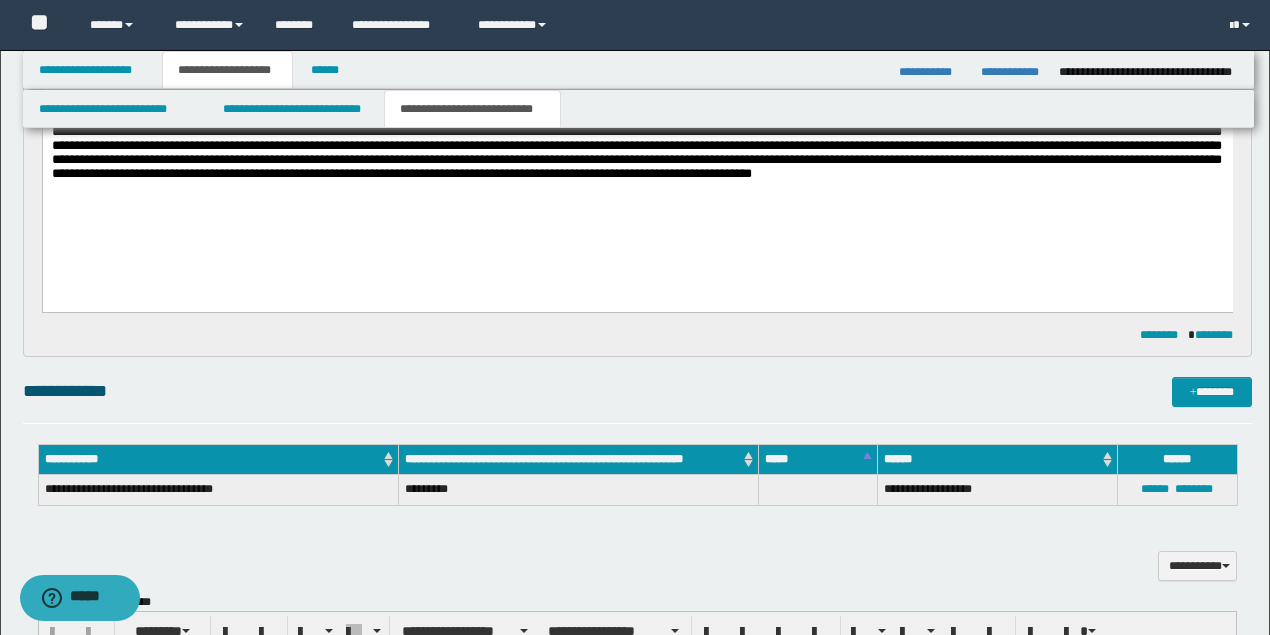 scroll, scrollTop: 600, scrollLeft: 0, axis: vertical 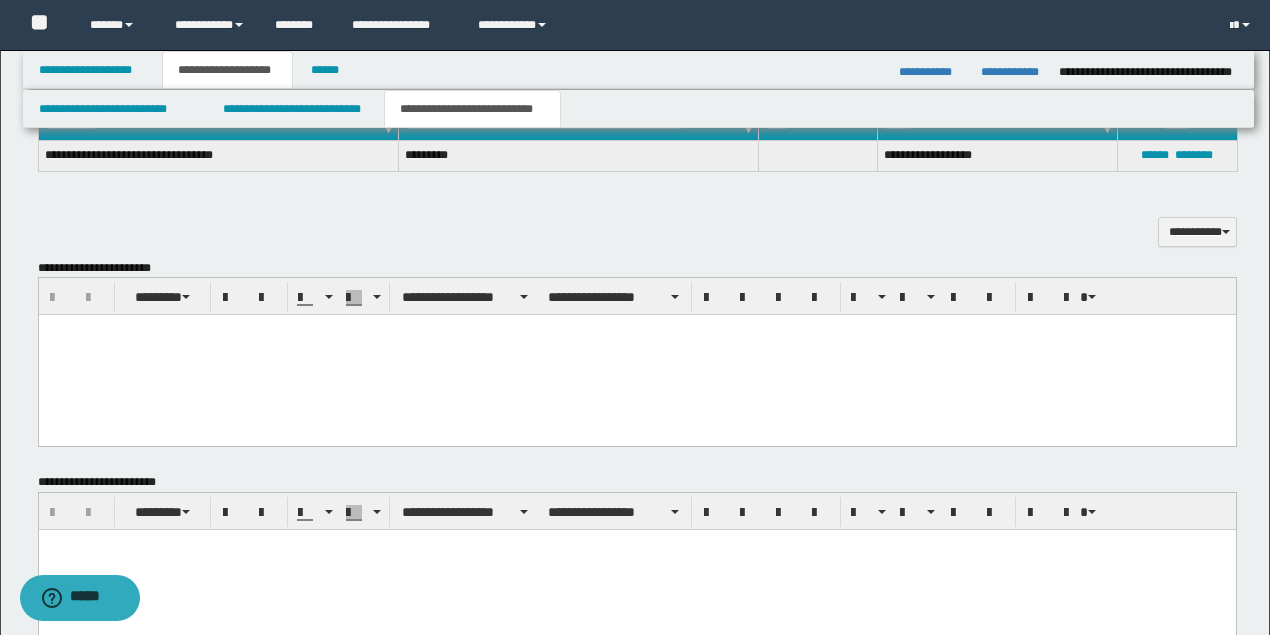 click at bounding box center [636, 355] 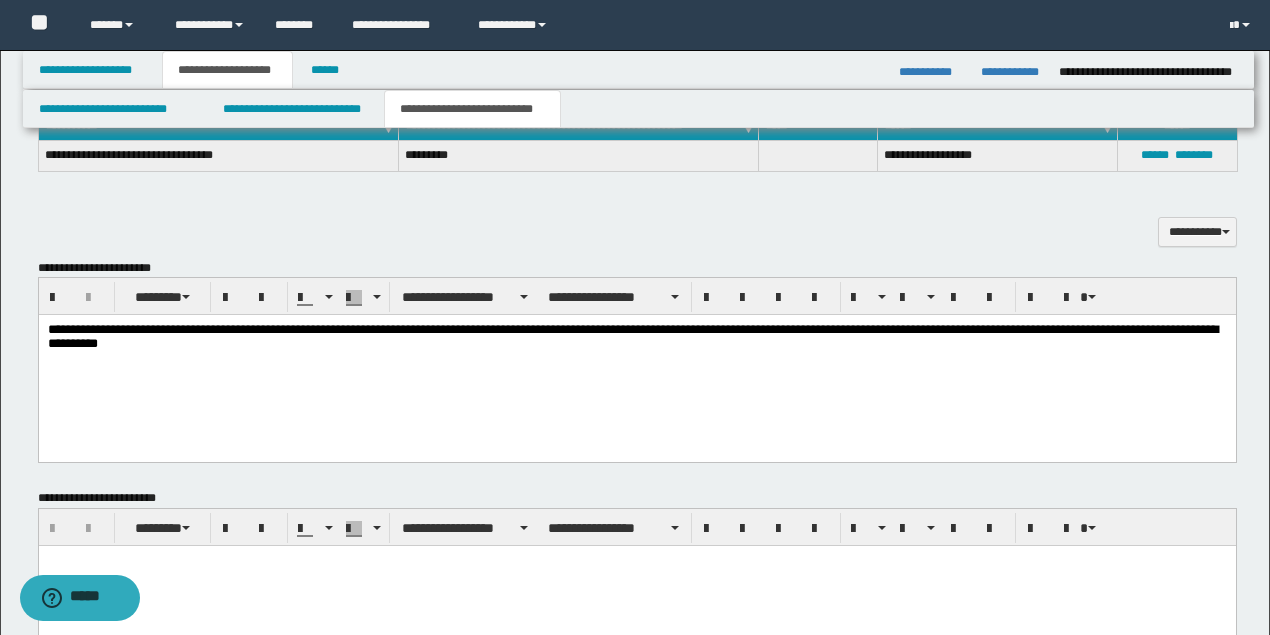click on "**********" at bounding box center [637, 338] 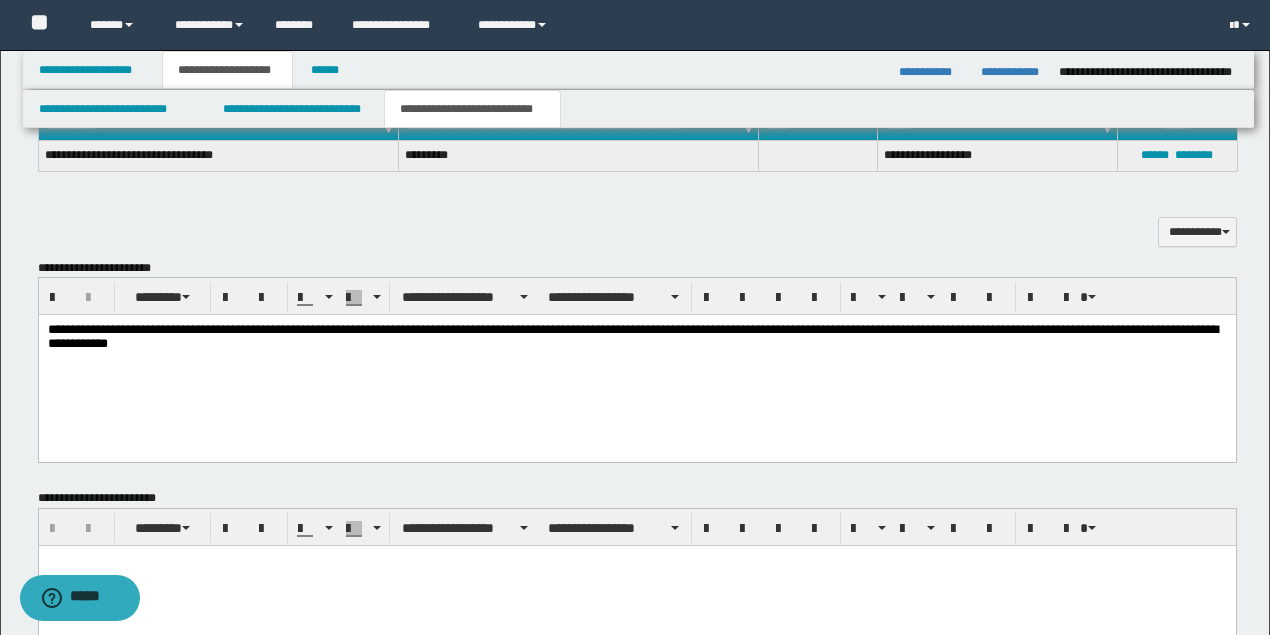click on "**********" at bounding box center (637, 338) 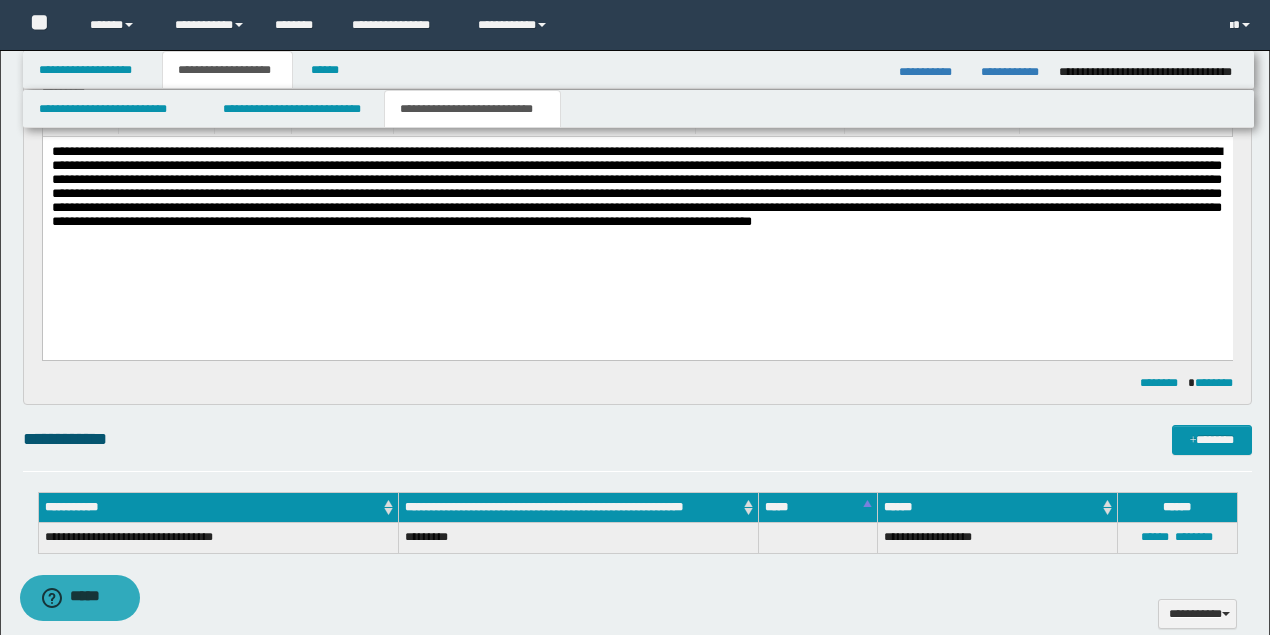 scroll, scrollTop: 200, scrollLeft: 0, axis: vertical 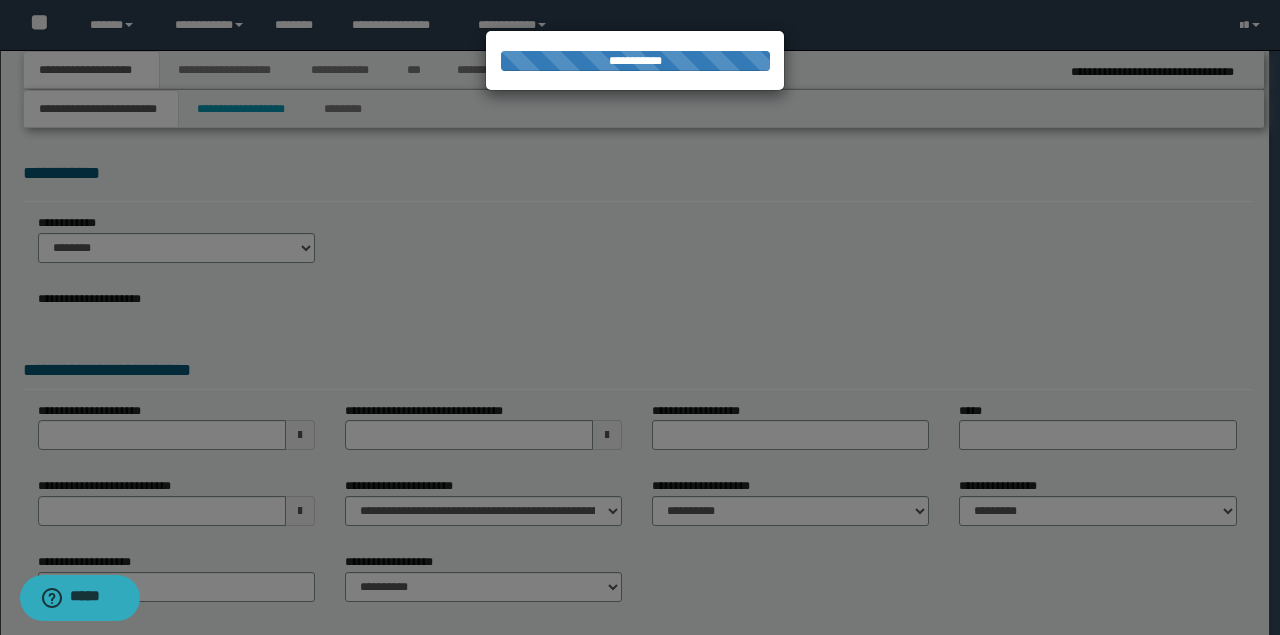 select on "*" 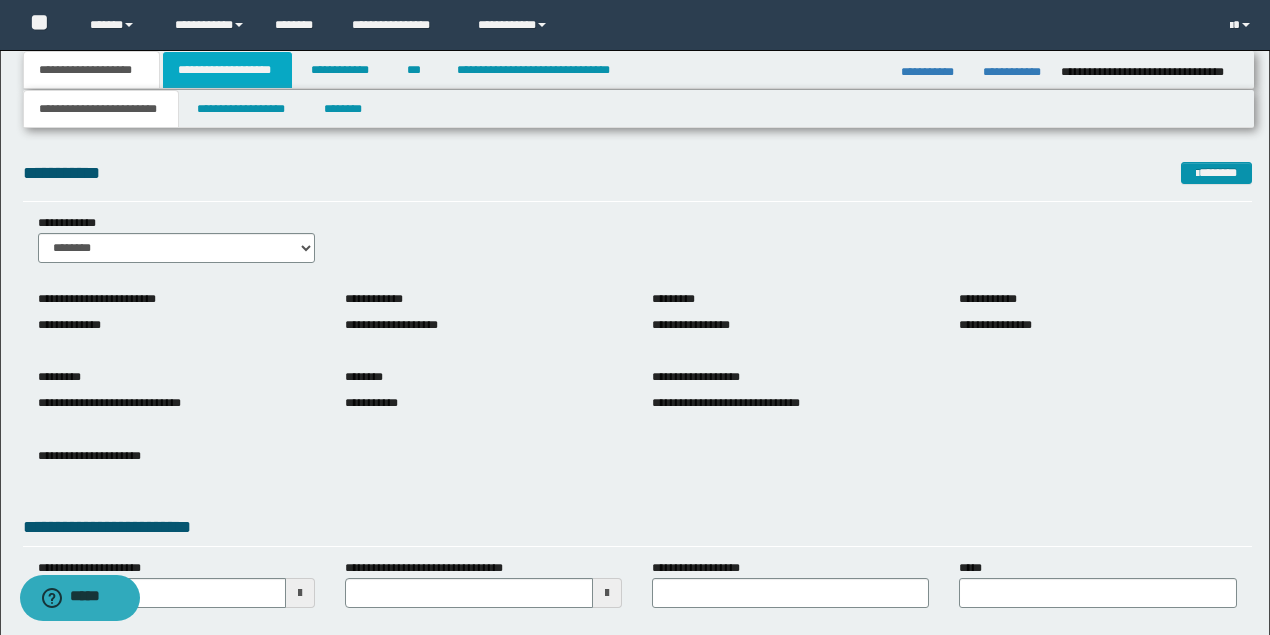 click on "**********" at bounding box center [227, 70] 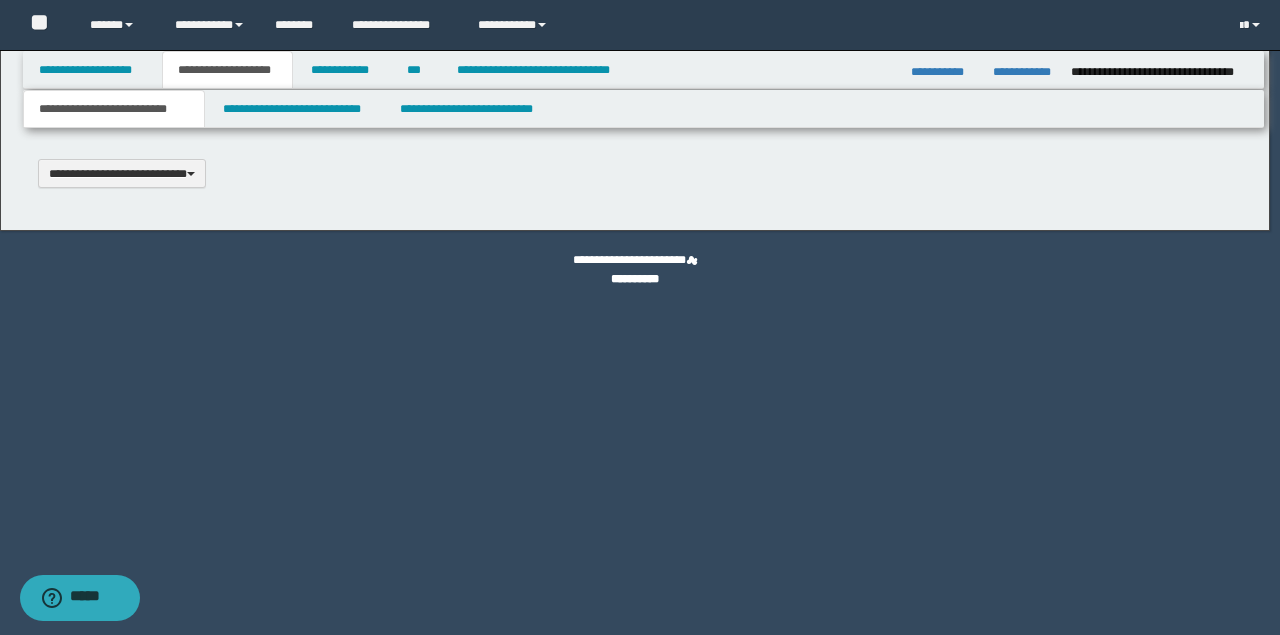 scroll, scrollTop: 0, scrollLeft: 0, axis: both 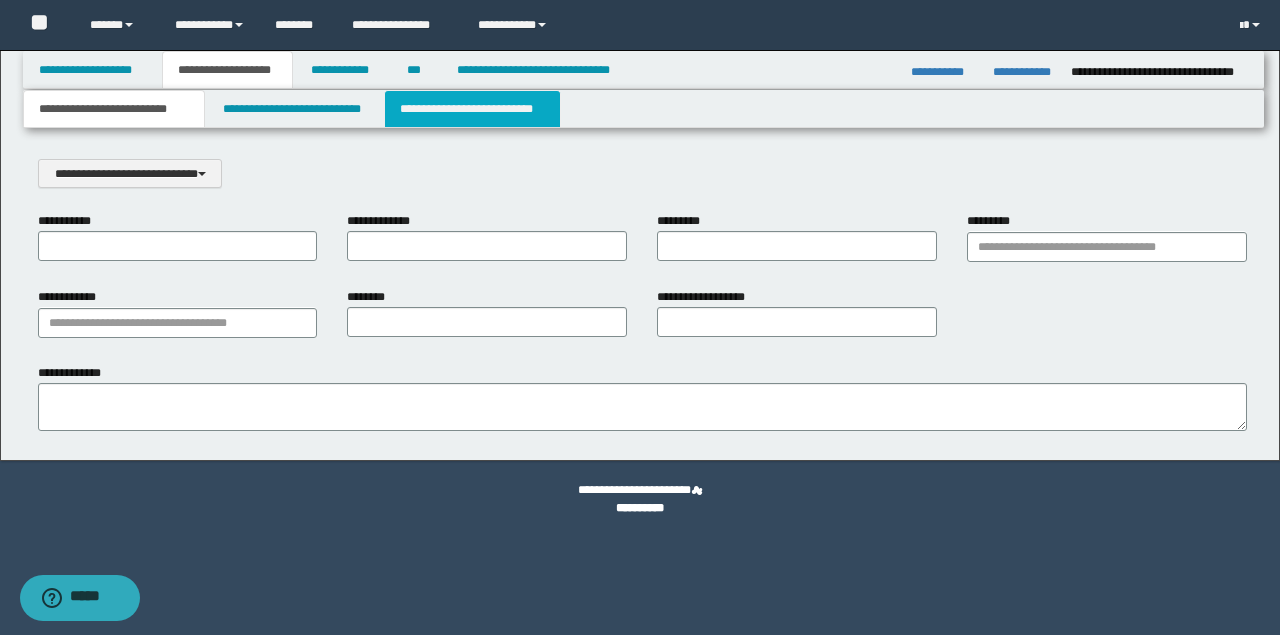 click on "**********" at bounding box center (472, 109) 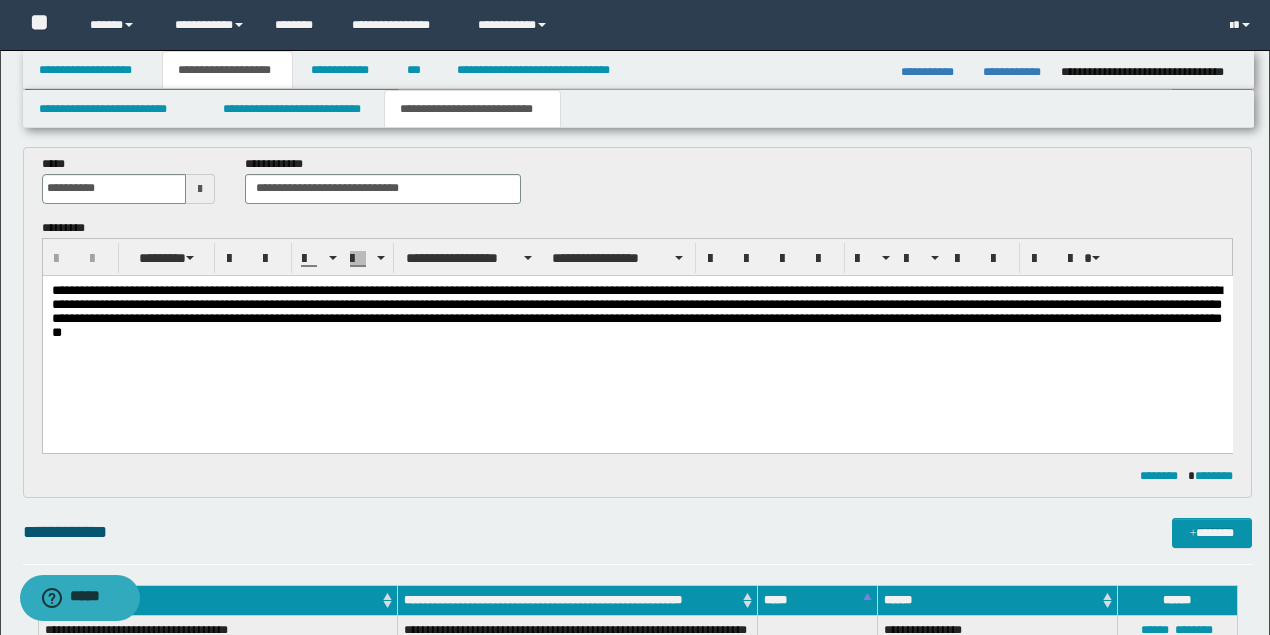 scroll, scrollTop: 0, scrollLeft: 0, axis: both 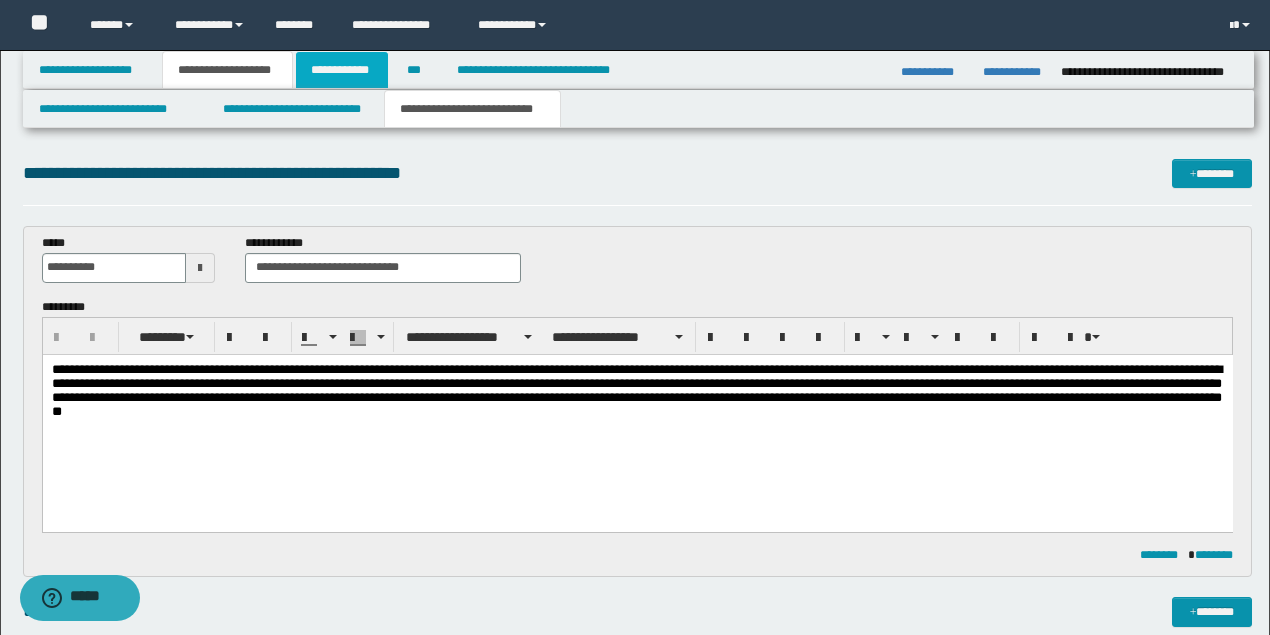 click on "**********" at bounding box center [342, 70] 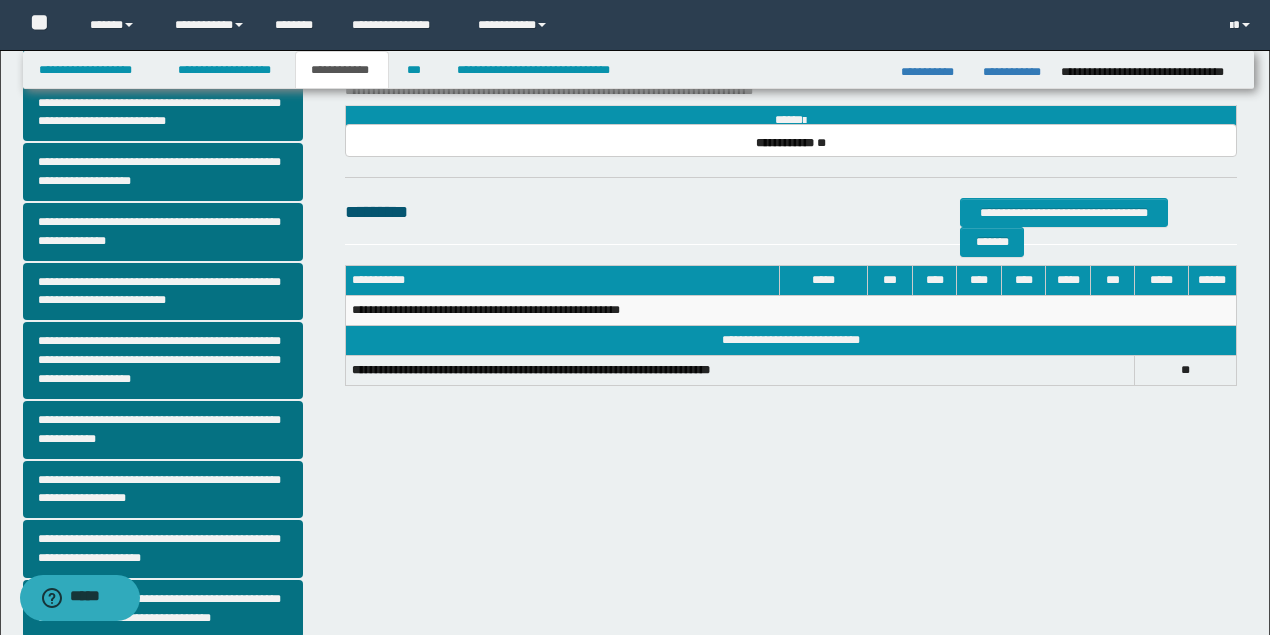 scroll, scrollTop: 513, scrollLeft: 0, axis: vertical 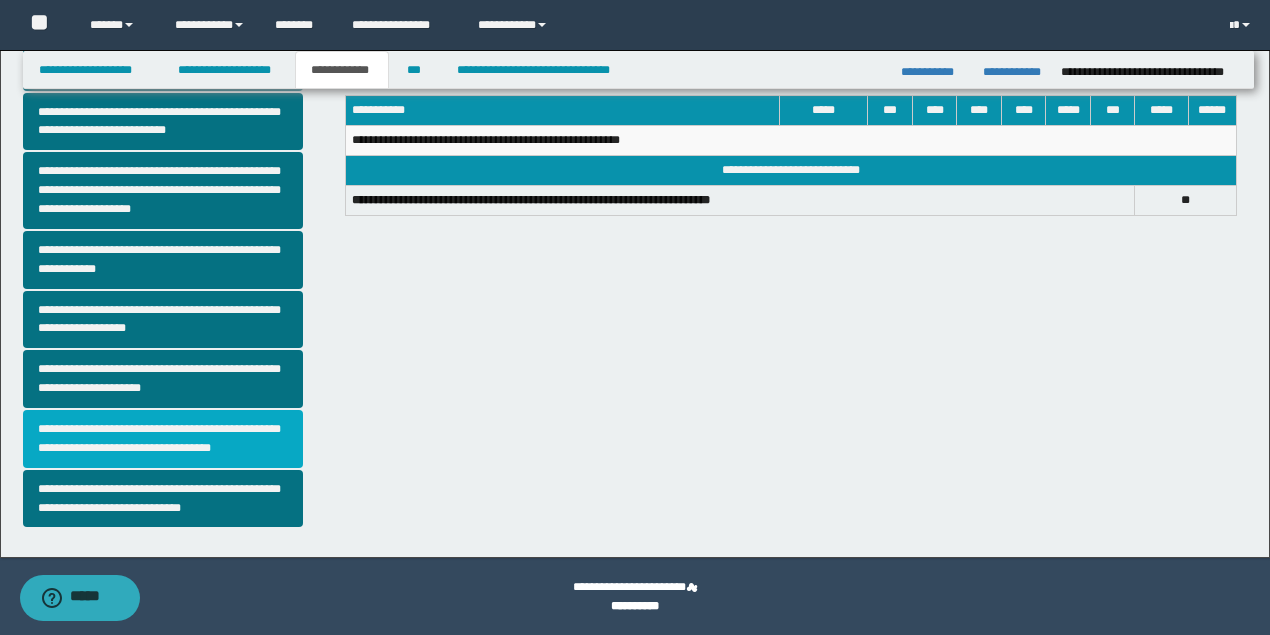 click on "**********" at bounding box center (163, 439) 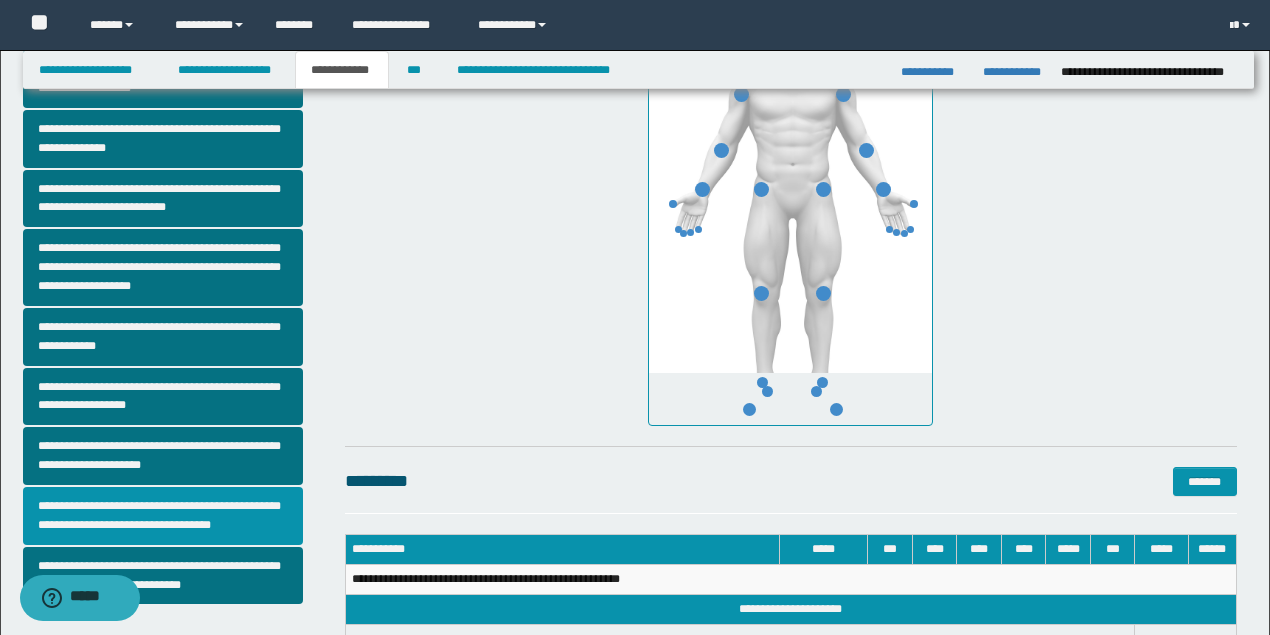 scroll, scrollTop: 582, scrollLeft: 0, axis: vertical 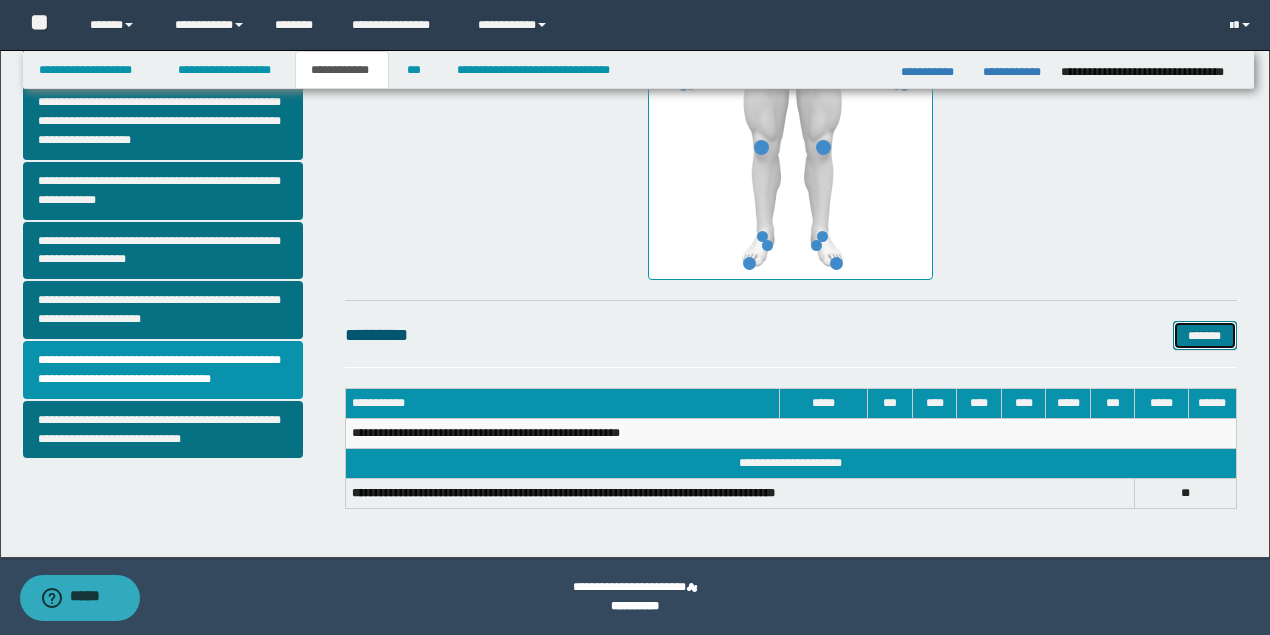 click on "*******" at bounding box center [1205, 335] 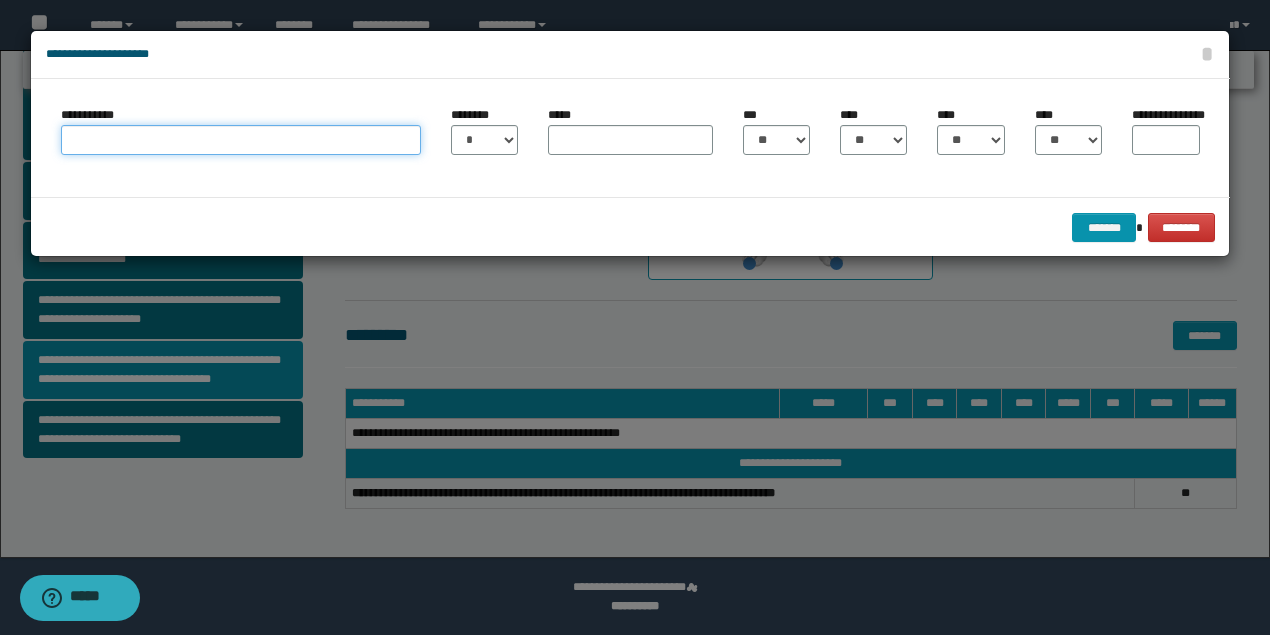 click on "**********" at bounding box center [241, 140] 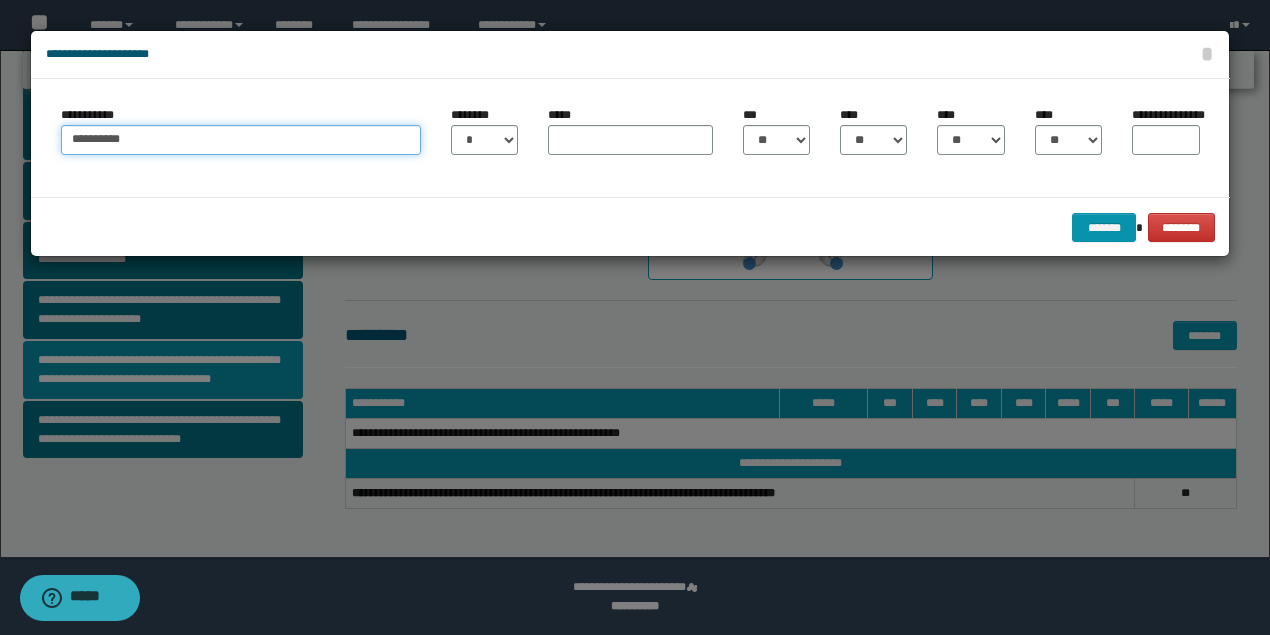 type on "**********" 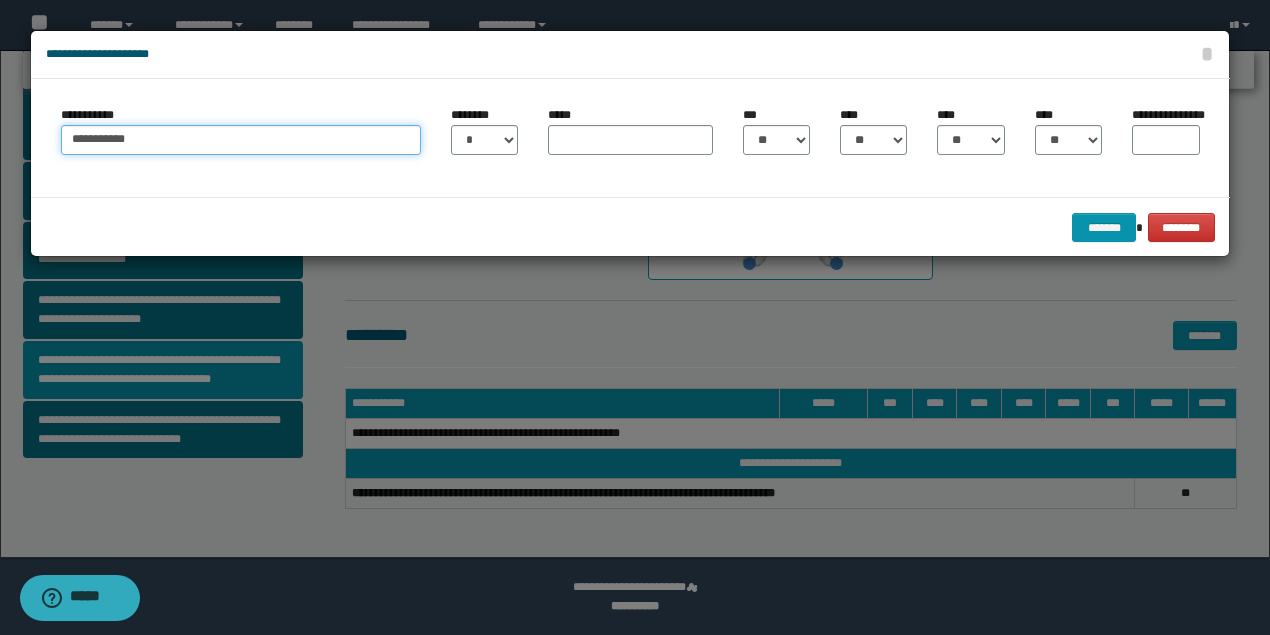 drag, startPoint x: 344, startPoint y: 141, endPoint x: 0, endPoint y: 104, distance: 345.9841 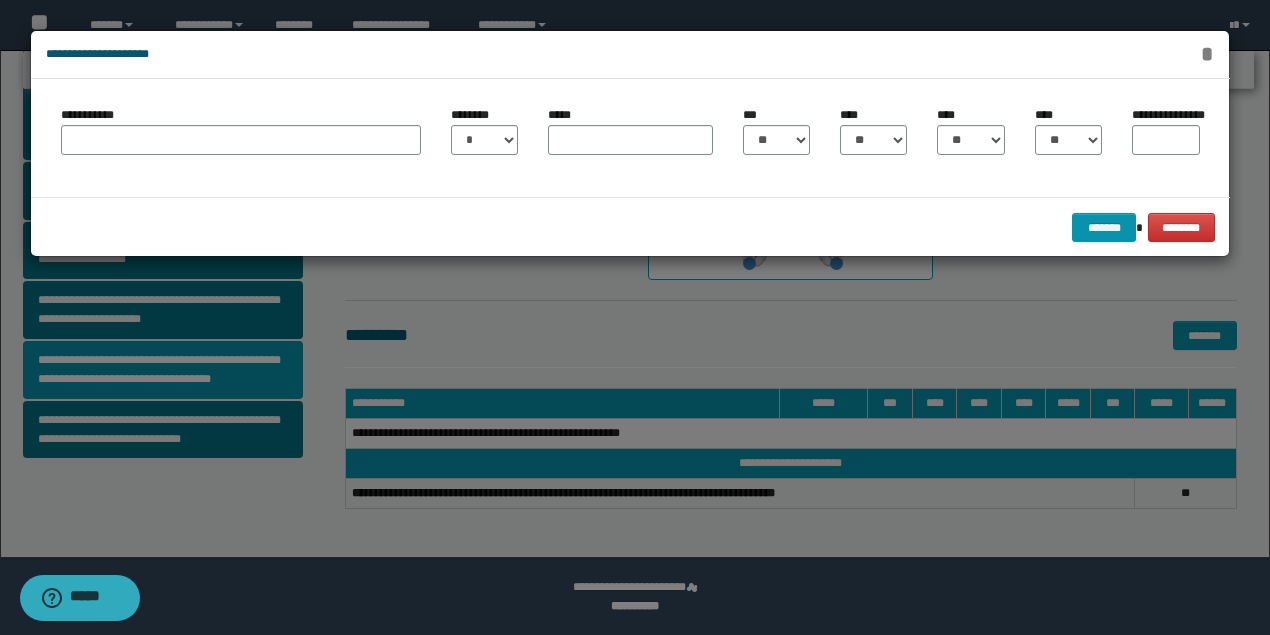 drag, startPoint x: 1206, startPoint y: 58, endPoint x: 1265, endPoint y: 33, distance: 64.07808 